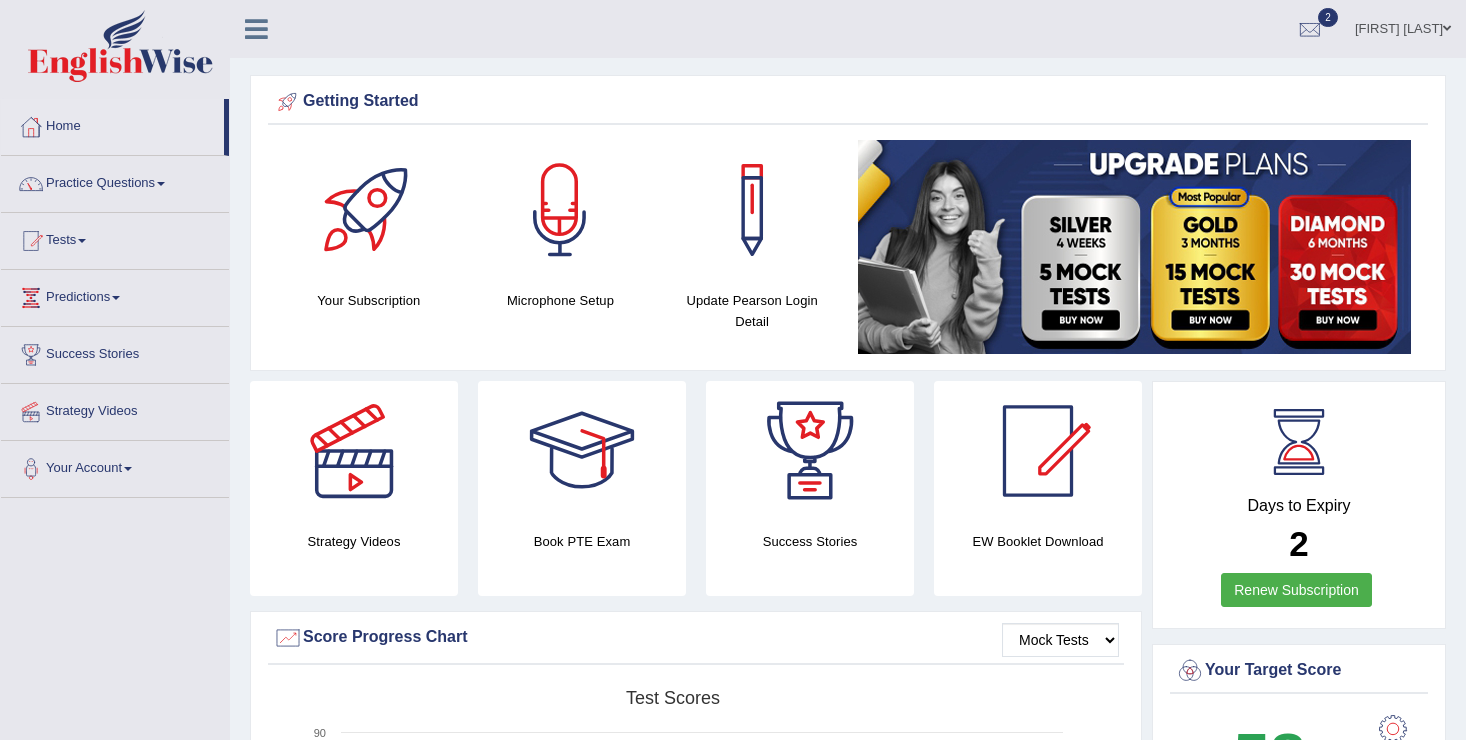 scroll, scrollTop: 576, scrollLeft: 0, axis: vertical 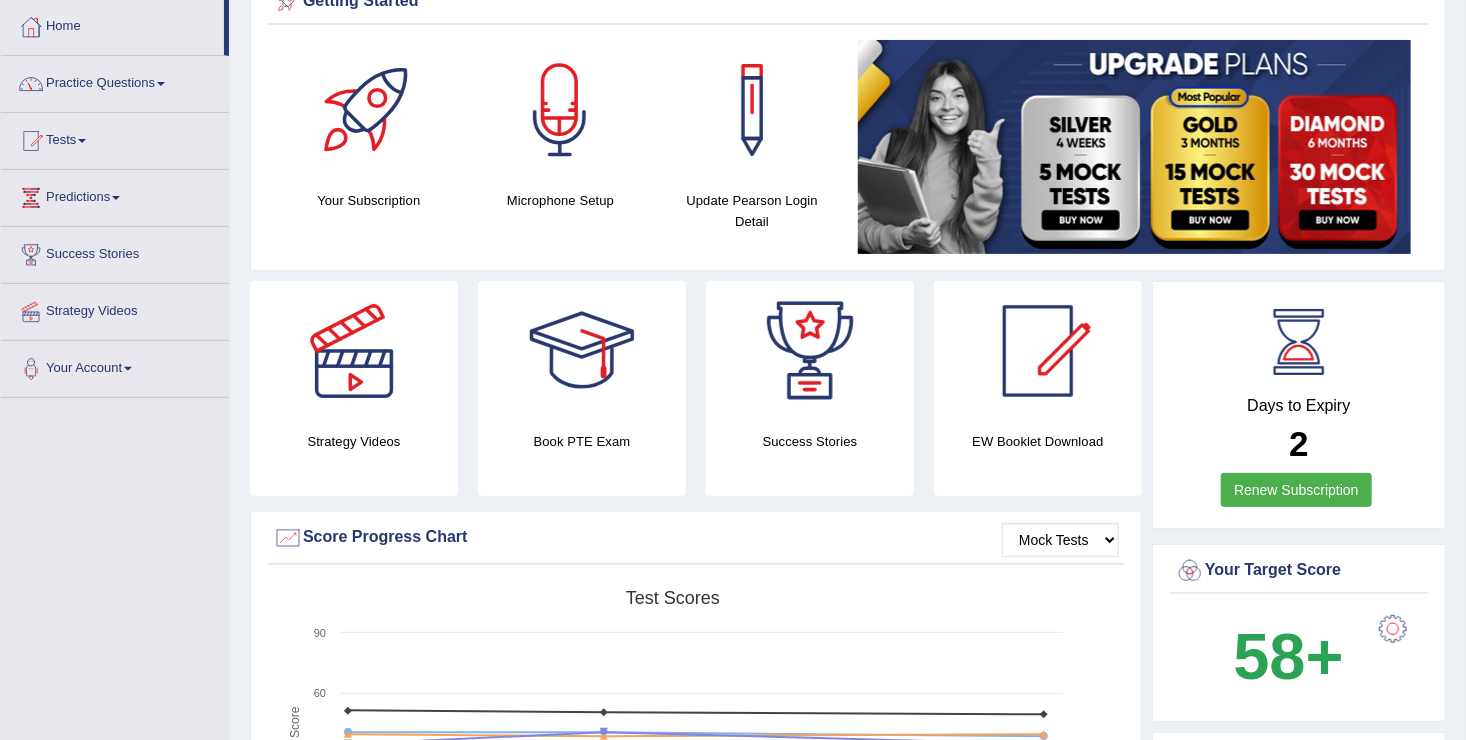 click on "Tests" at bounding box center [115, 138] 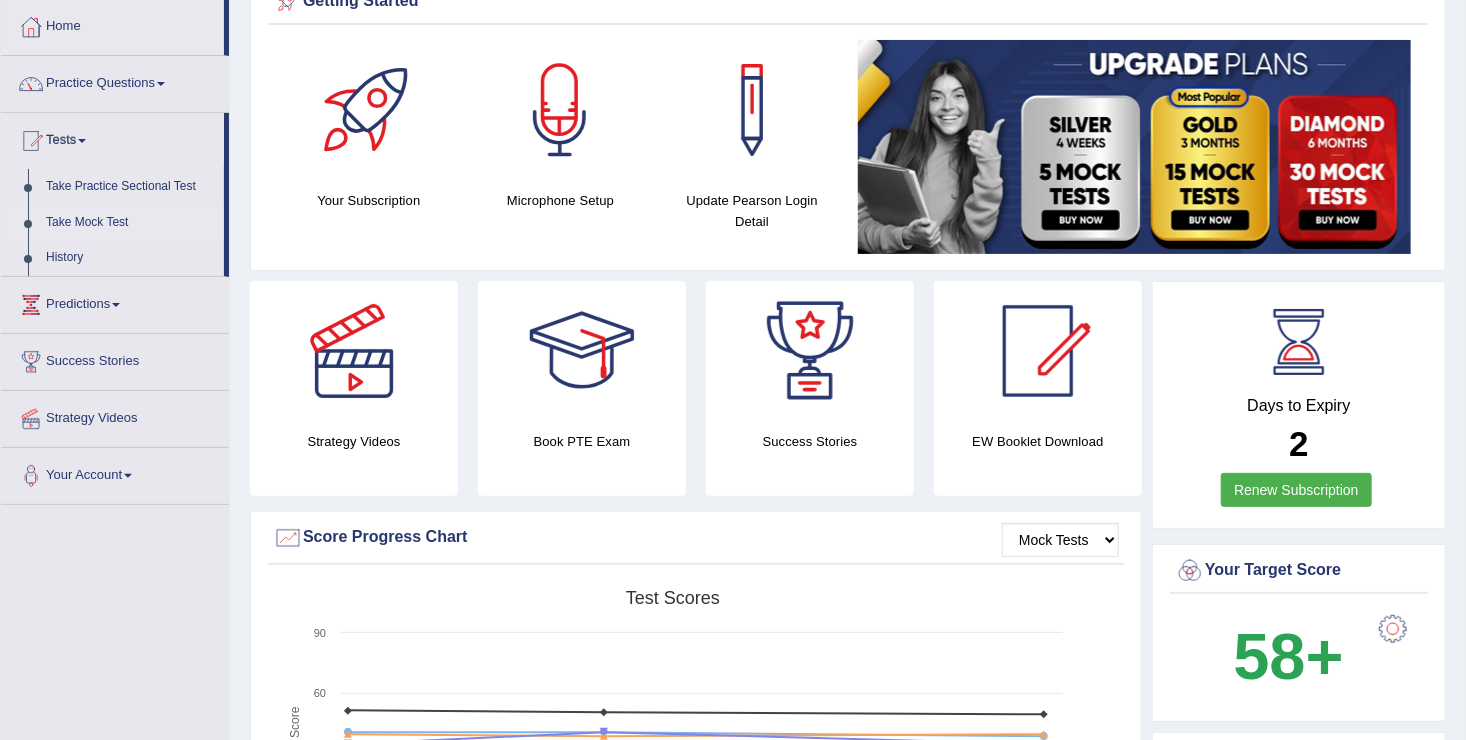 click on "Take Mock Test" at bounding box center (130, 223) 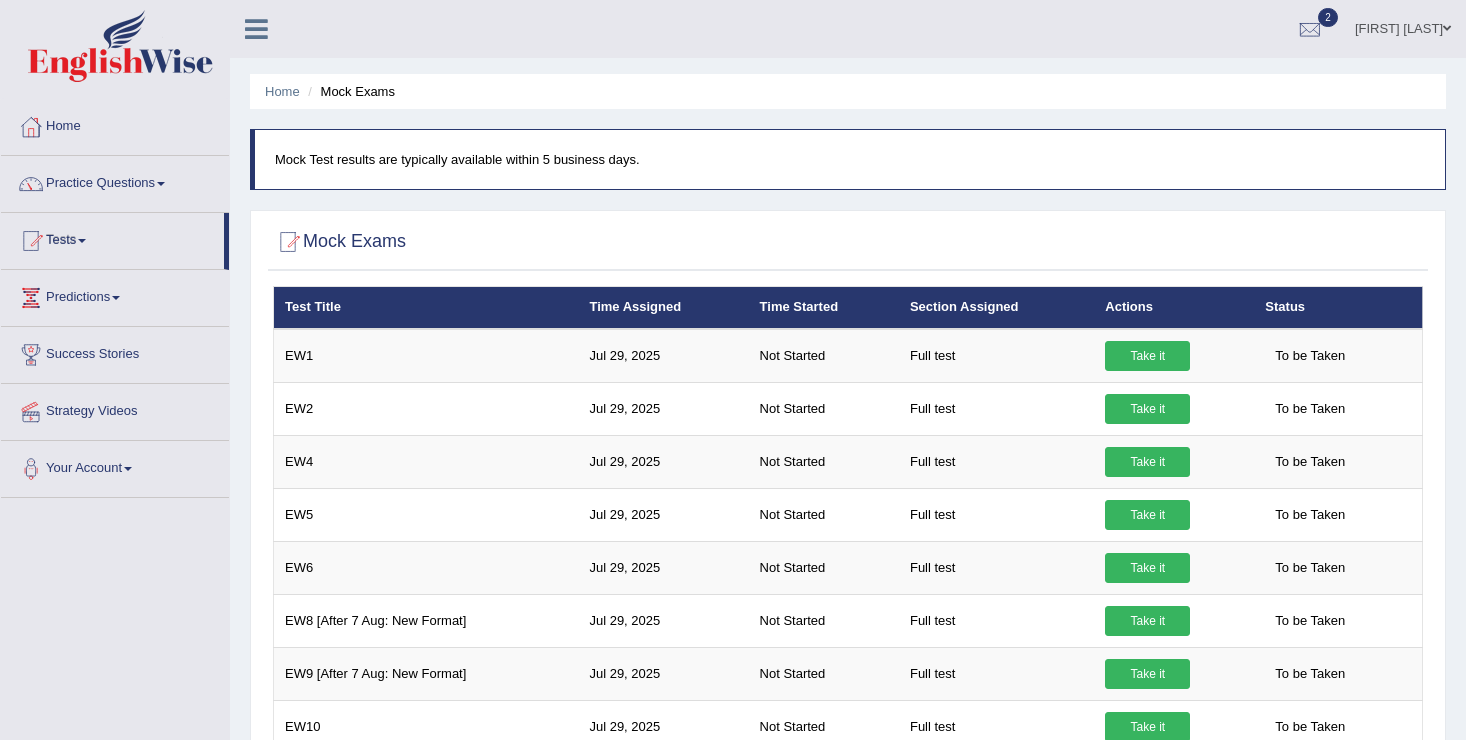 scroll, scrollTop: 0, scrollLeft: 0, axis: both 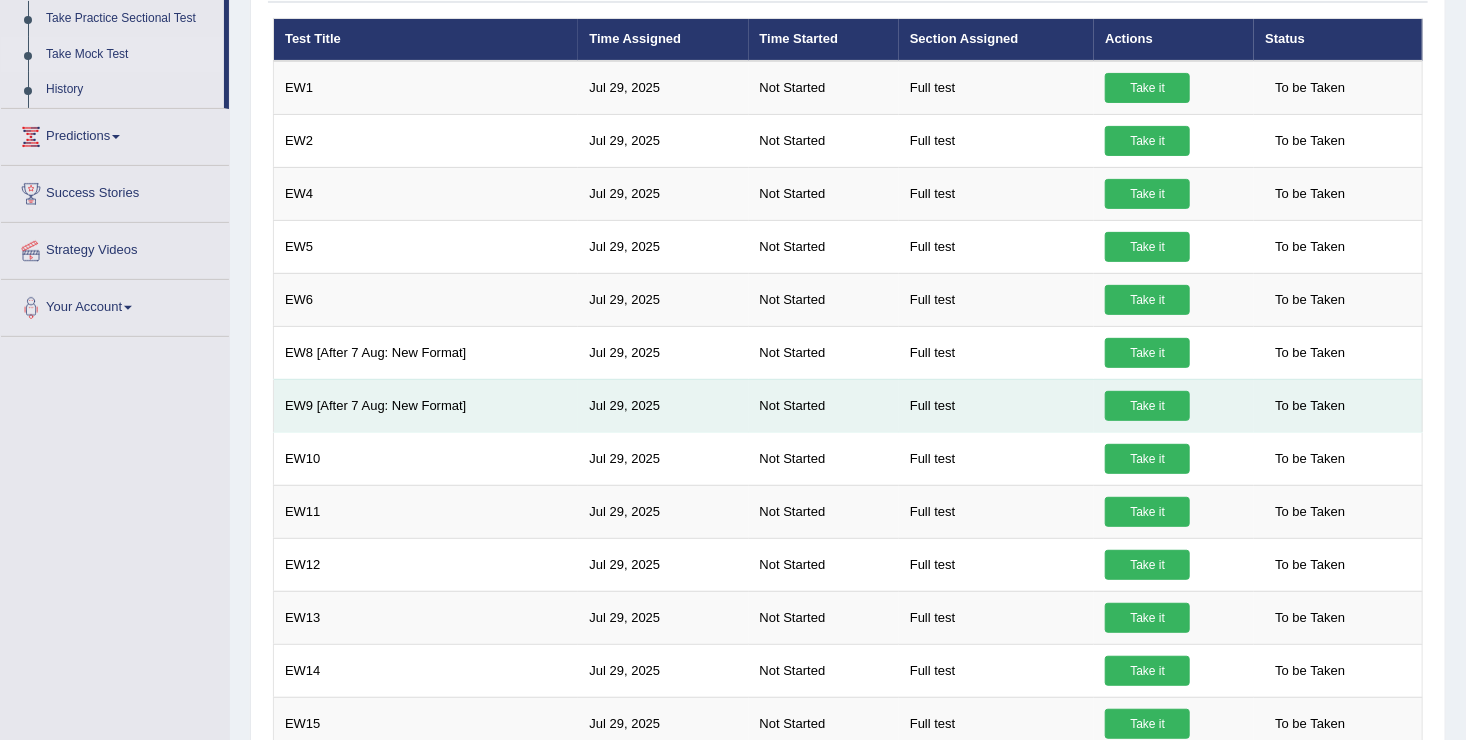click on "Take it" at bounding box center [1147, 406] 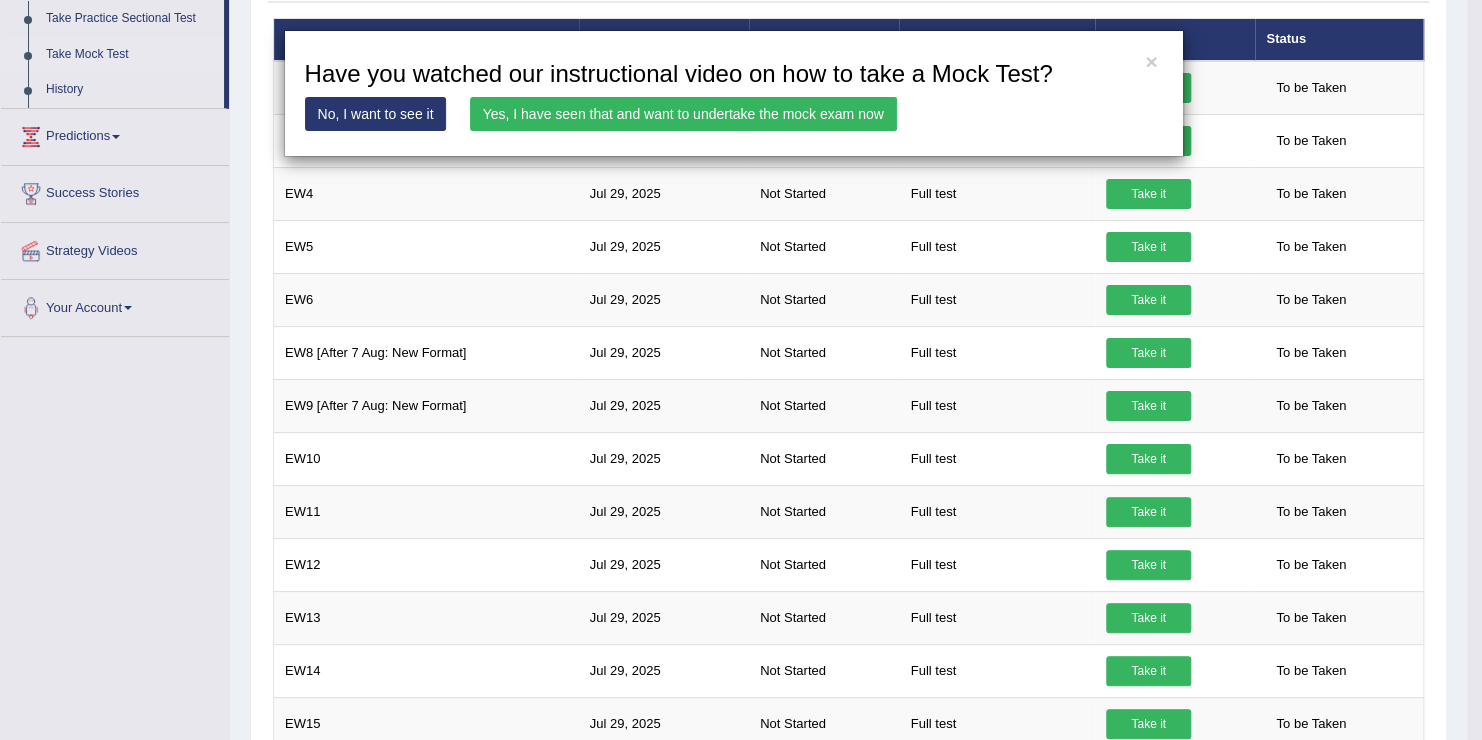 click on "Yes, I have seen that and want to undertake the mock exam now" at bounding box center [683, 114] 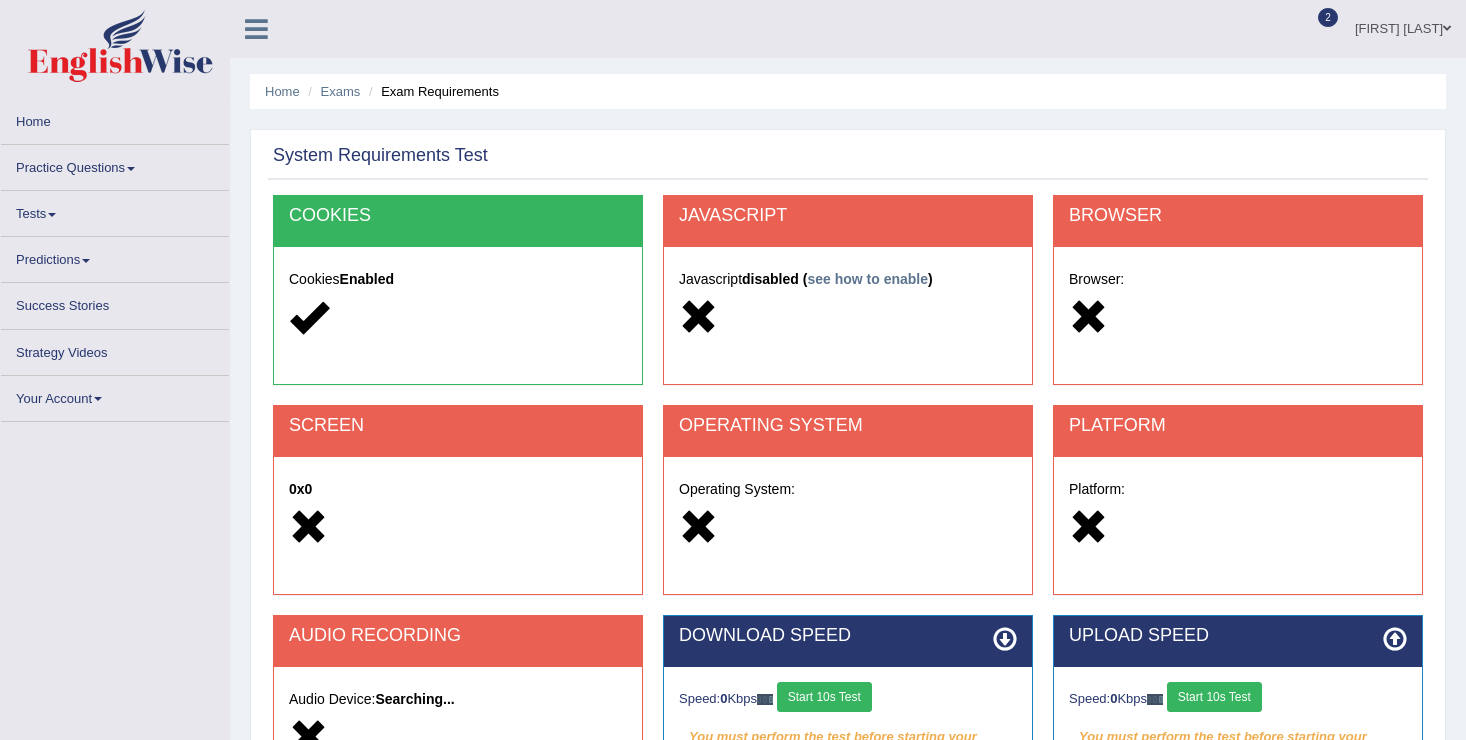 scroll, scrollTop: 0, scrollLeft: 0, axis: both 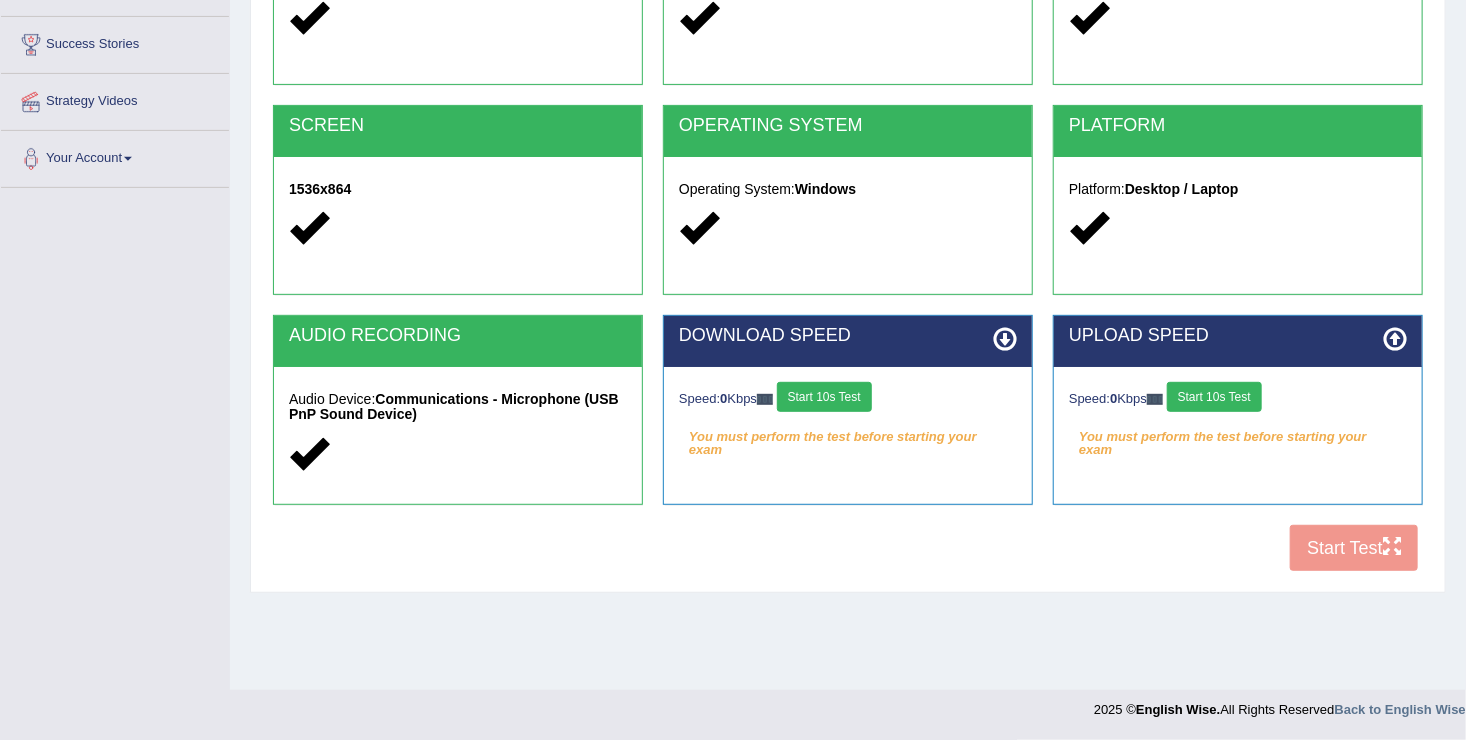 click on "Start 10s Test" at bounding box center [824, 397] 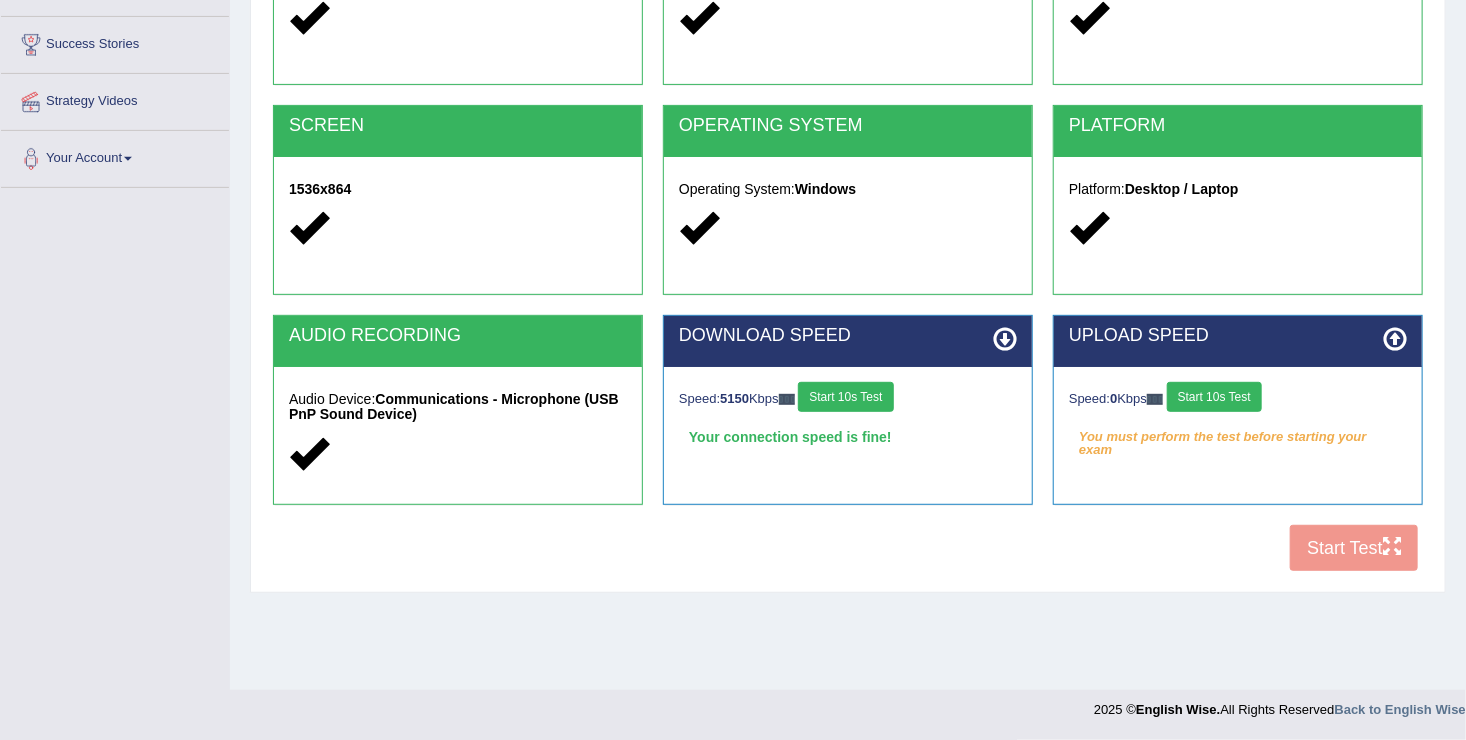 click on "Start 10s Test" at bounding box center (1214, 397) 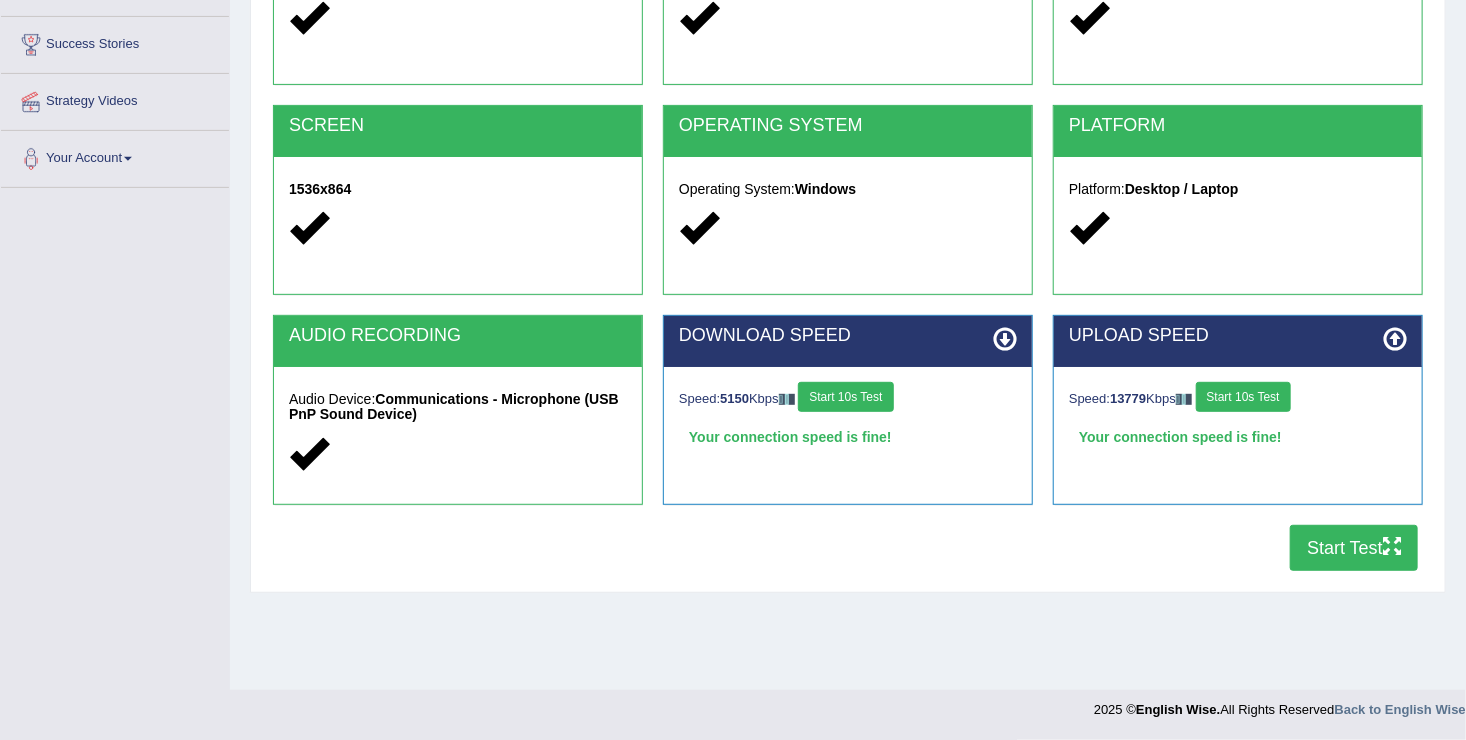 click on "Start Test" at bounding box center [1354, 548] 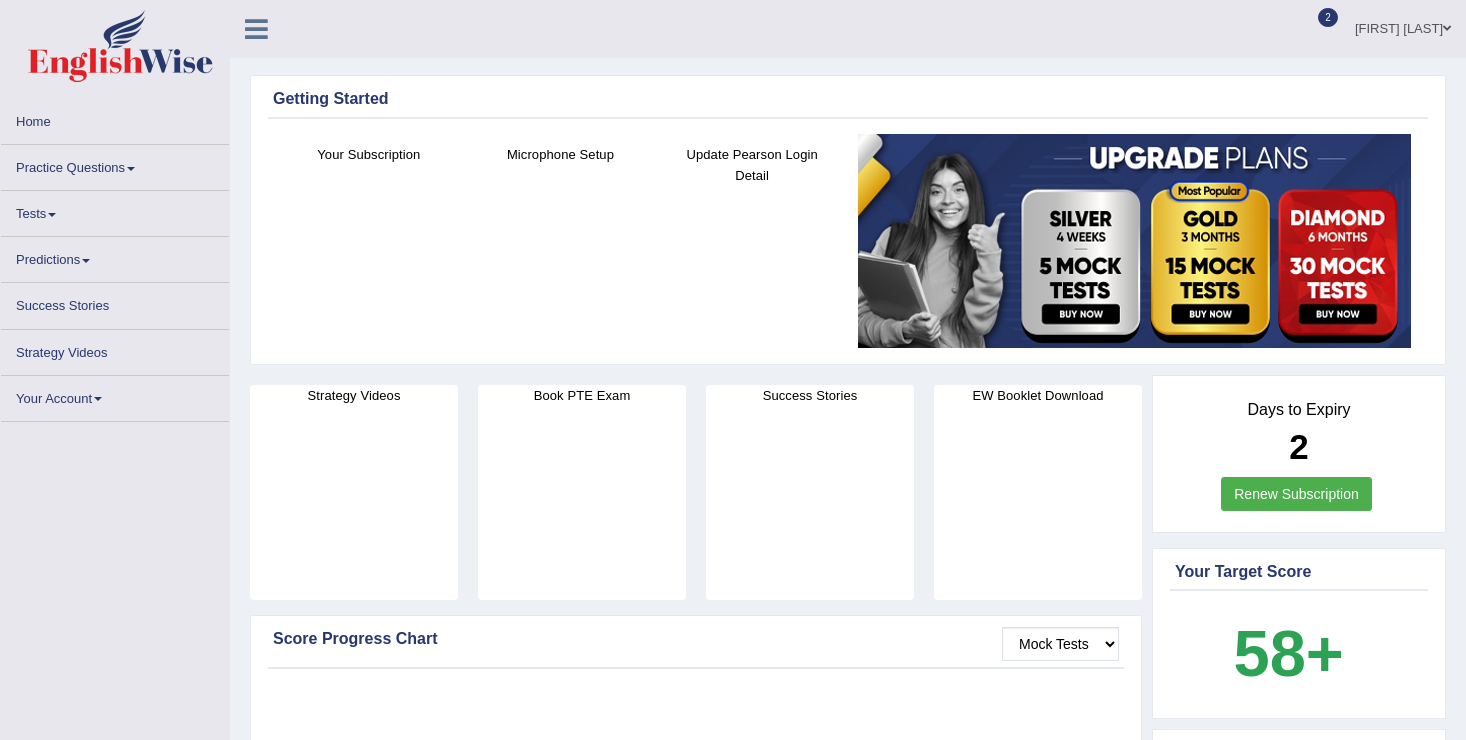 scroll, scrollTop: 100, scrollLeft: 0, axis: vertical 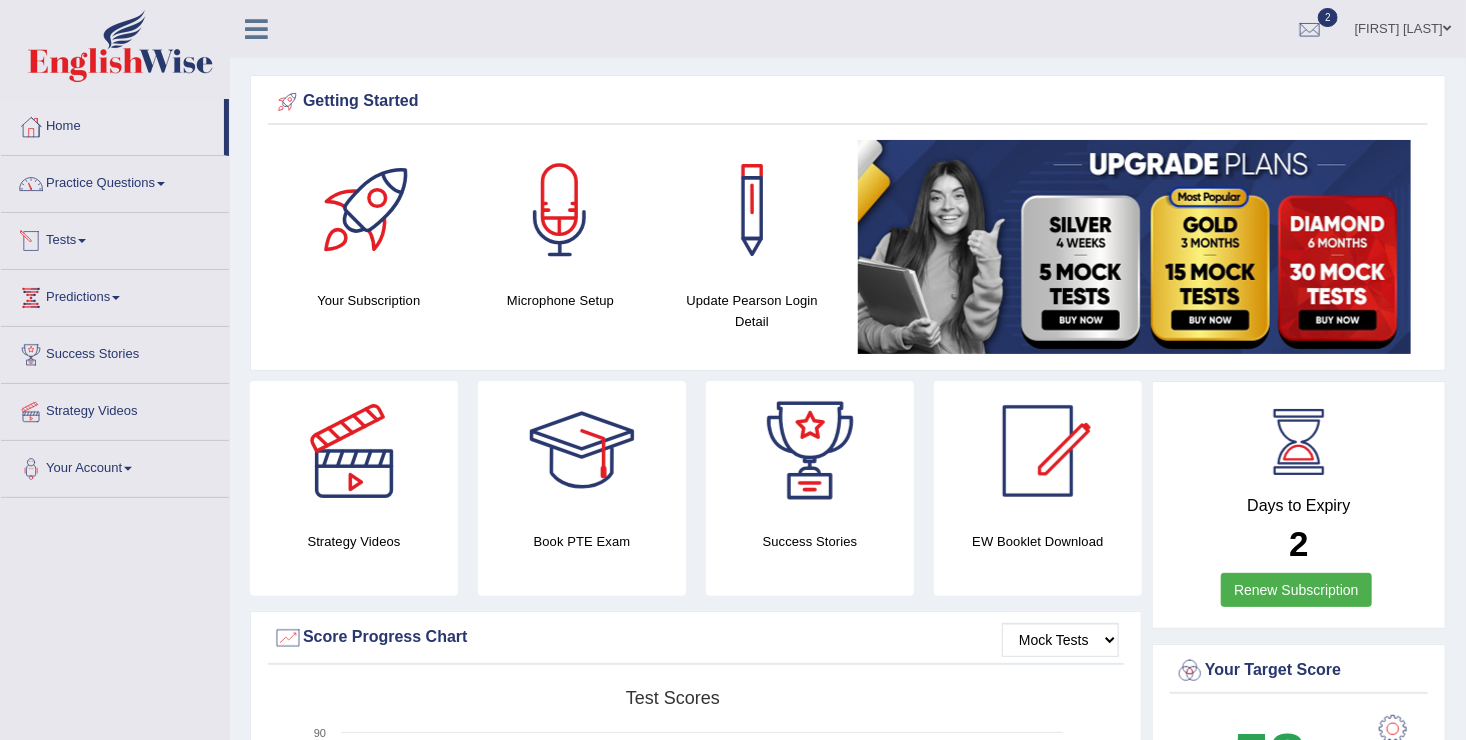 click on "Tests" at bounding box center [115, 238] 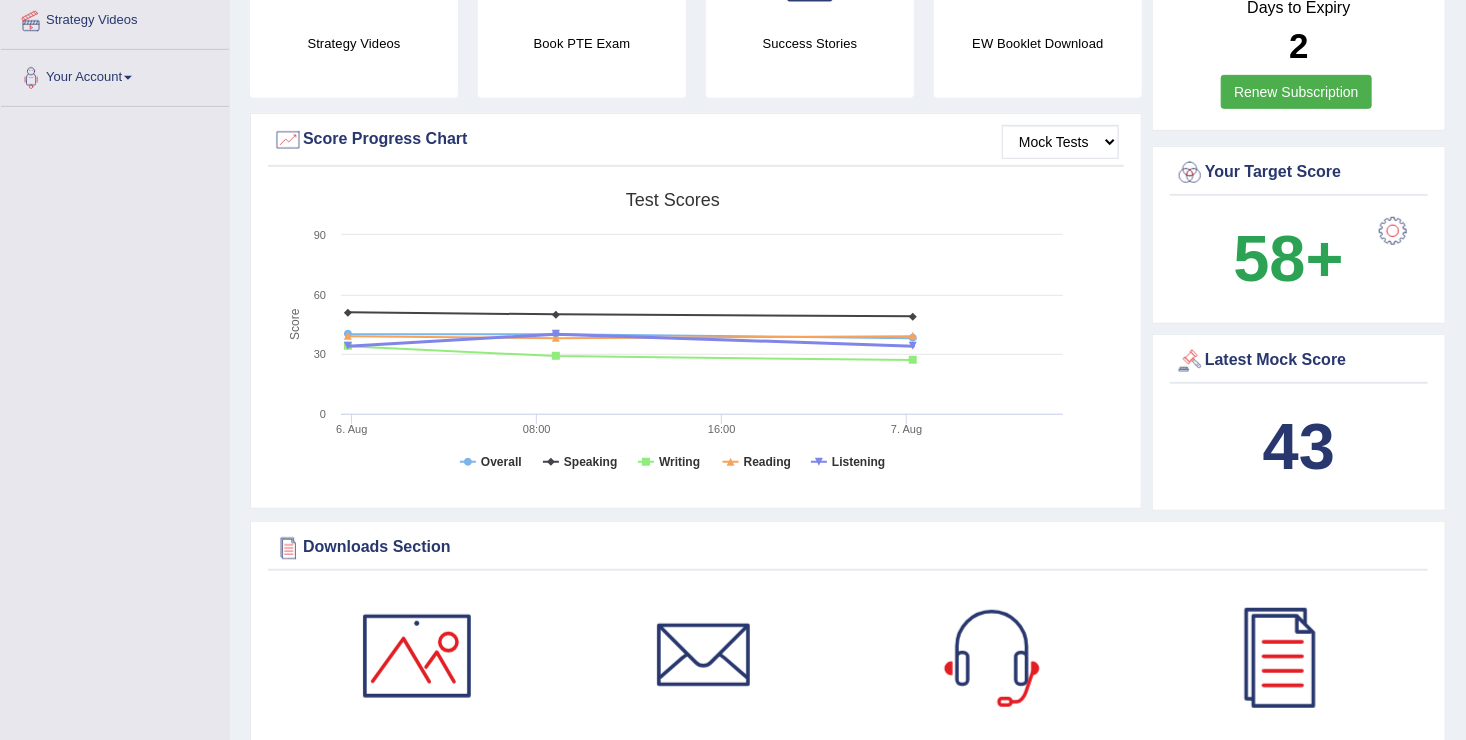 scroll, scrollTop: 500, scrollLeft: 0, axis: vertical 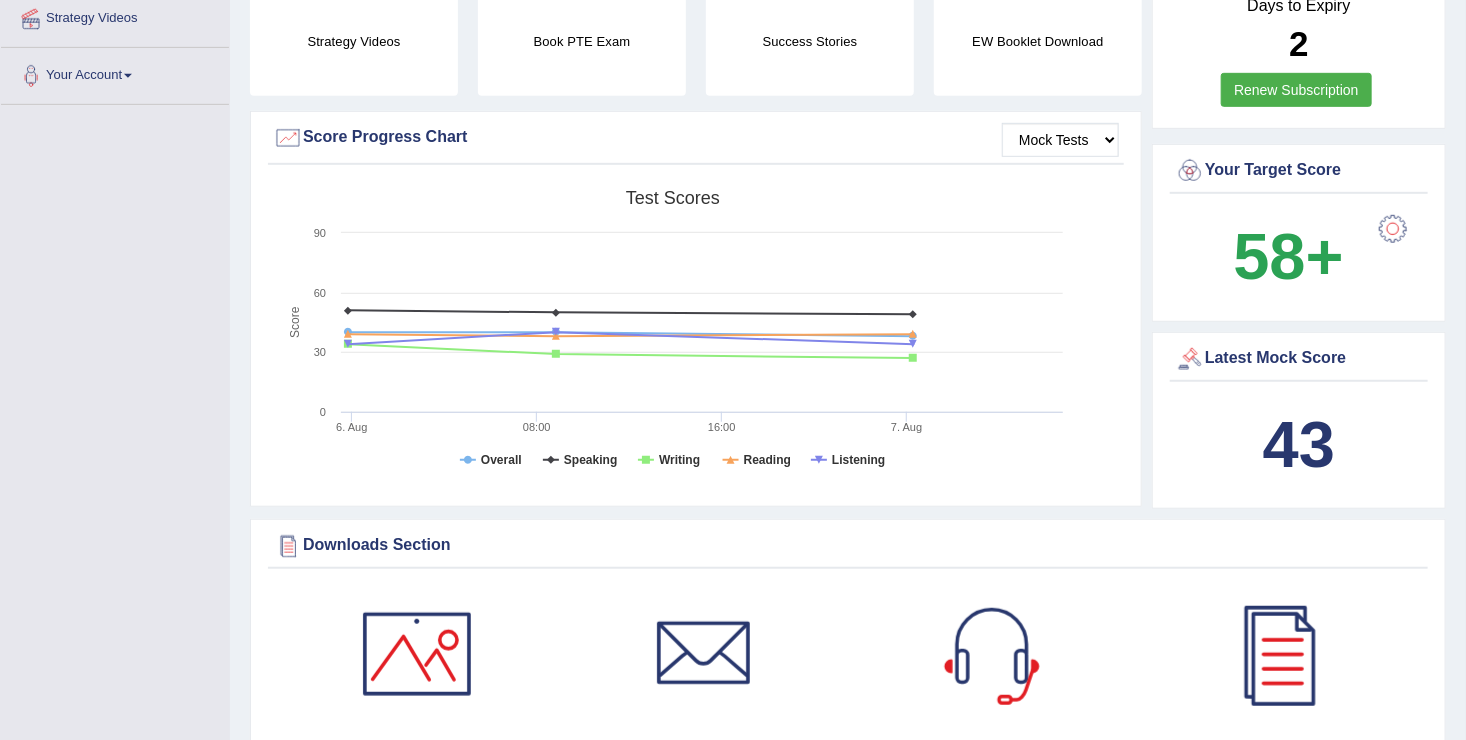 click on "Latest Mock Score" at bounding box center [1299, 359] 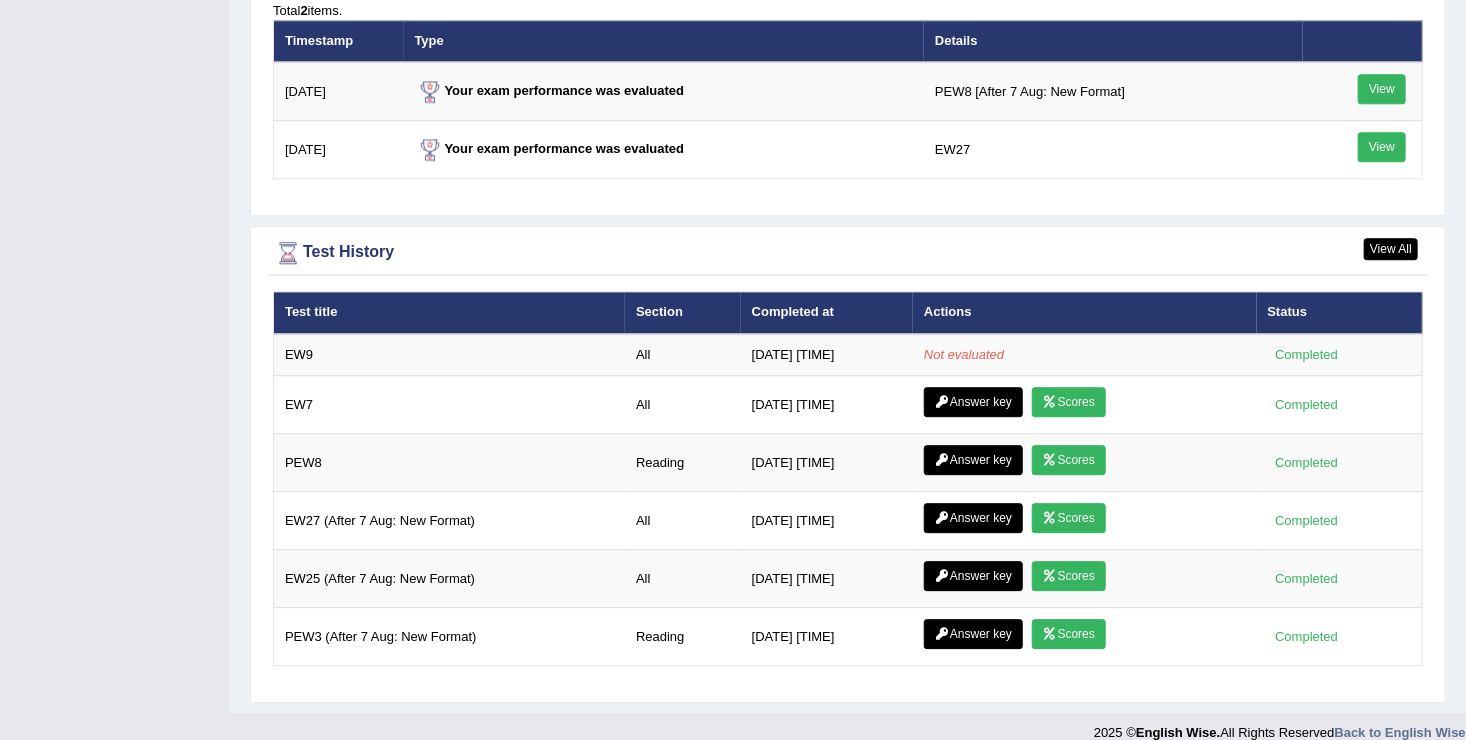 scroll, scrollTop: 2524, scrollLeft: 0, axis: vertical 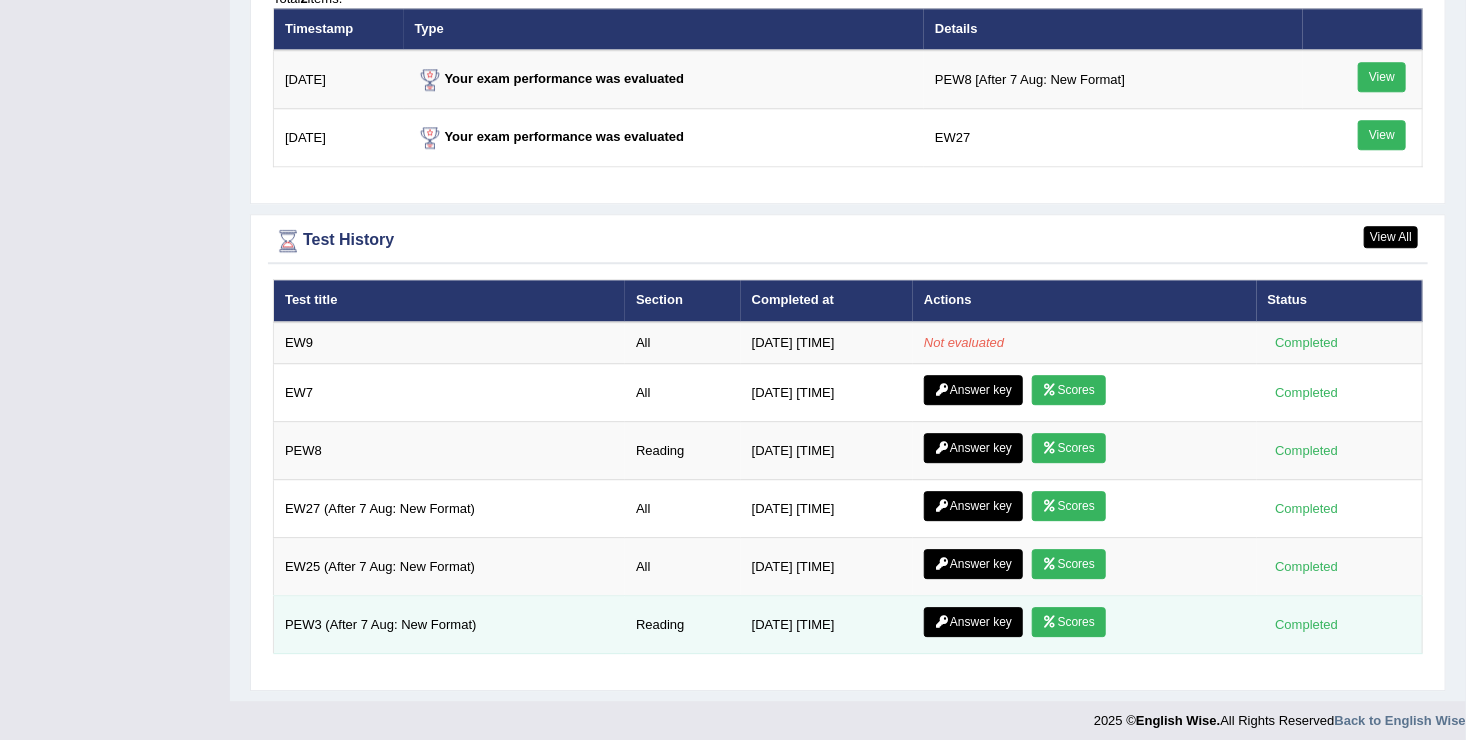 click on "Scores" at bounding box center [1069, 622] 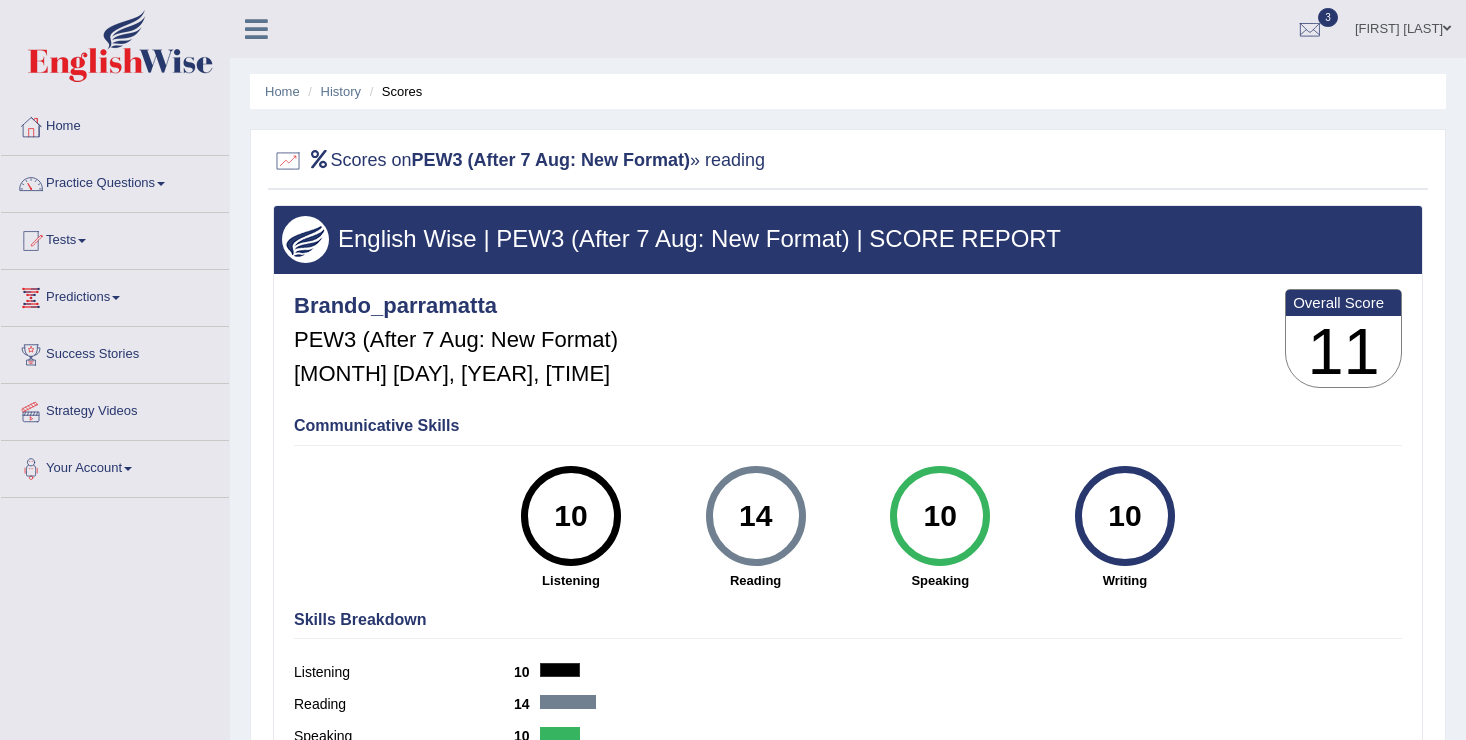 scroll, scrollTop: 0, scrollLeft: 0, axis: both 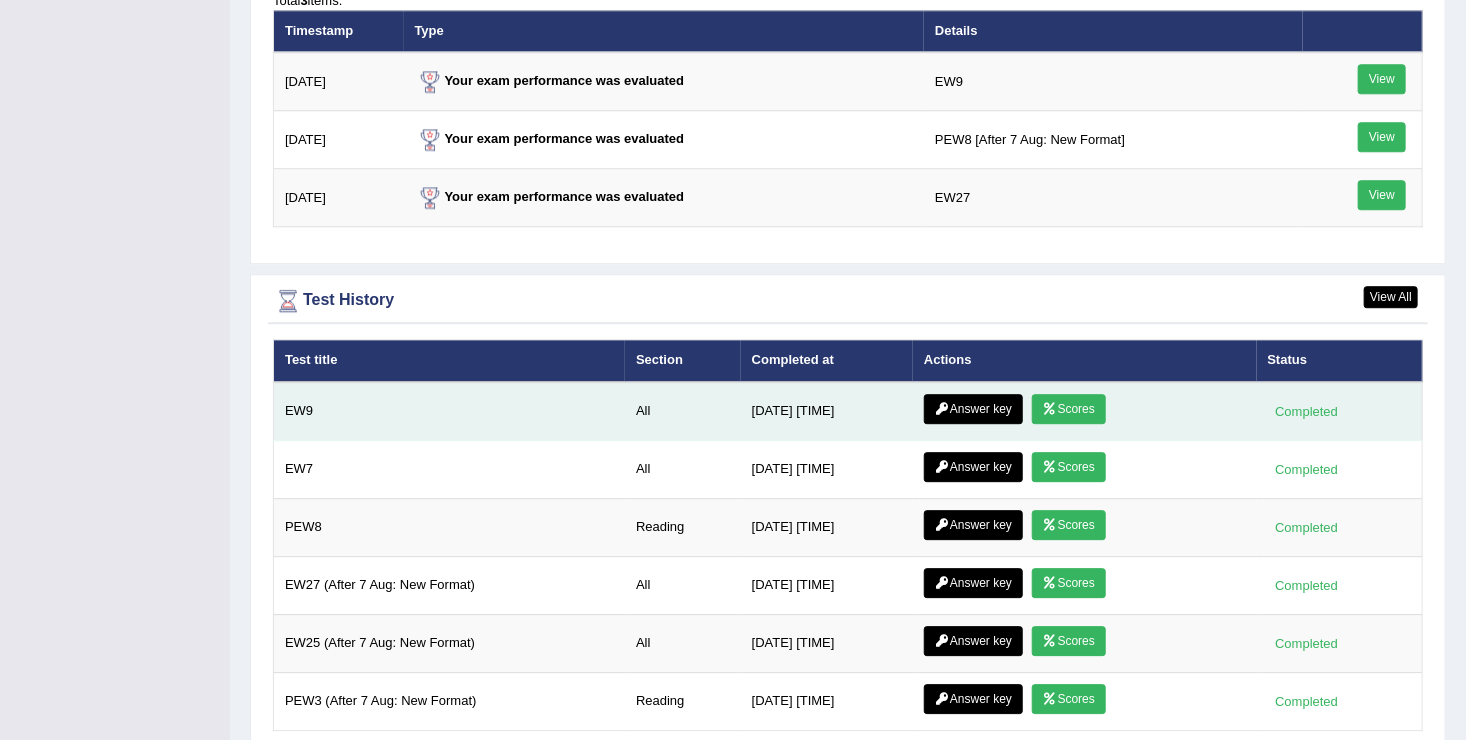 click on "Answer key" at bounding box center (973, 409) 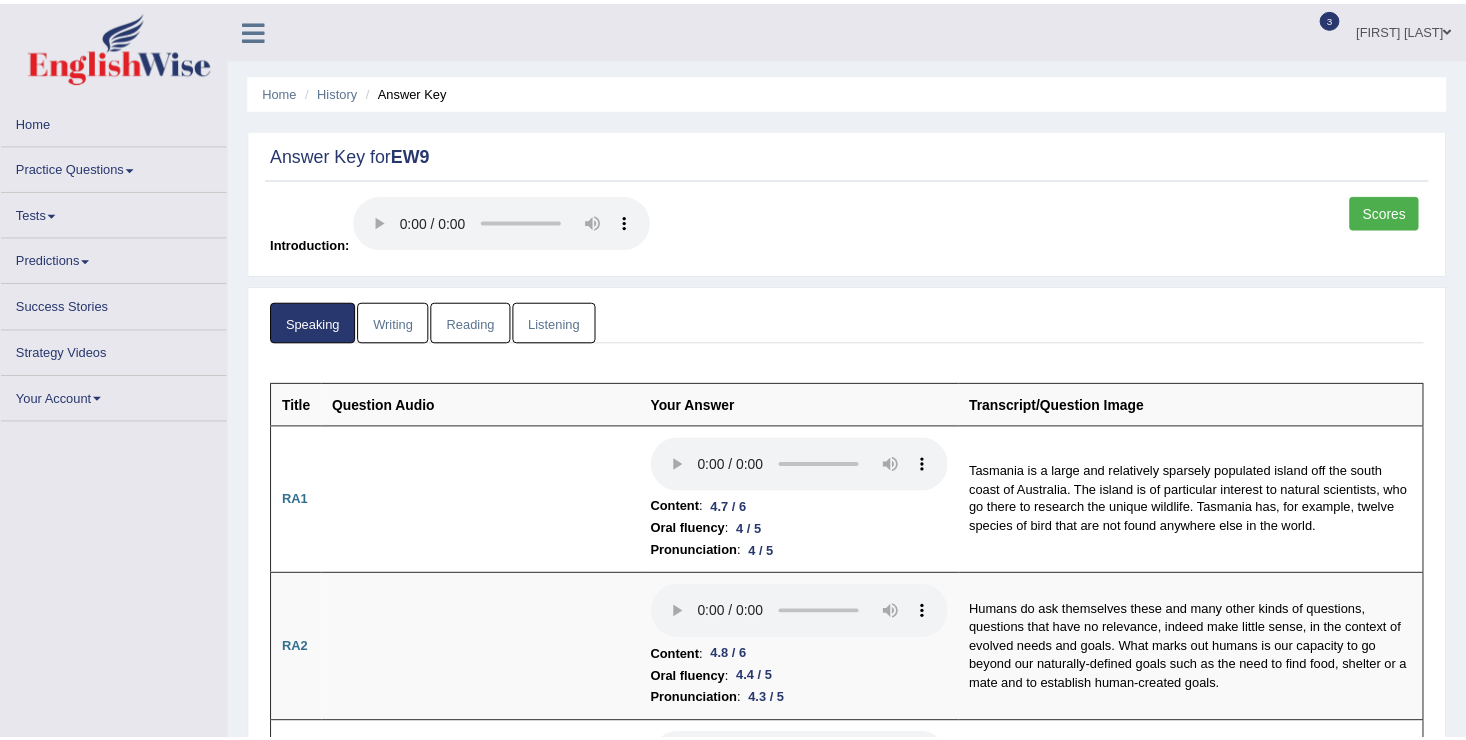 scroll, scrollTop: 0, scrollLeft: 0, axis: both 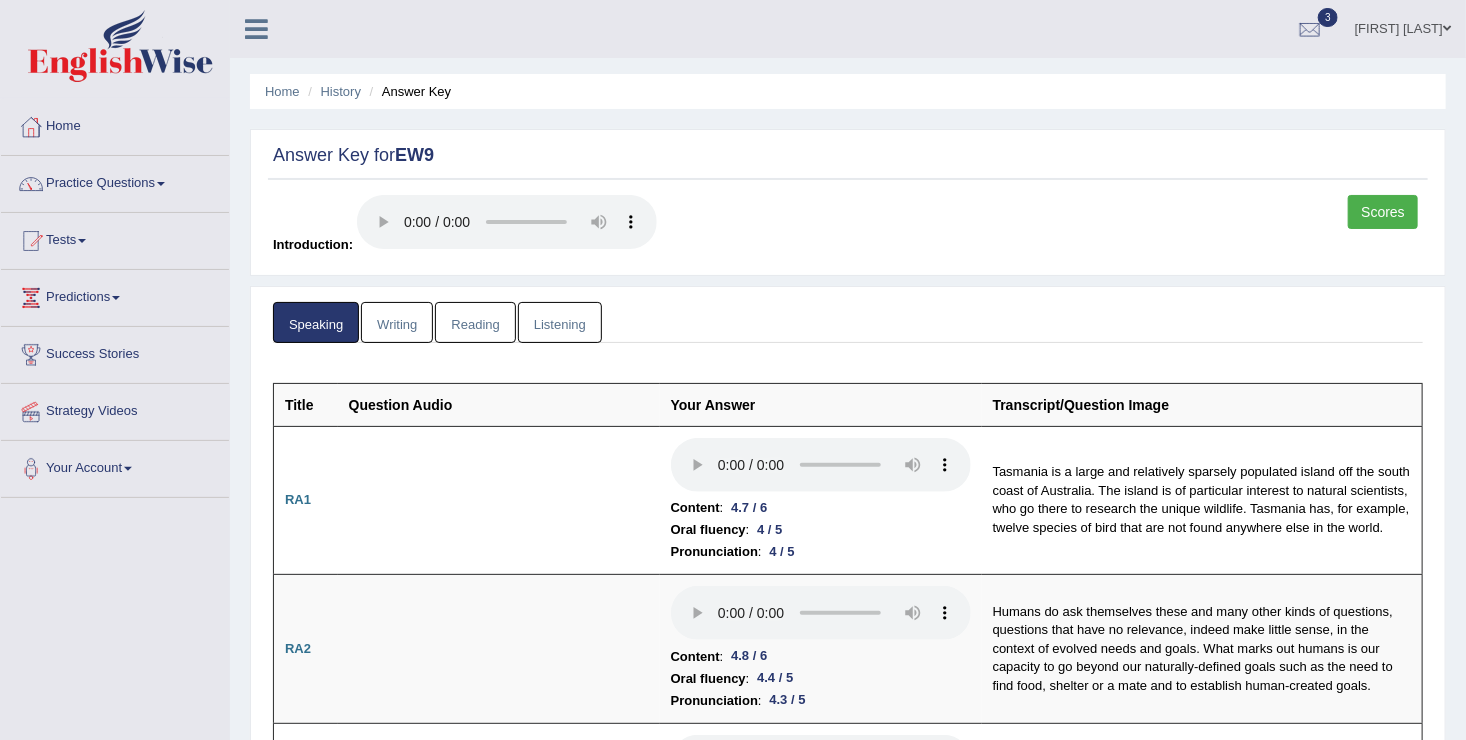 click on "Scores" at bounding box center [1383, 212] 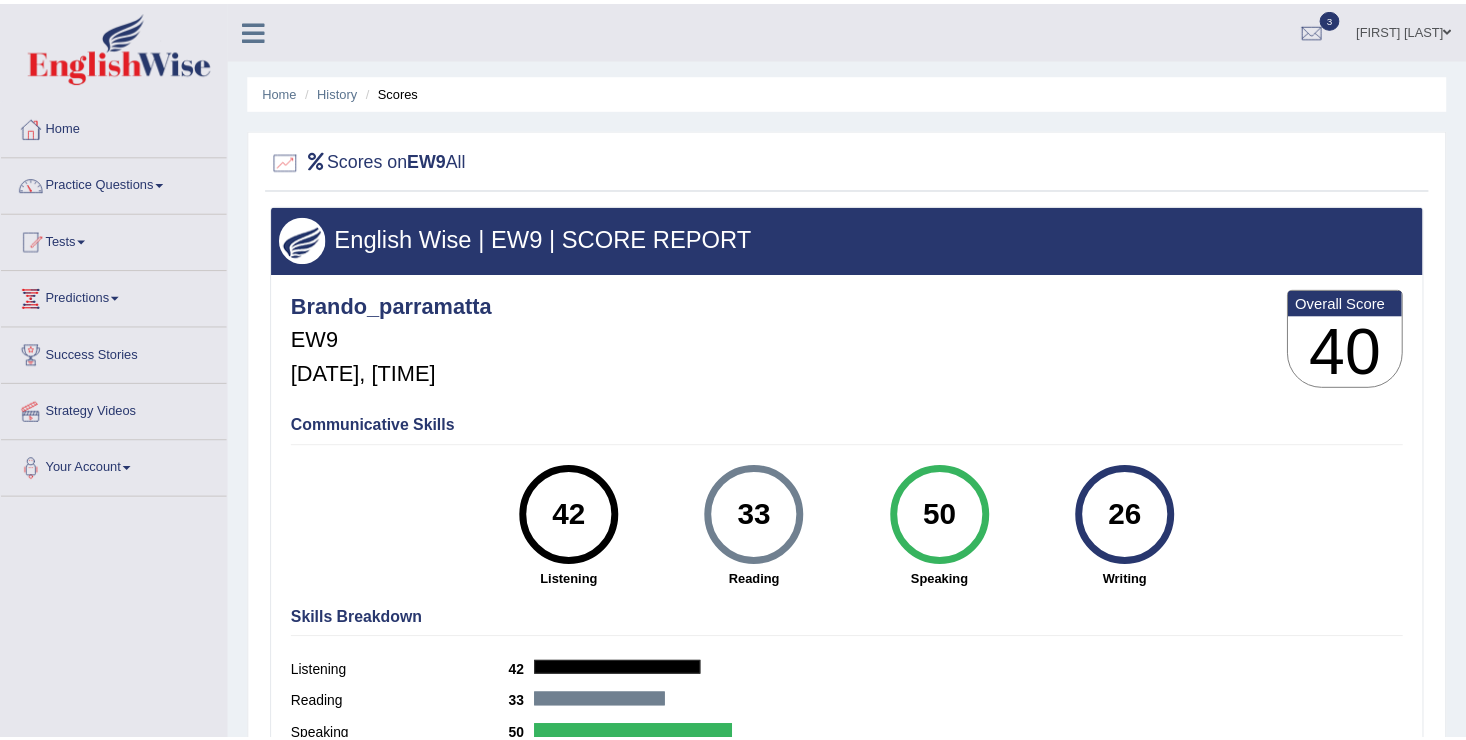 scroll, scrollTop: 0, scrollLeft: 0, axis: both 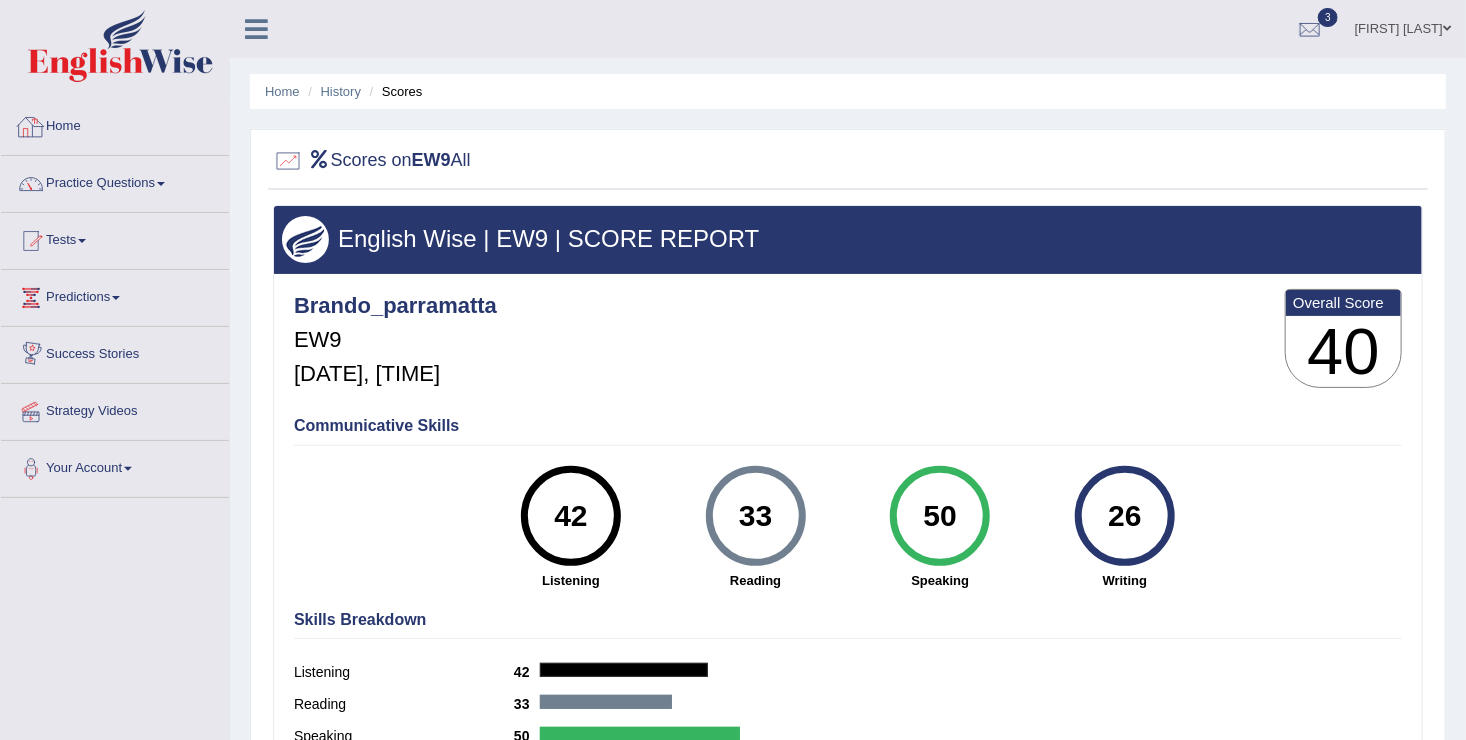 click on "Home" at bounding box center [115, 124] 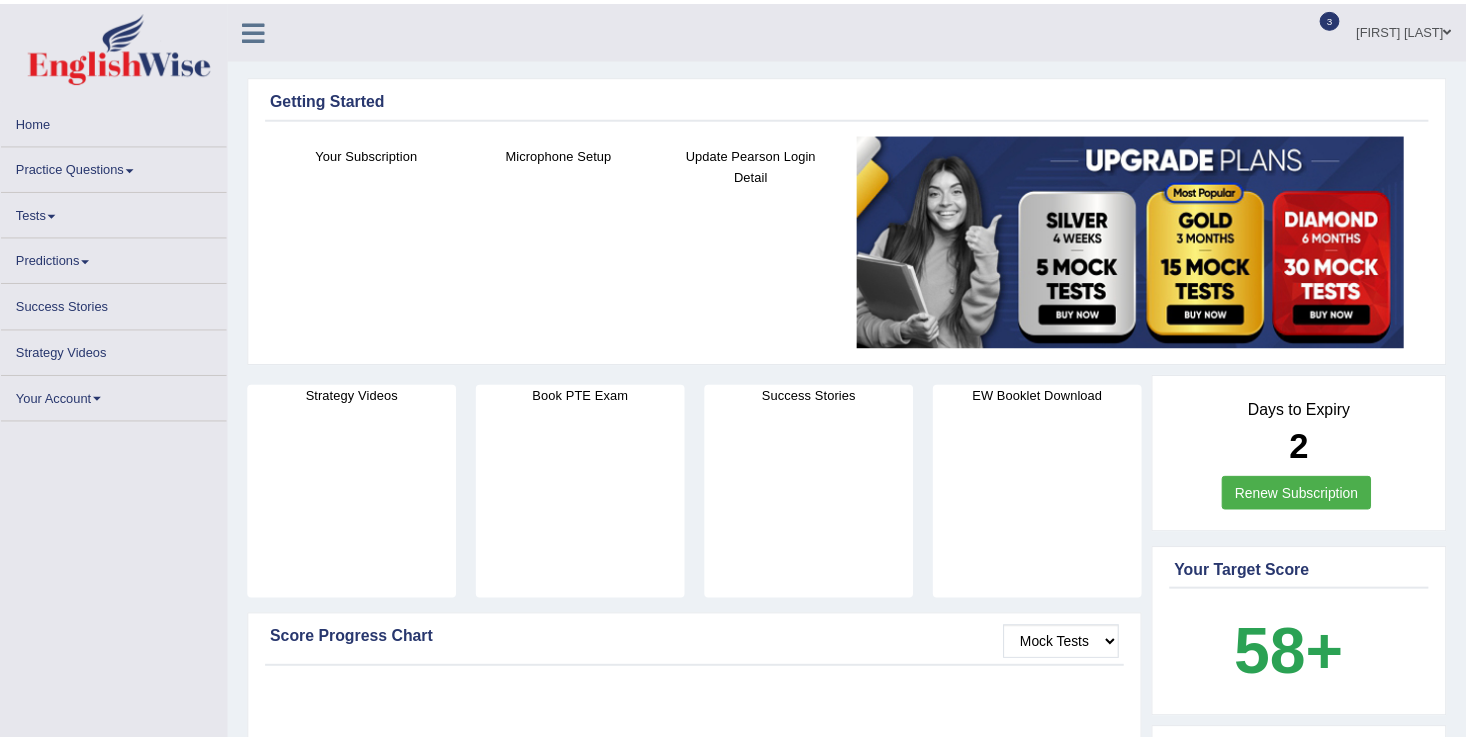scroll, scrollTop: 0, scrollLeft: 0, axis: both 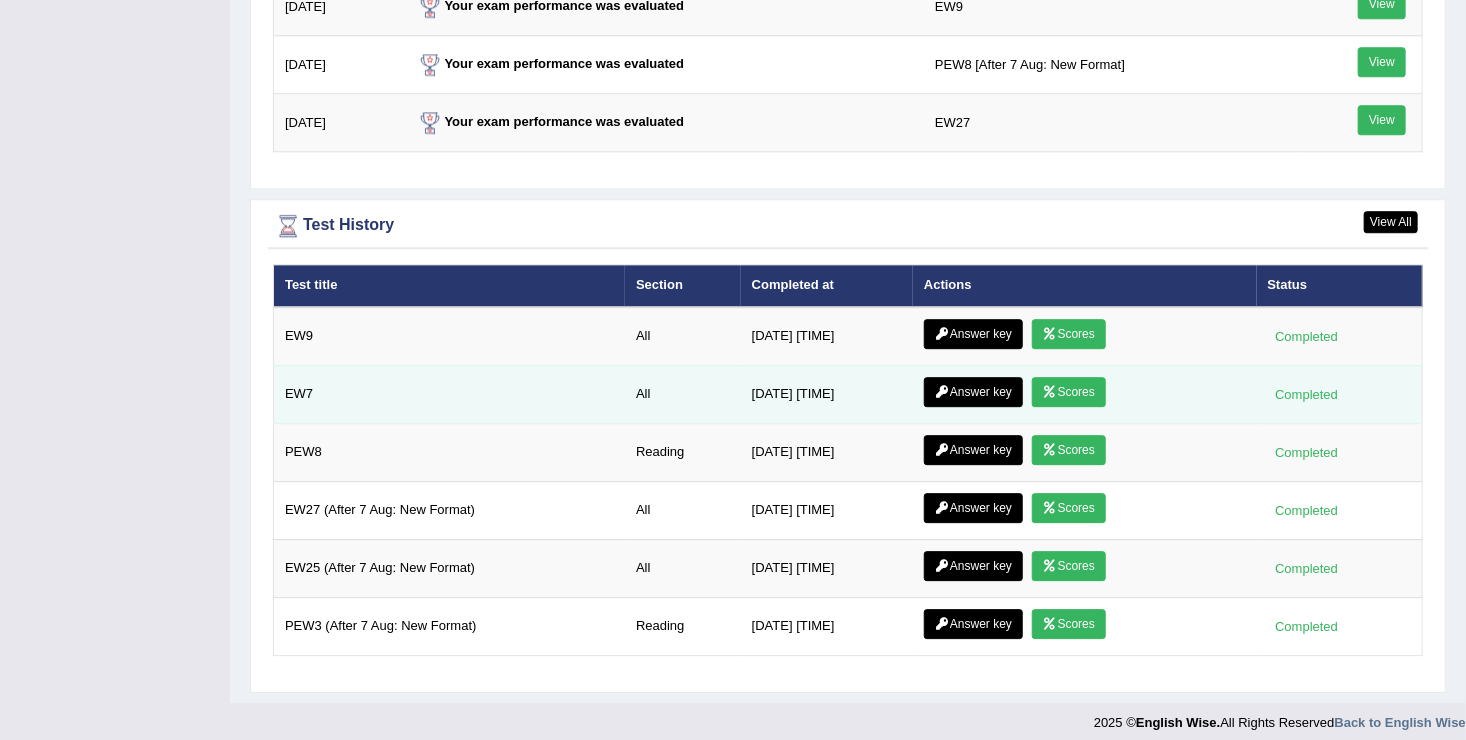 click on "Scores" at bounding box center [1069, 392] 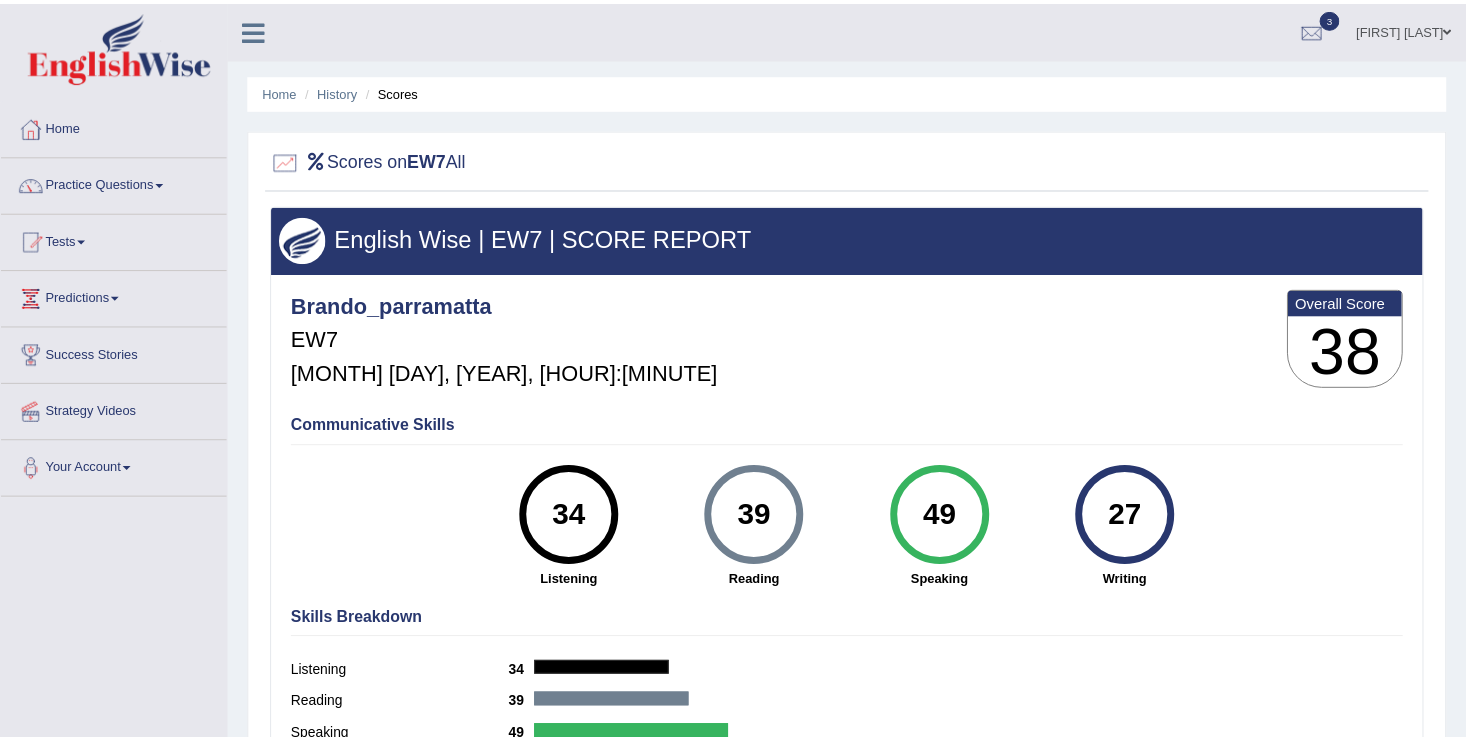 scroll, scrollTop: 0, scrollLeft: 0, axis: both 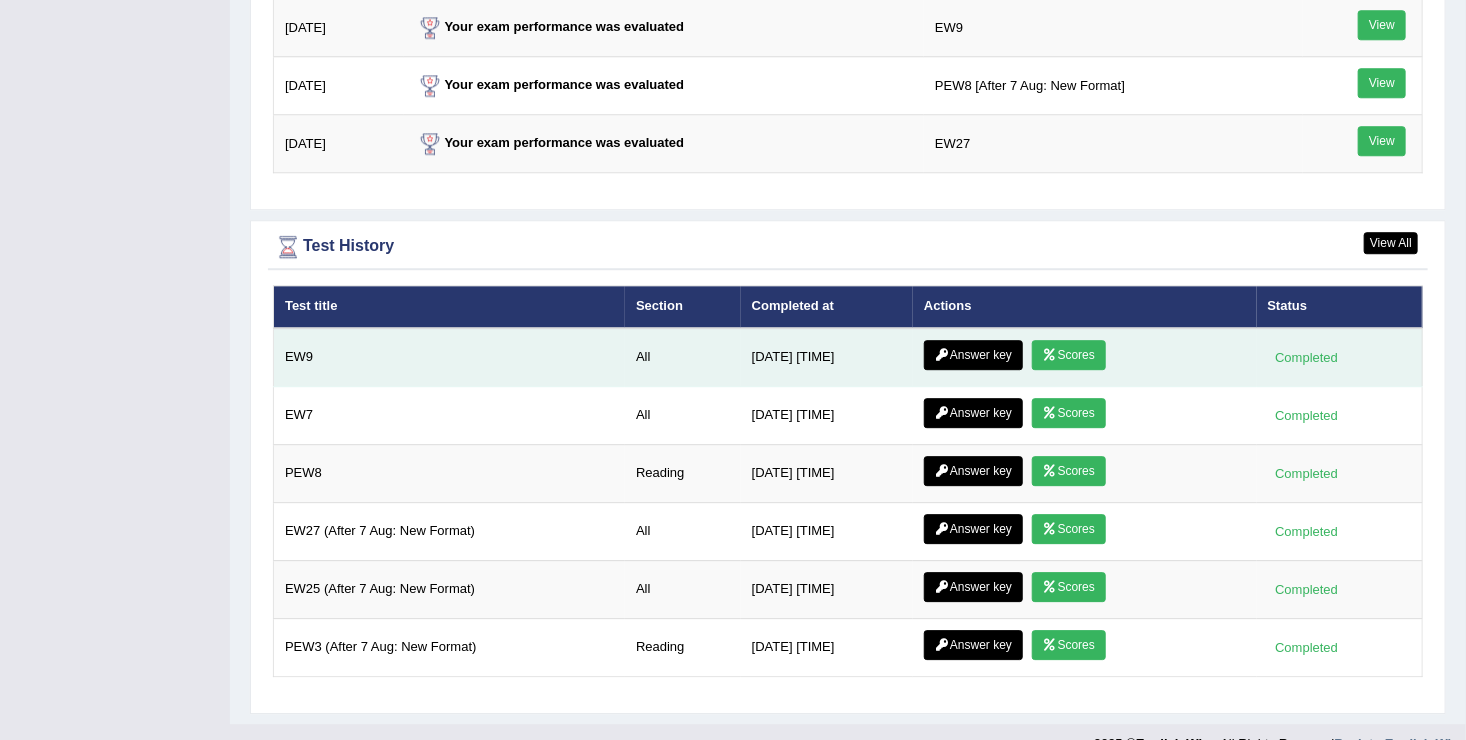 click on "Scores" at bounding box center [1069, 355] 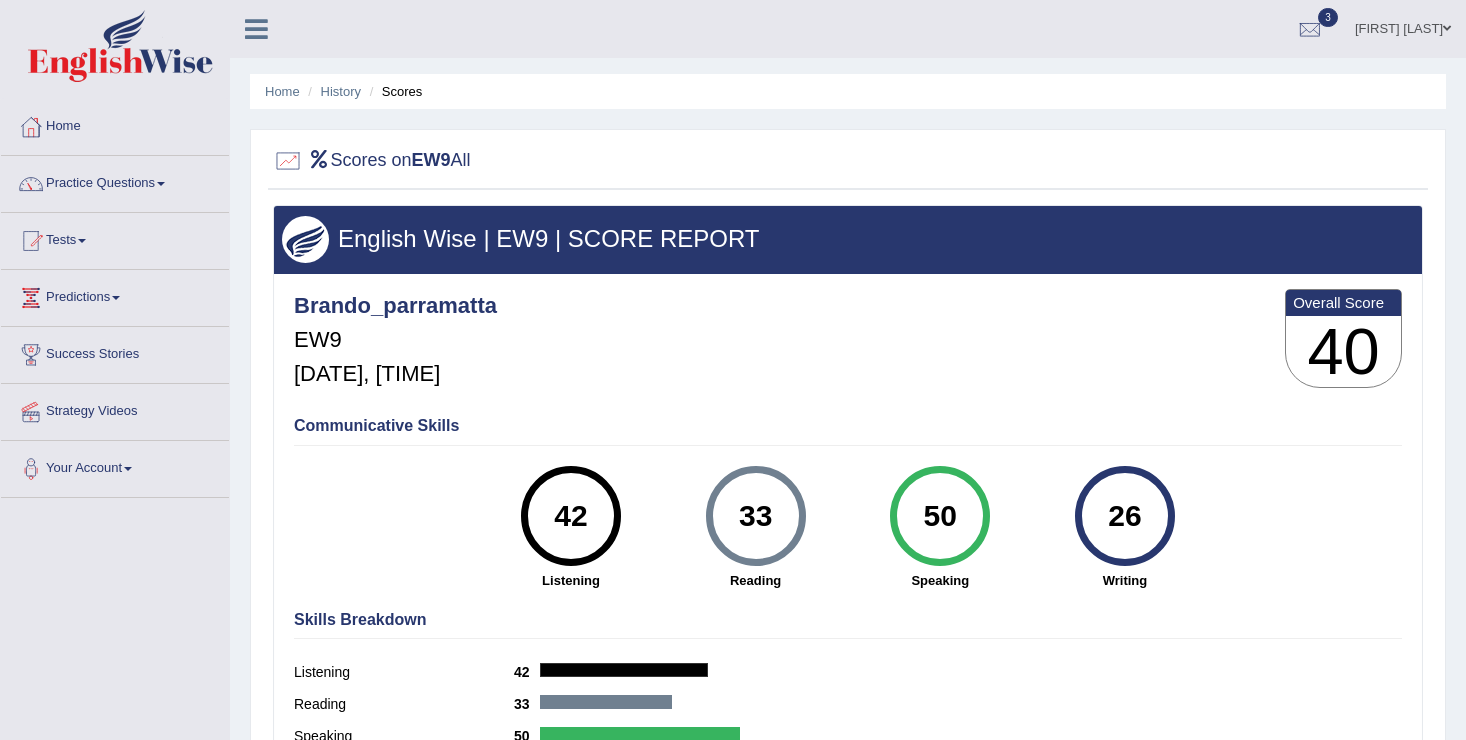 scroll, scrollTop: 0, scrollLeft: 0, axis: both 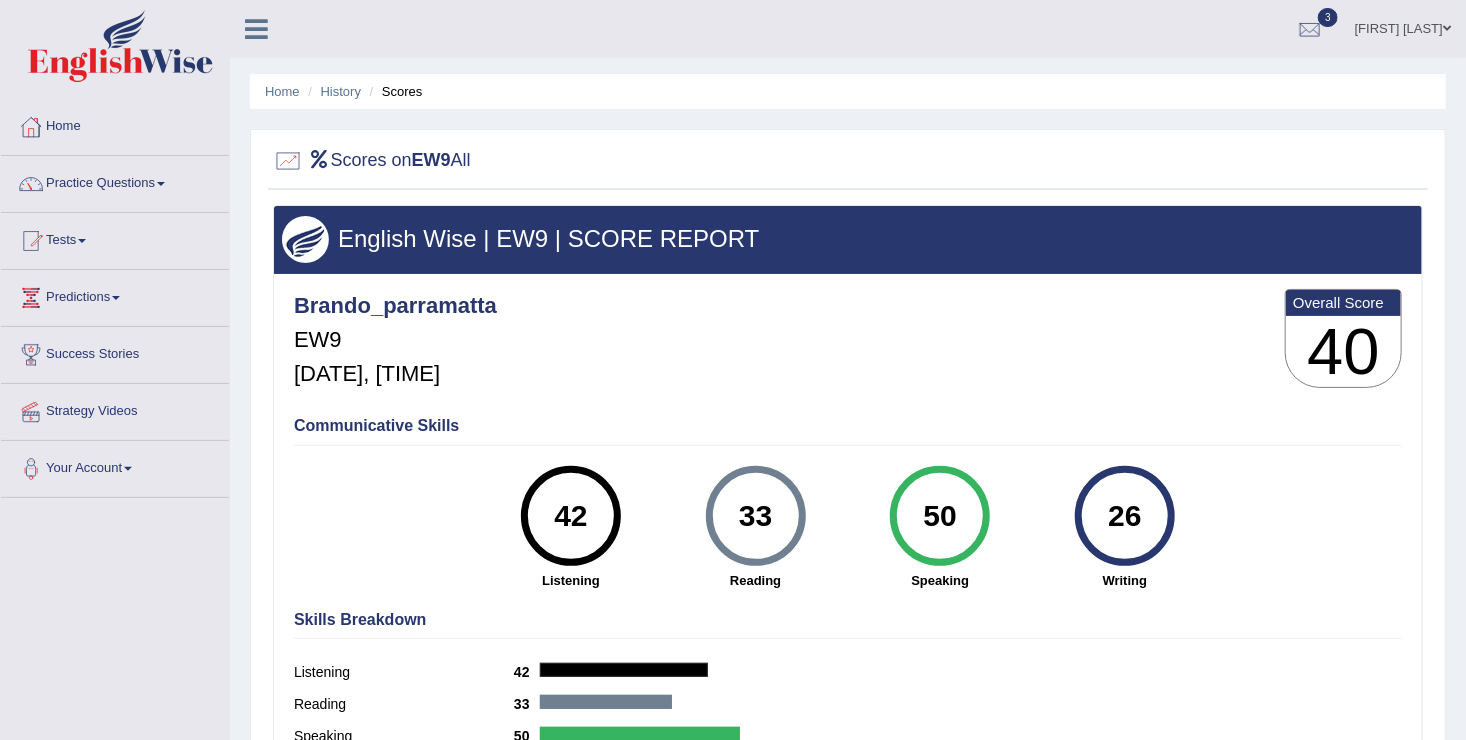click on "Home" at bounding box center [115, 124] 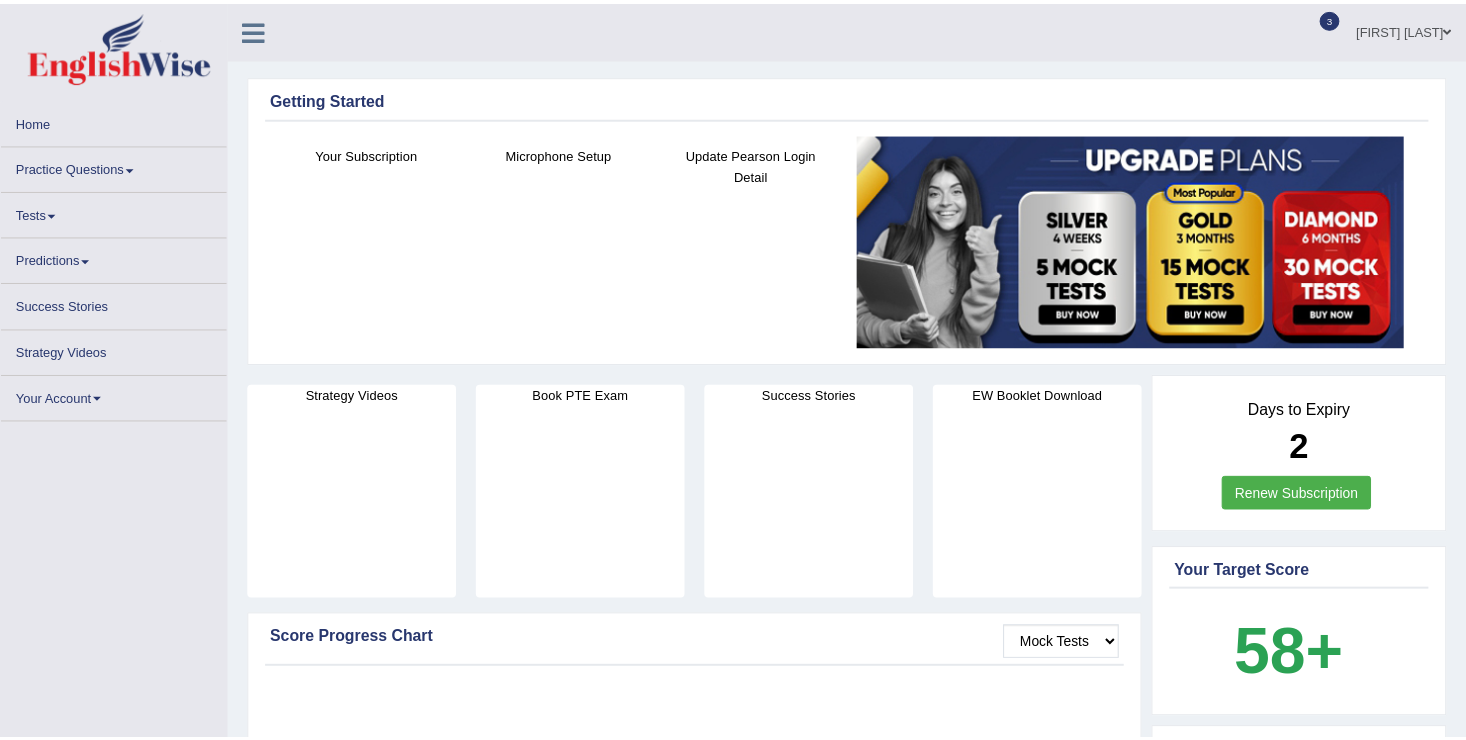 scroll, scrollTop: 0, scrollLeft: 0, axis: both 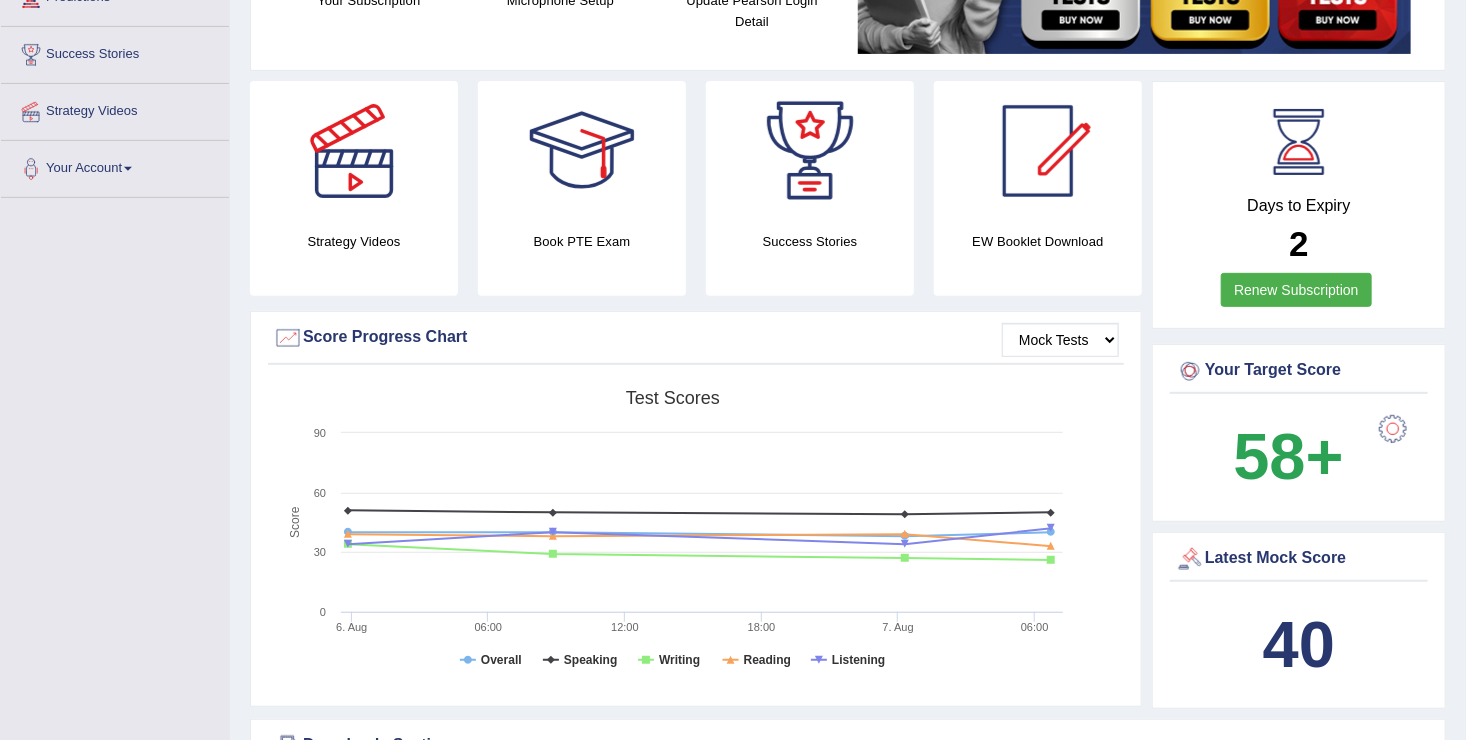 click at bounding box center (1393, 429) 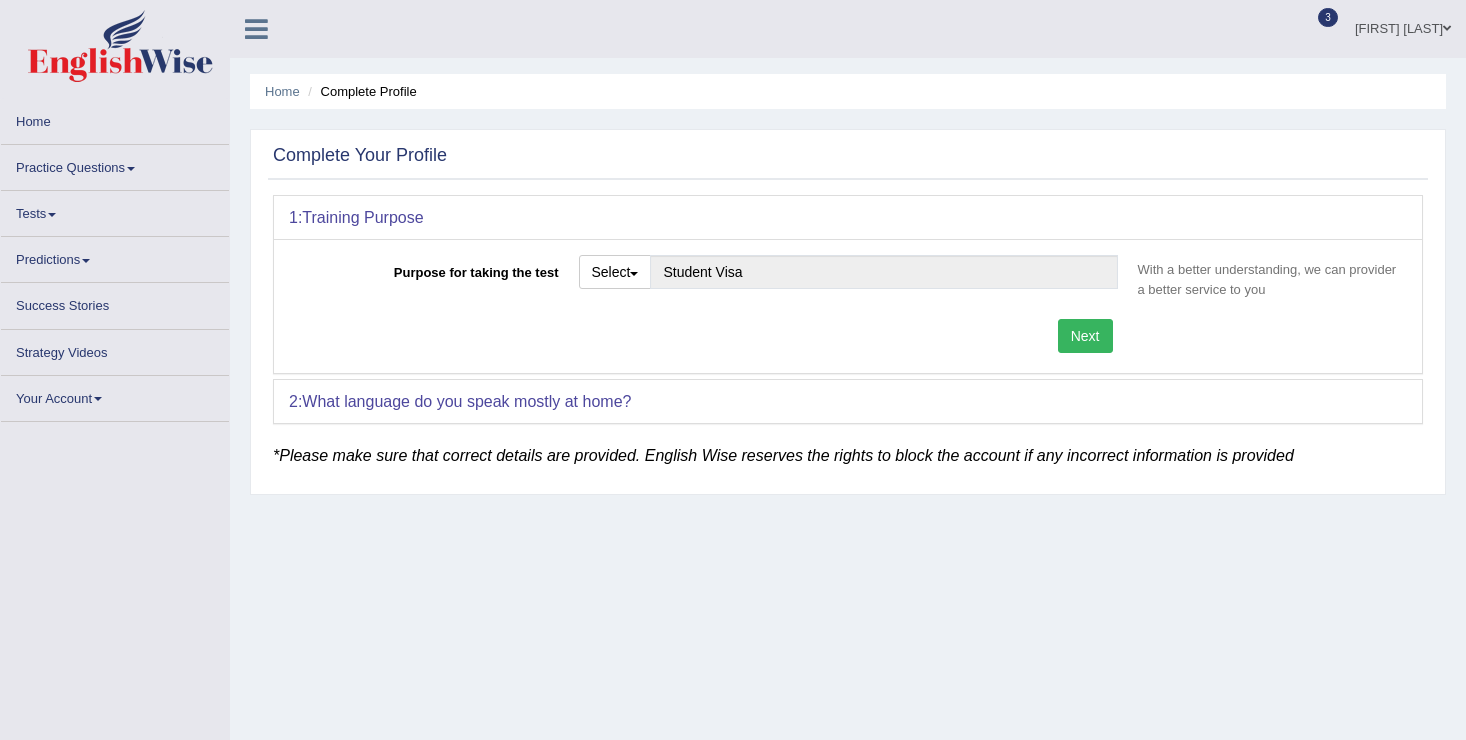 scroll, scrollTop: 0, scrollLeft: 0, axis: both 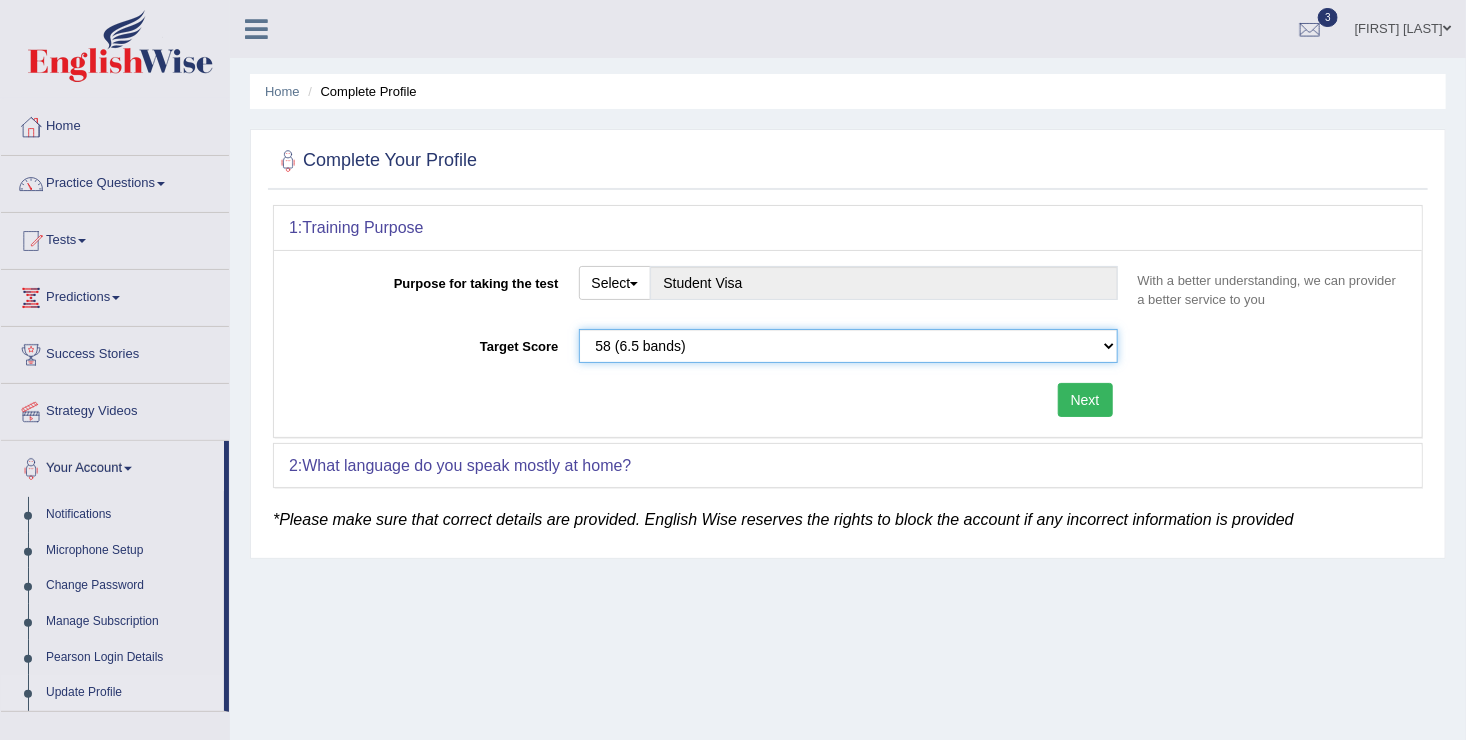 click on "Please select the correct value
50 (6 bands)
58 (6.5 bands)
65 (7 bands)
79 (8 bands)" at bounding box center (848, 346) 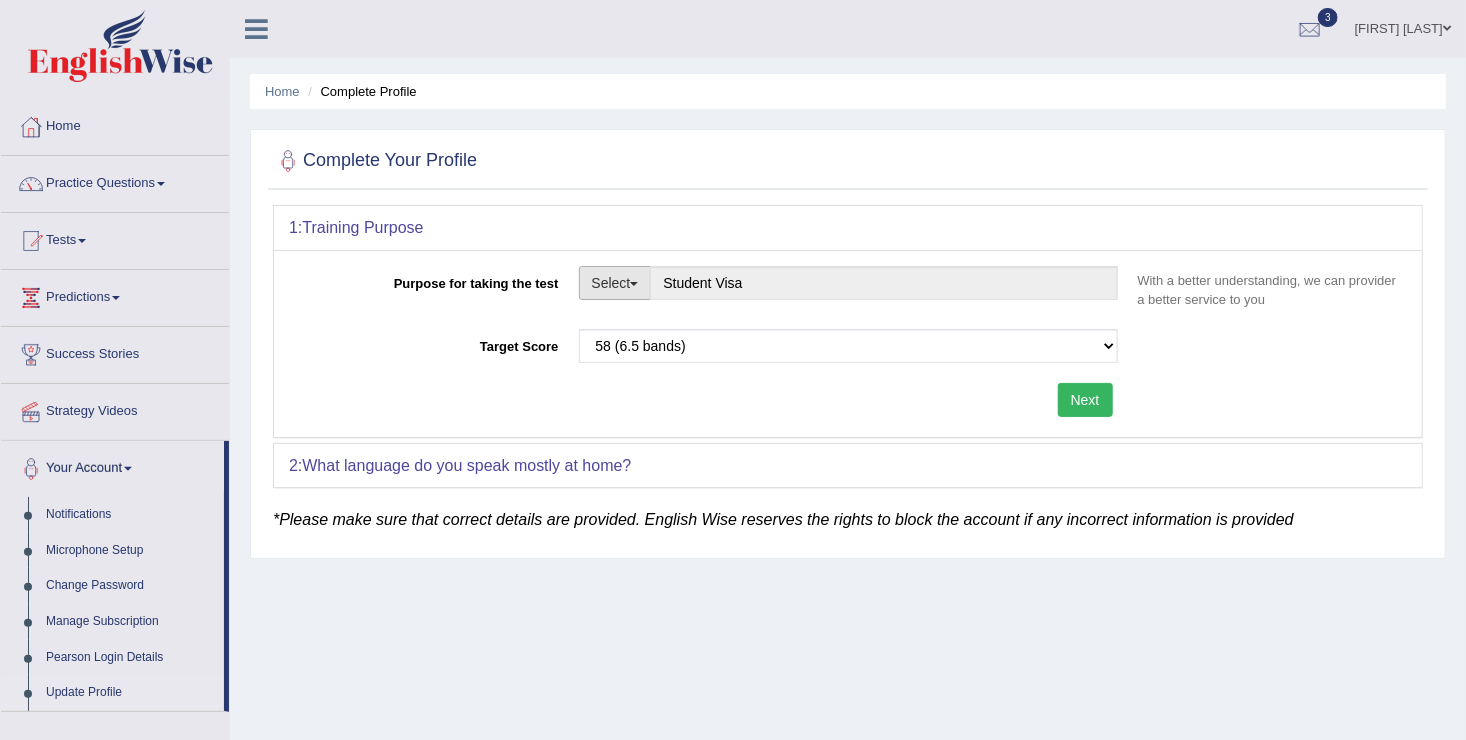 click on "Select" at bounding box center [615, 283] 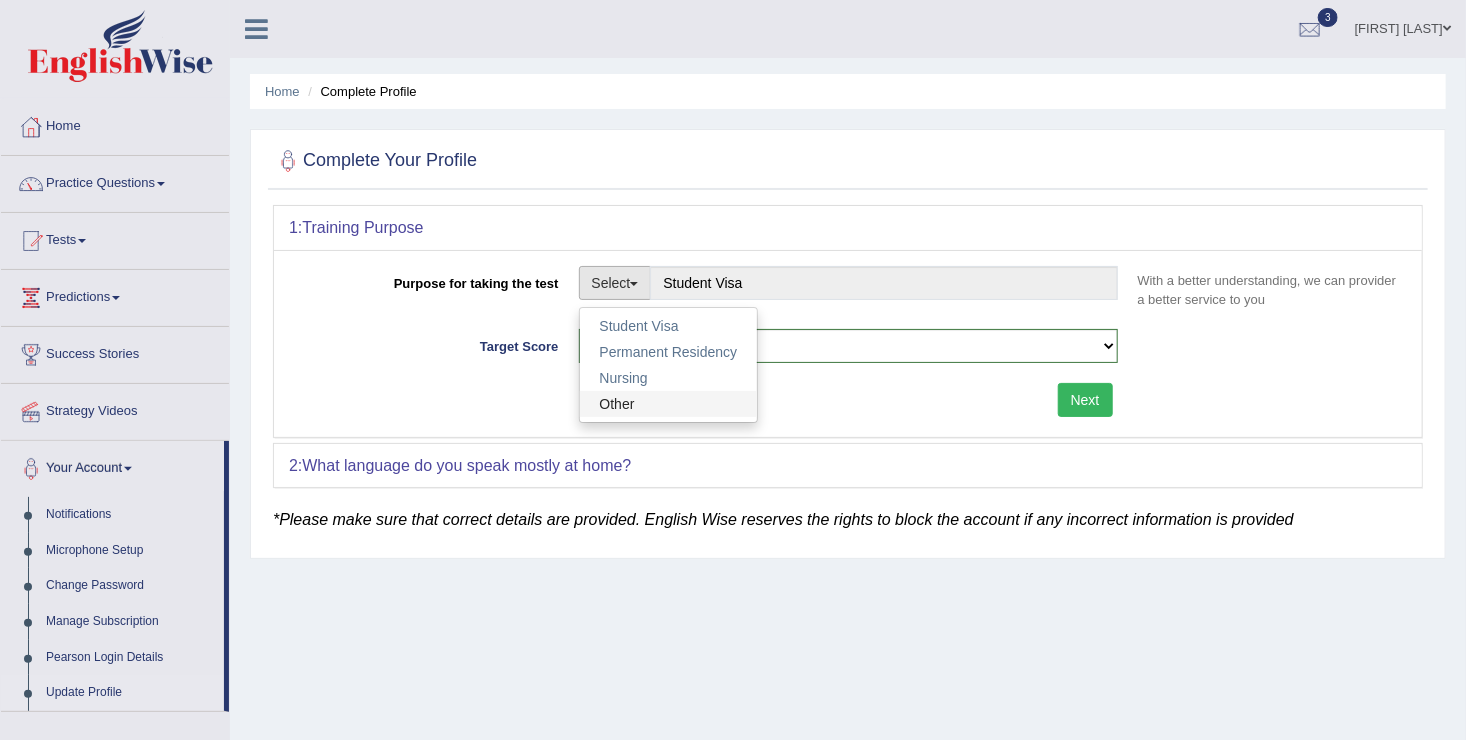 click on "Other" at bounding box center [669, 404] 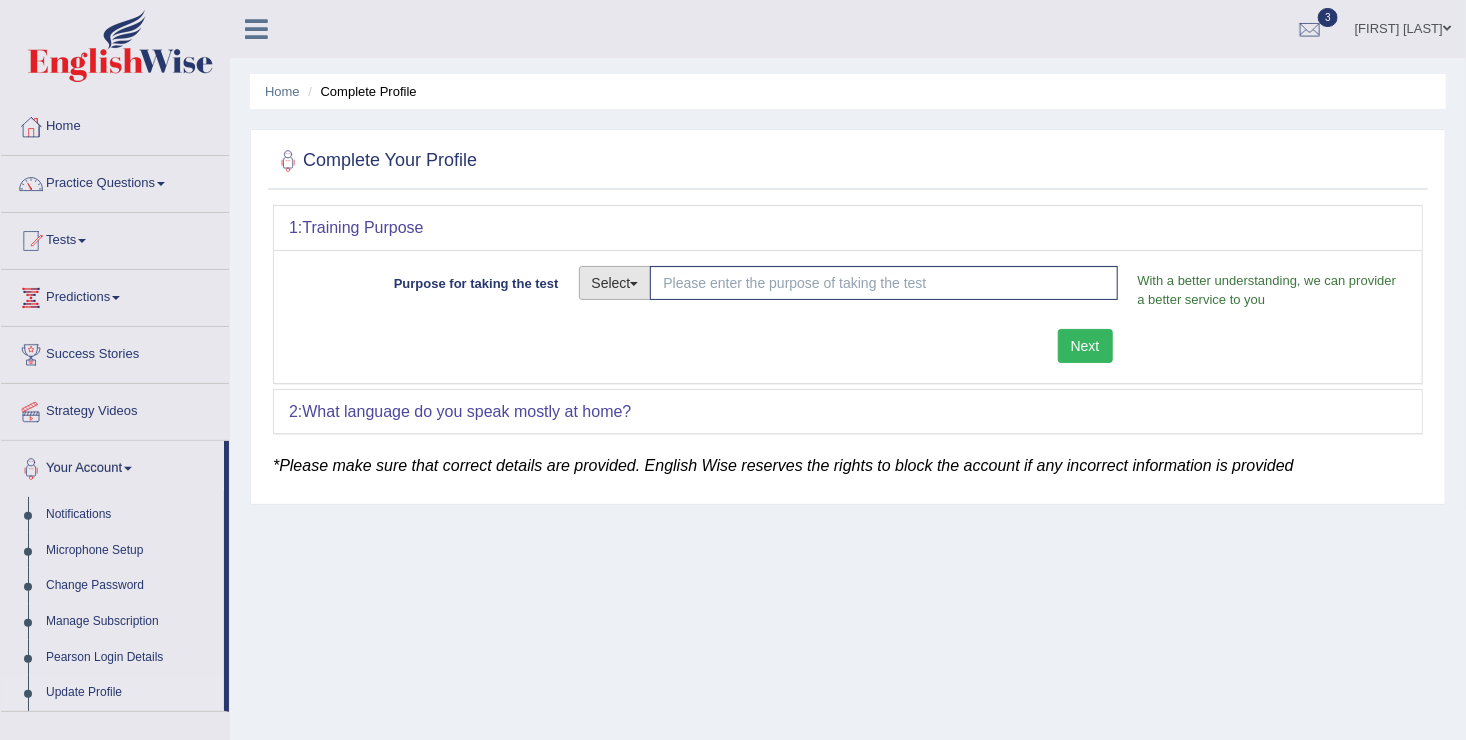 click on "Select" at bounding box center [615, 283] 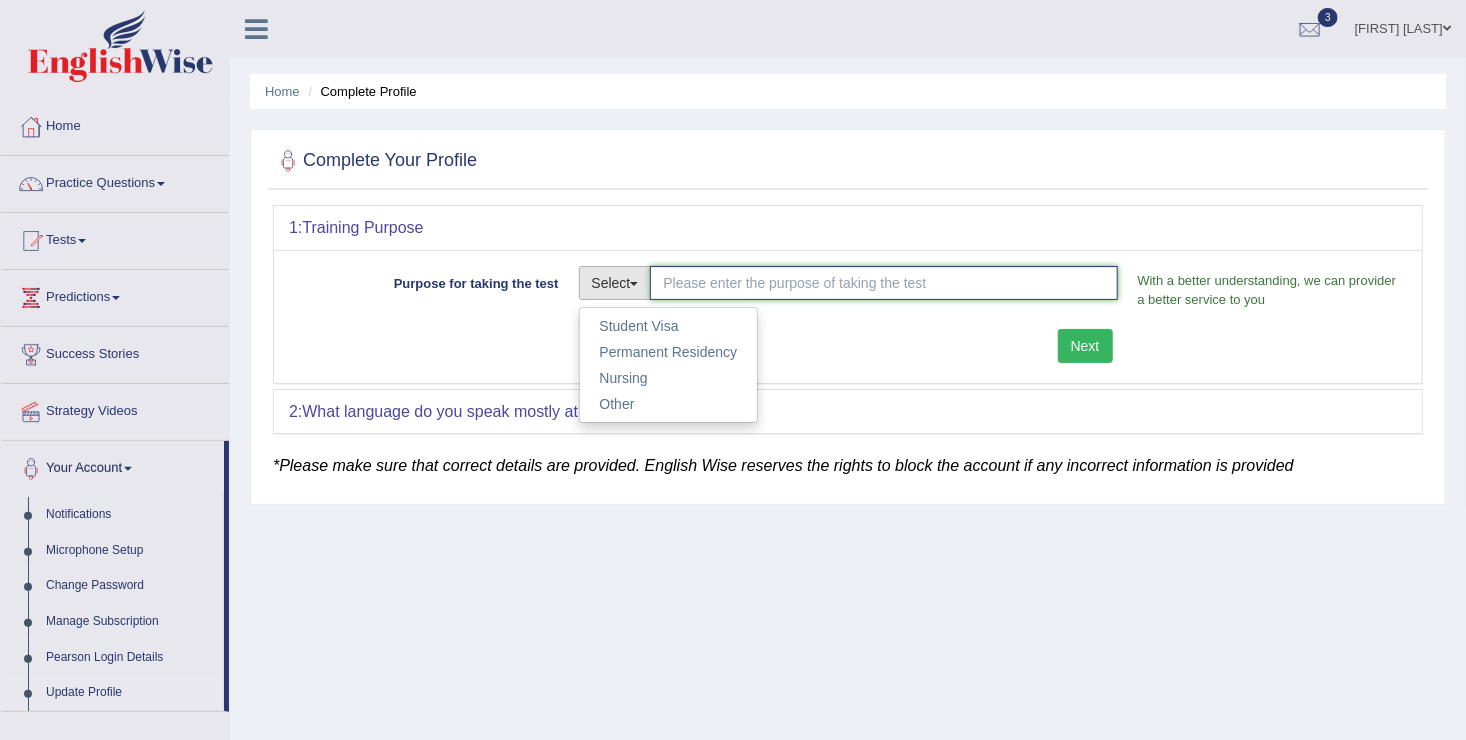 click on "Purpose for taking the test" at bounding box center (883, 283) 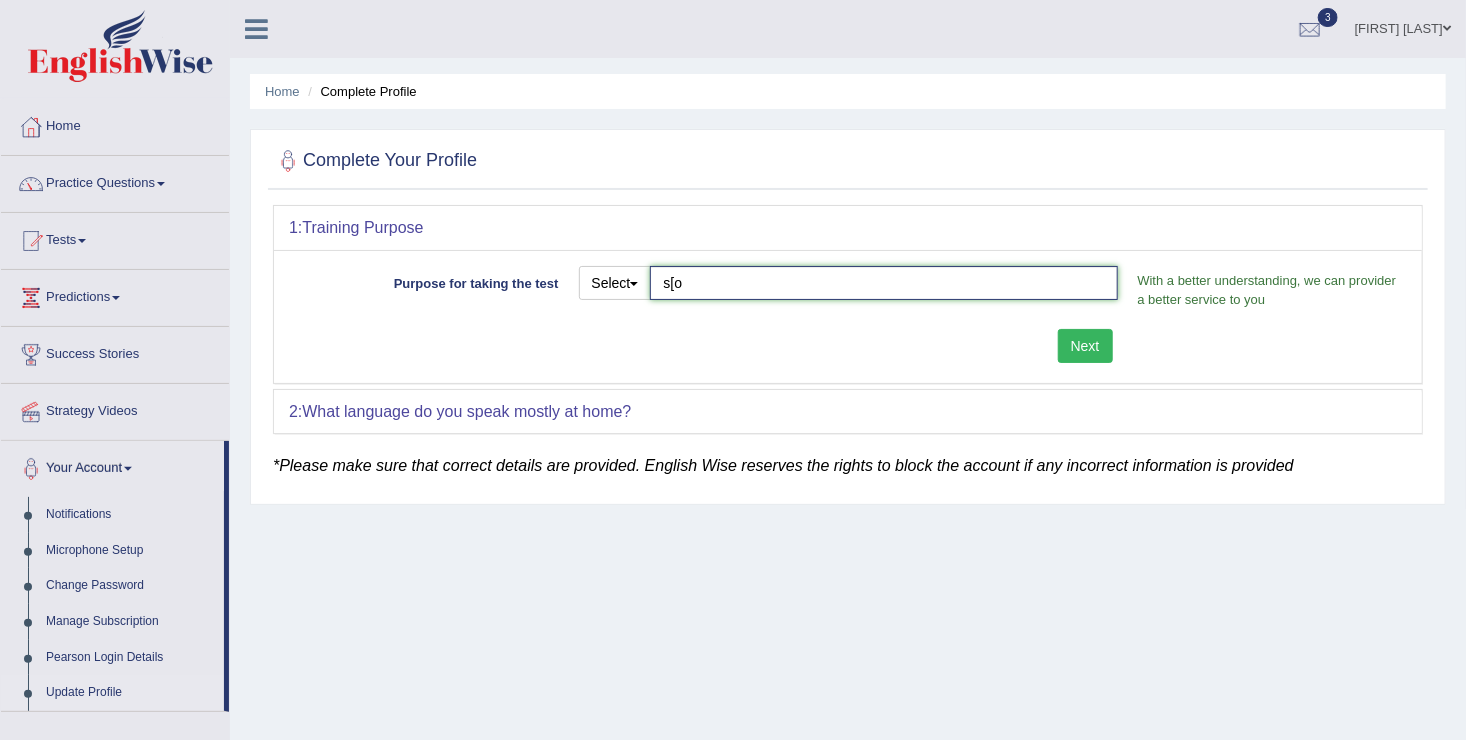 click on "s[o" at bounding box center (883, 283) 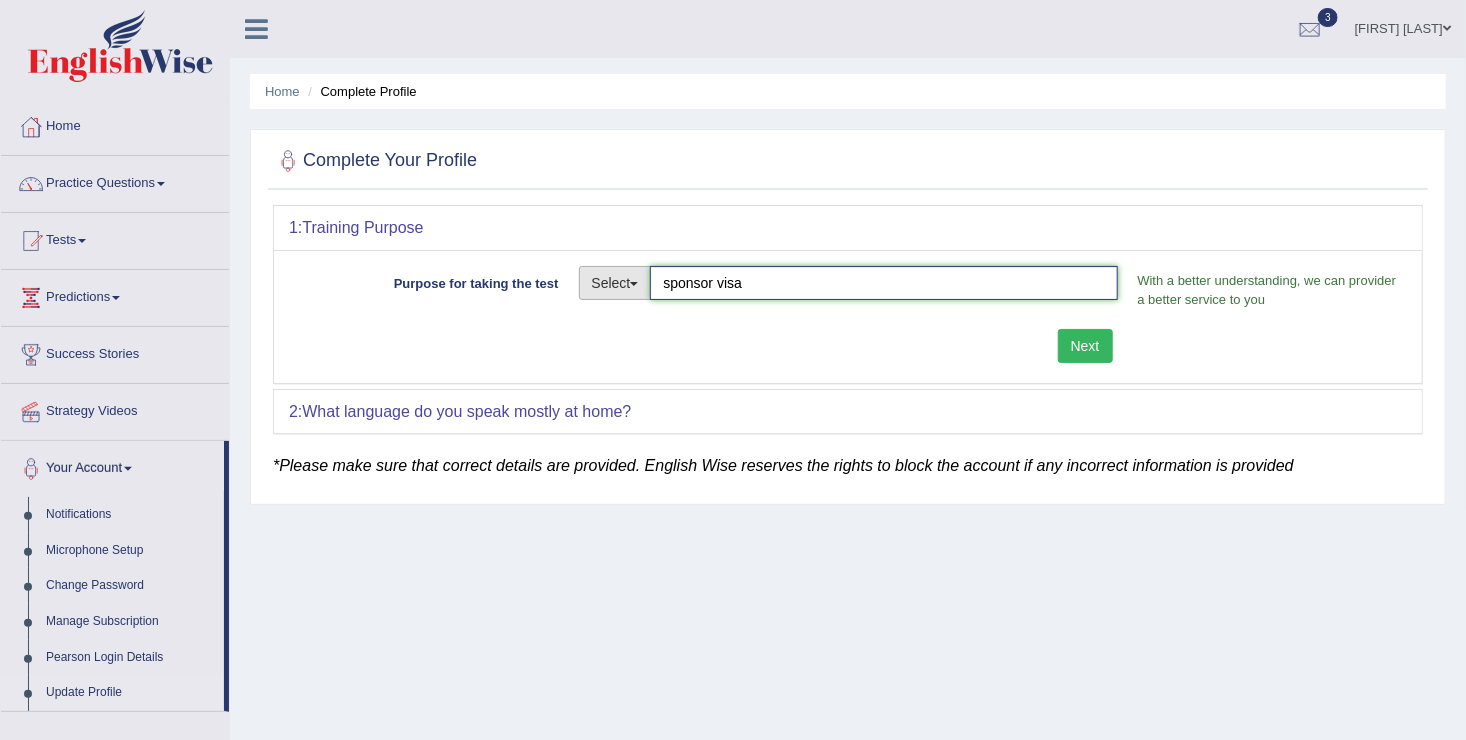type on "sponsor visa" 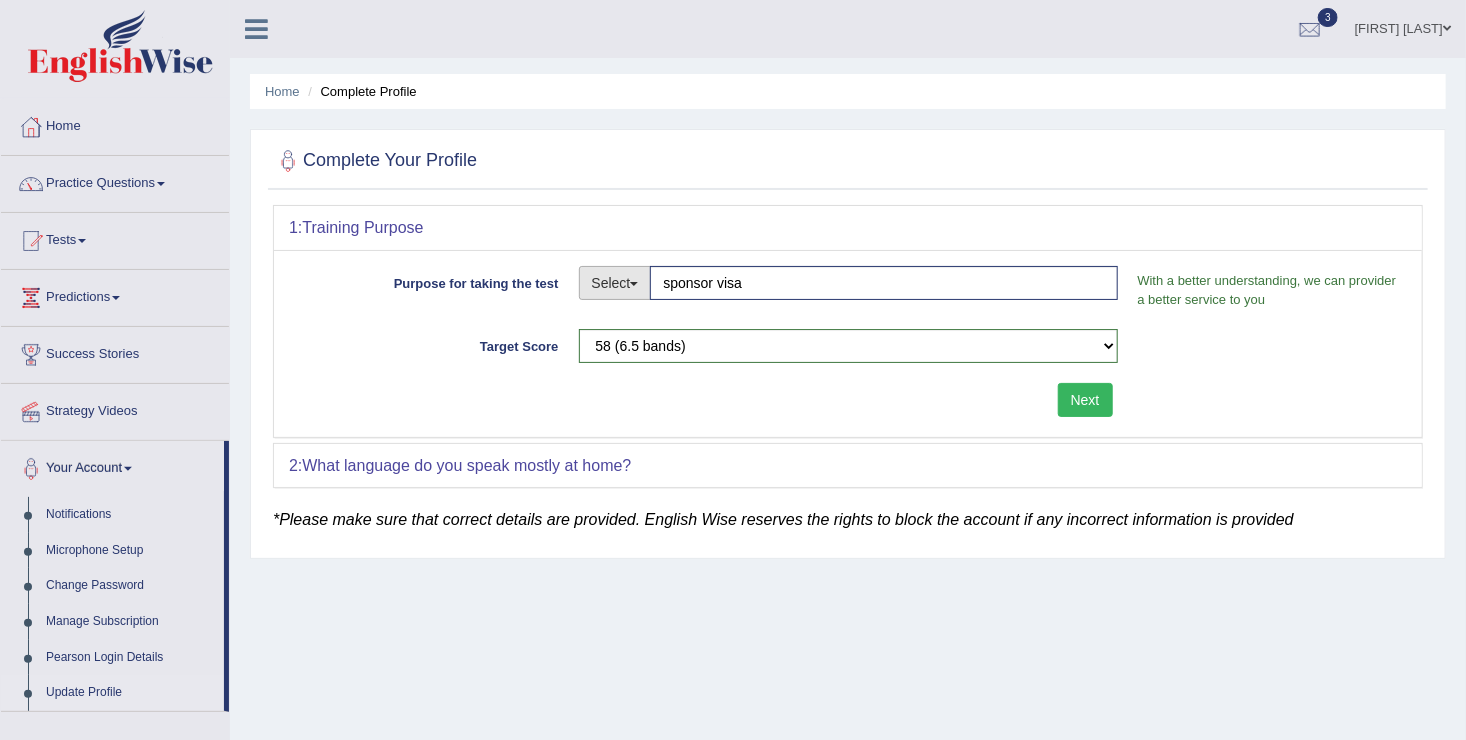 click at bounding box center [634, 284] 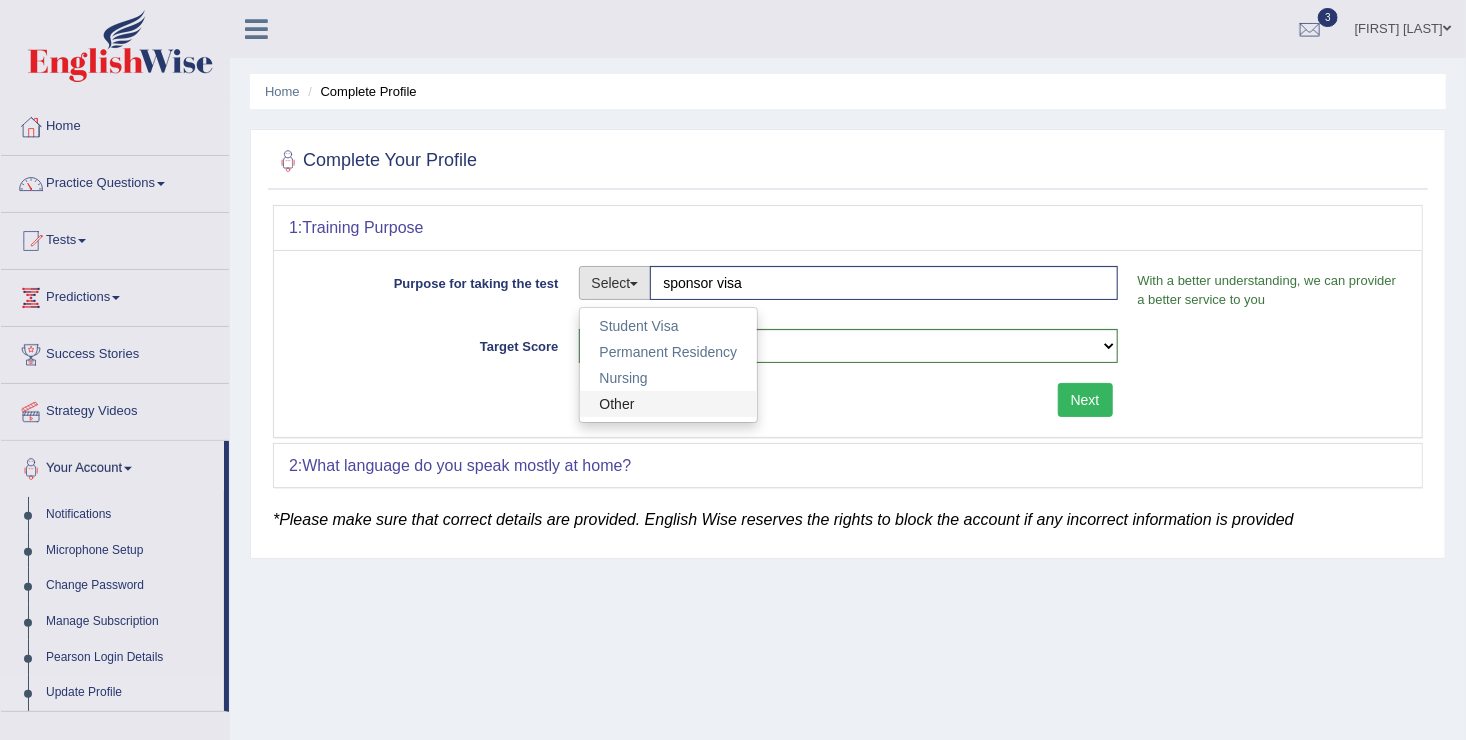 click on "Other" at bounding box center [669, 404] 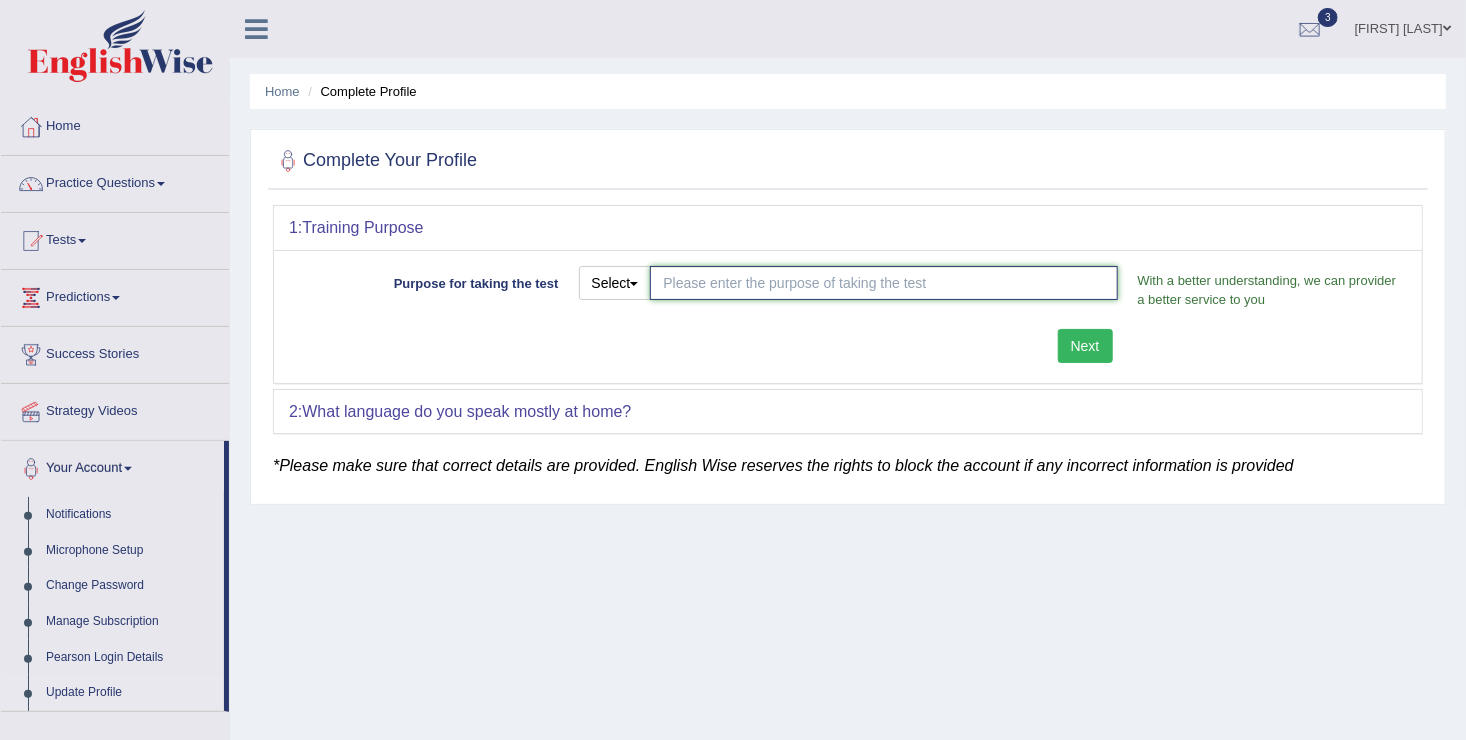 click on "Purpose for taking the test" at bounding box center (883, 283) 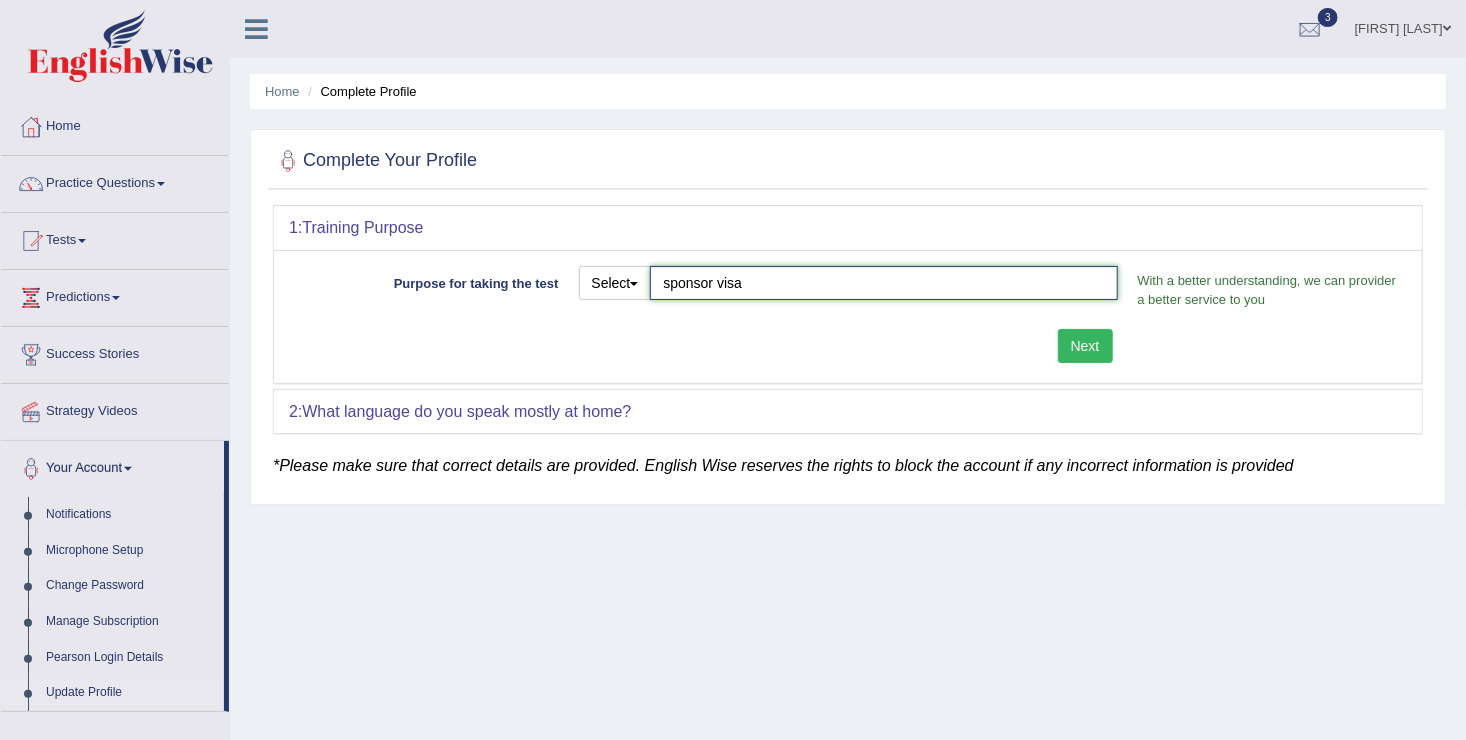 type on "sponsor visa" 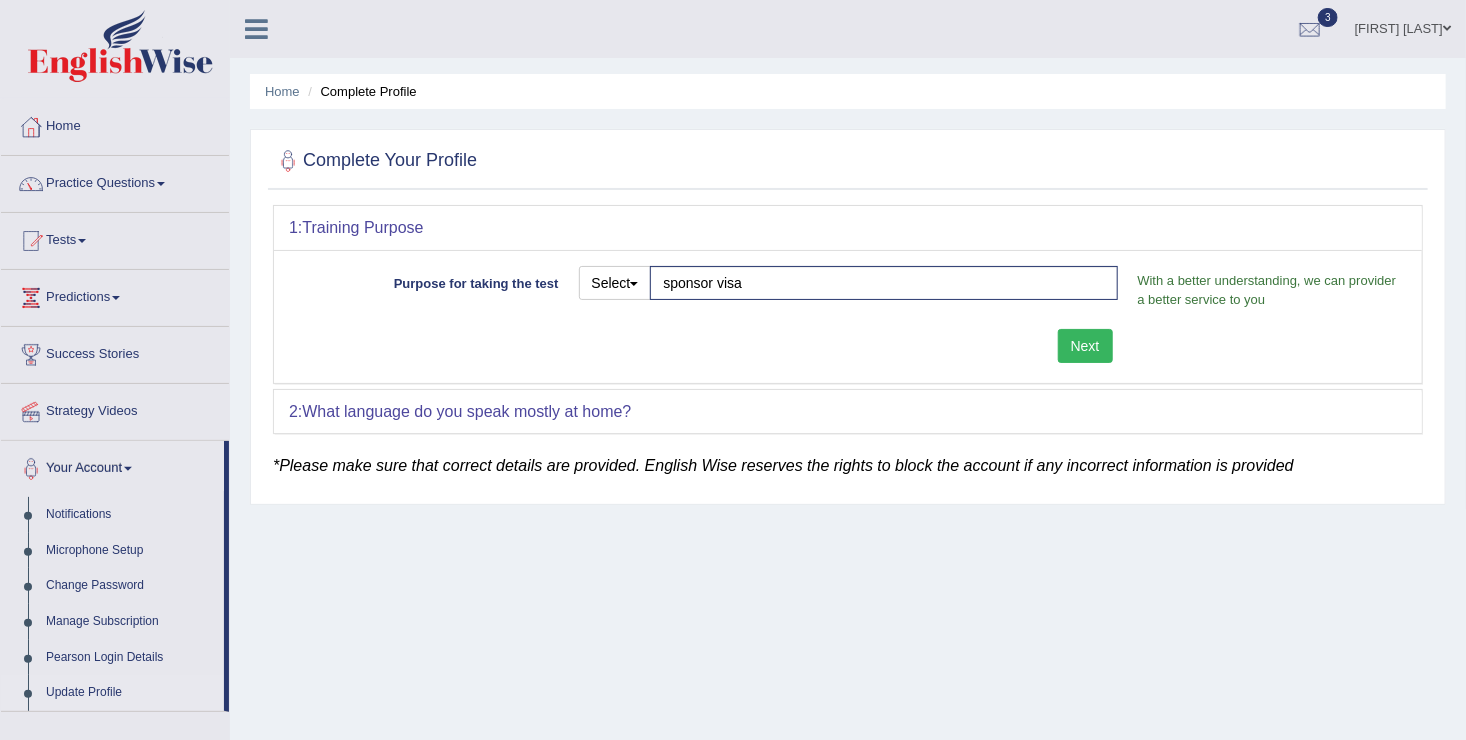 click on "Purpose for taking the test
Select
Student Visa
Permanent Residency
Nursing
Other
sponsor visa
With a better understanding, we can provider a better service to you
Target Score
Please select the correct value
50 (6 bands)
58 (6.5 bands)
65 (7 bands)
79 (8 bands)
Next" at bounding box center (848, 316) 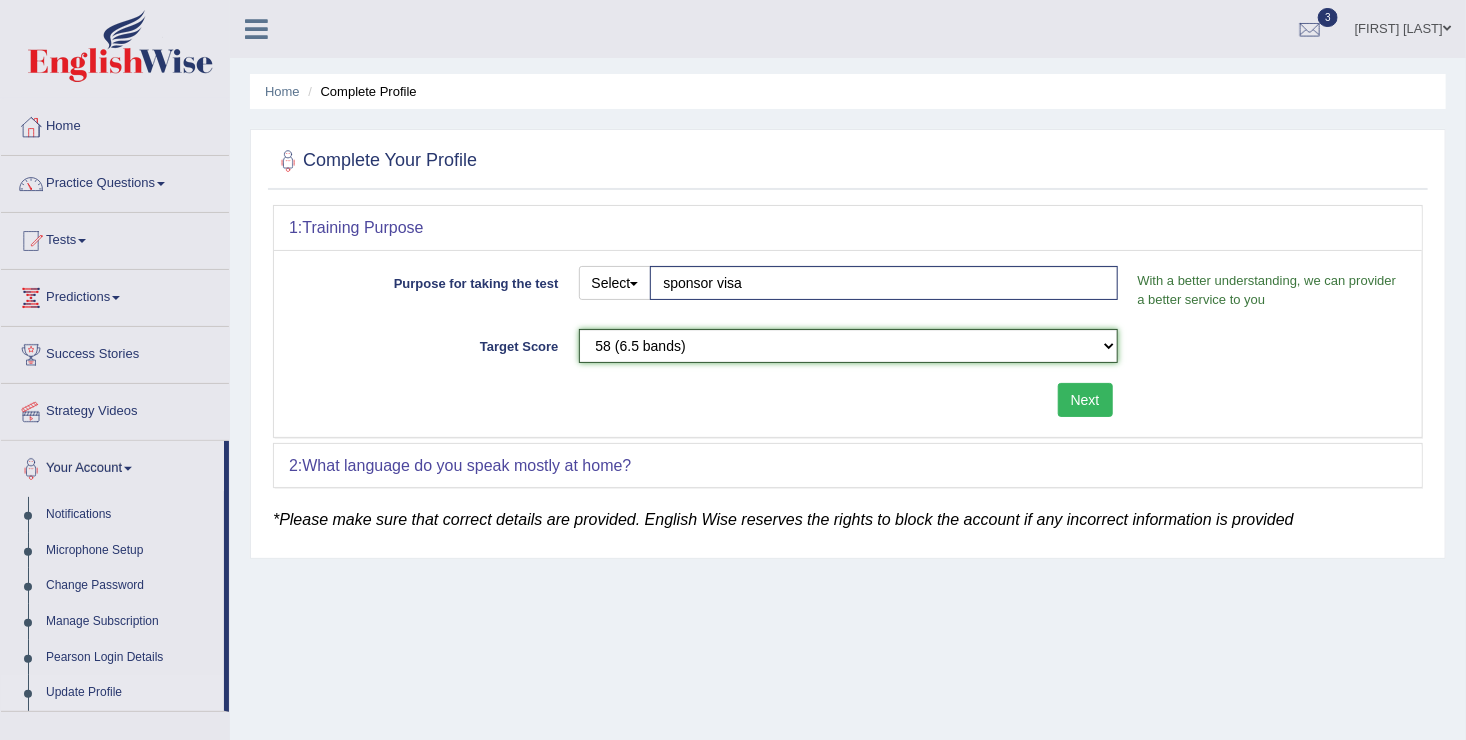 click on "Please select the correct value
50 (6 bands)
58 (6.5 bands)
65 (7 bands)
79 (8 bands)" at bounding box center (848, 346) 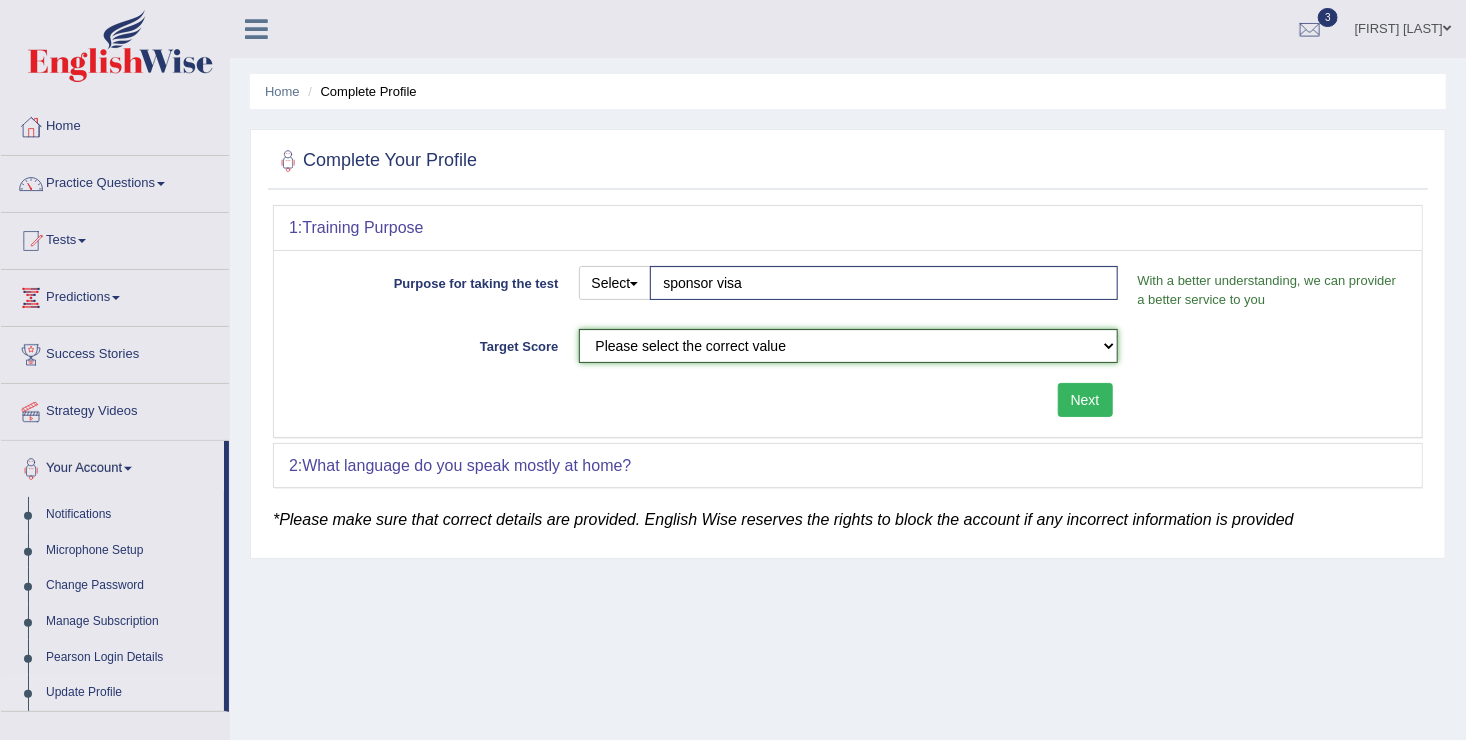 click on "Please select the correct value
50 (6 bands)
58 (6.5 bands)
65 (7 bands)
79 (8 bands)" at bounding box center (848, 346) 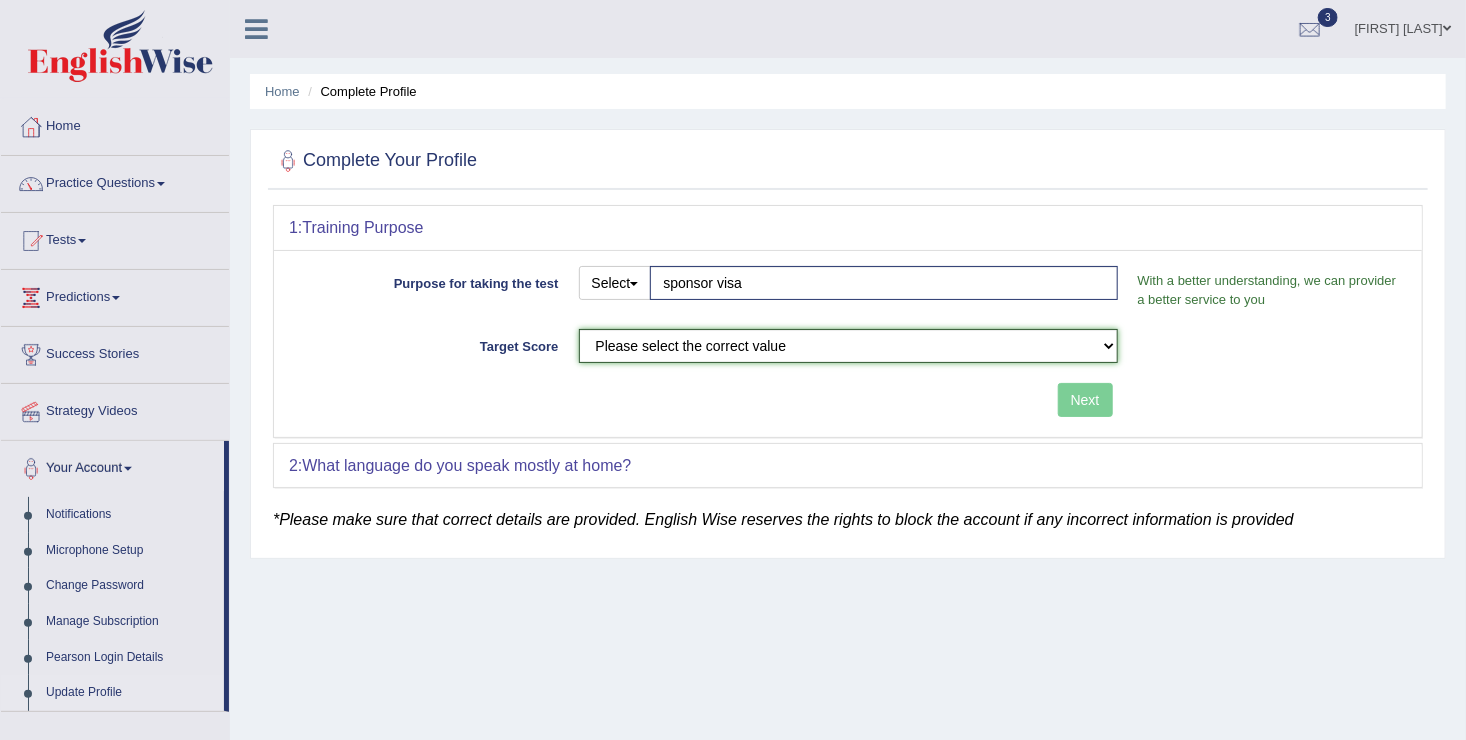 click on "Please select the correct value
50 (6 bands)
58 (6.5 bands)
65 (7 bands)
79 (8 bands)" at bounding box center [848, 346] 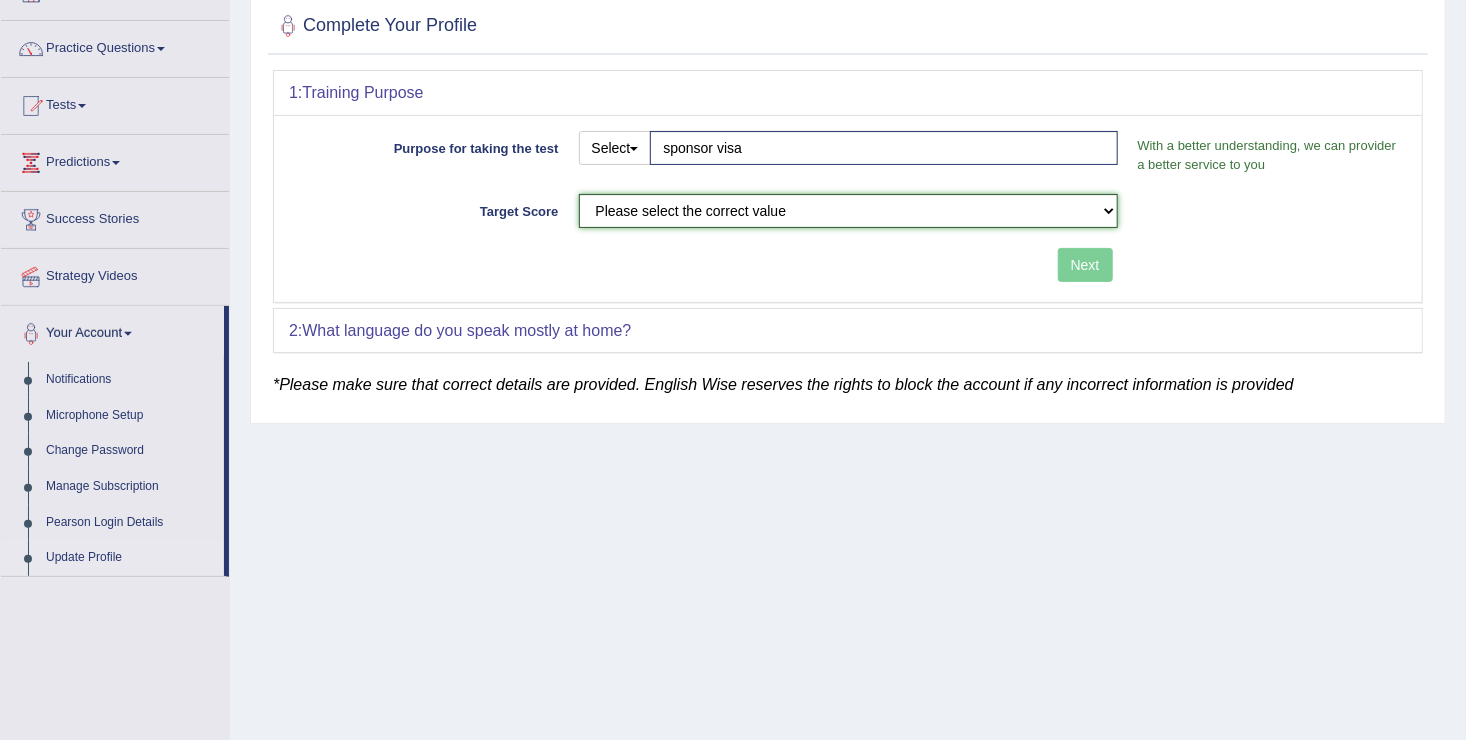 scroll, scrollTop: 100, scrollLeft: 0, axis: vertical 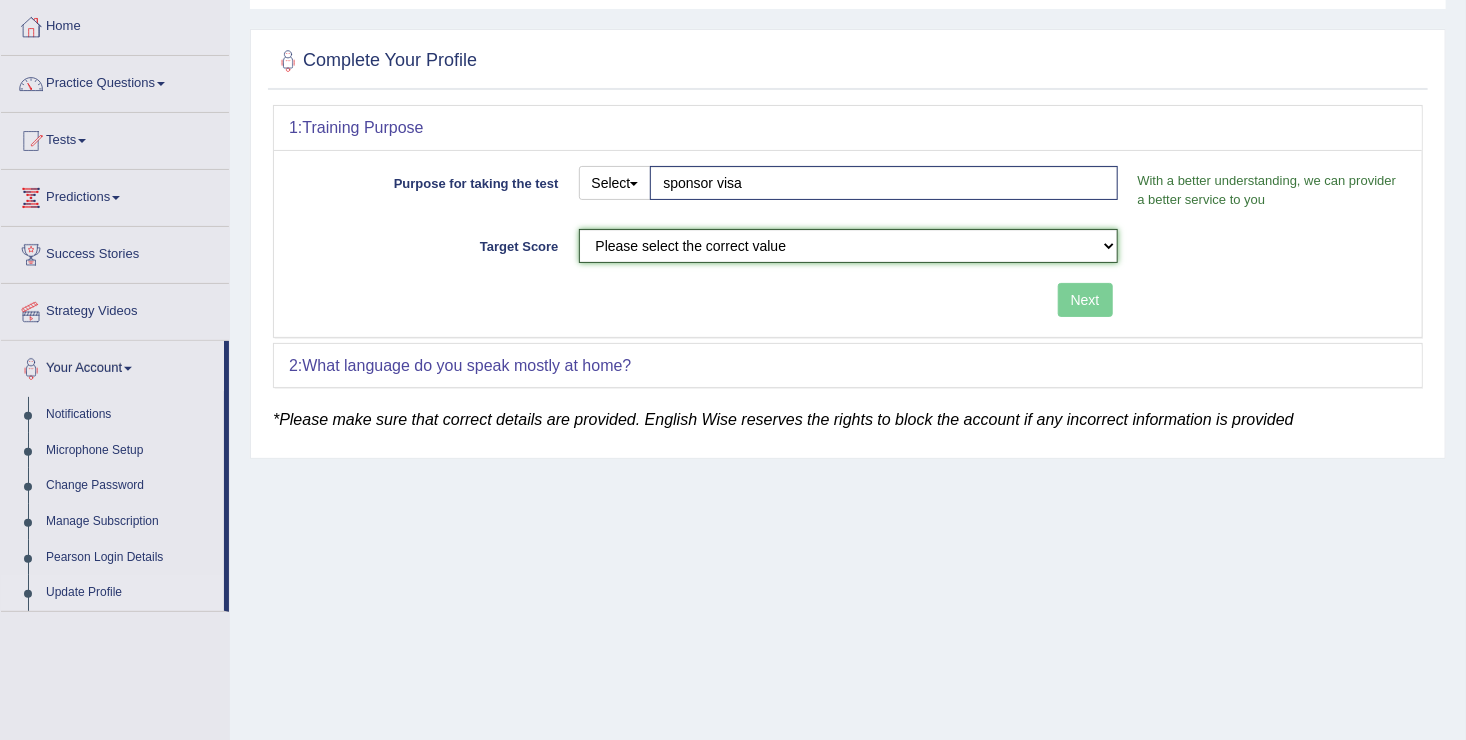 click on "Please select the correct value
50 (6 bands)
58 (6.5 bands)
65 (7 bands)
79 (8 bands)" at bounding box center (848, 246) 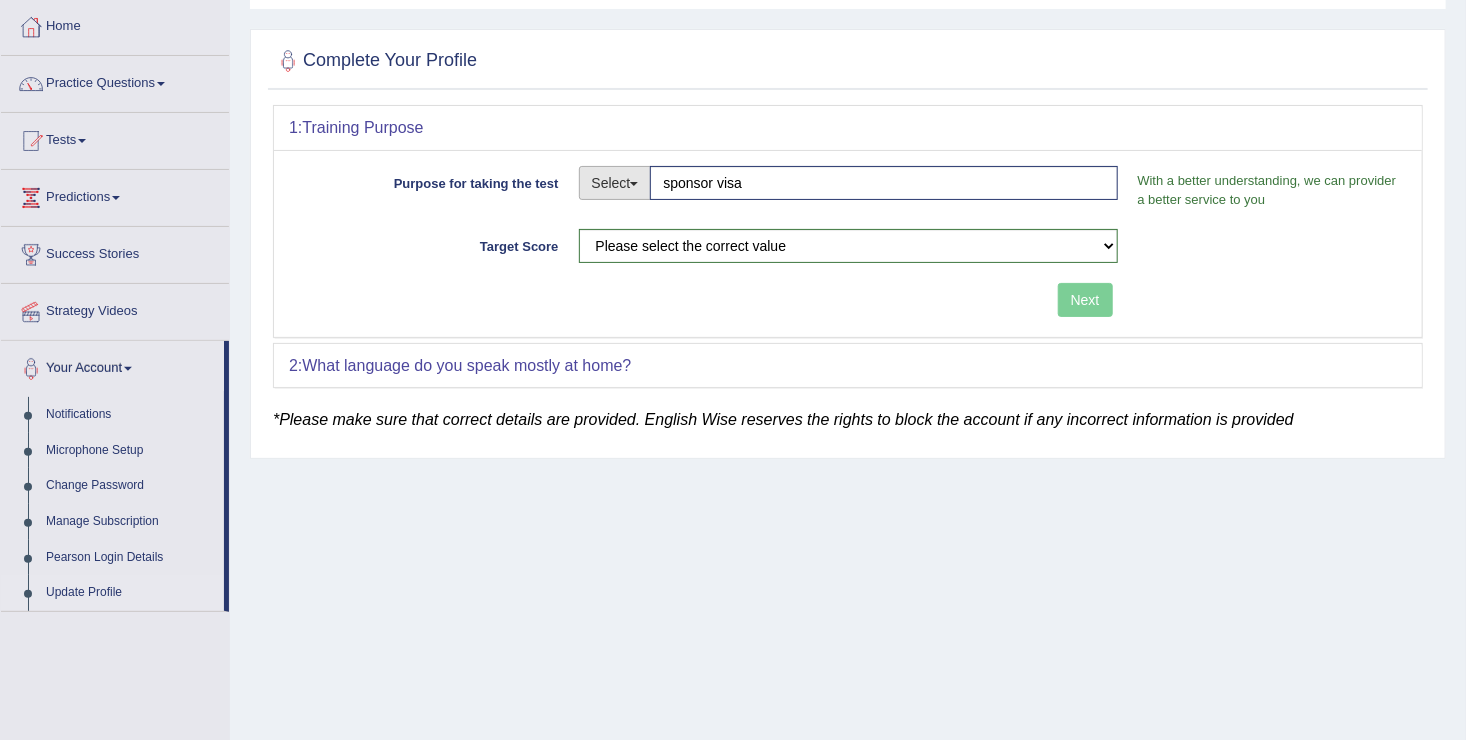 click on "Select" at bounding box center [615, 183] 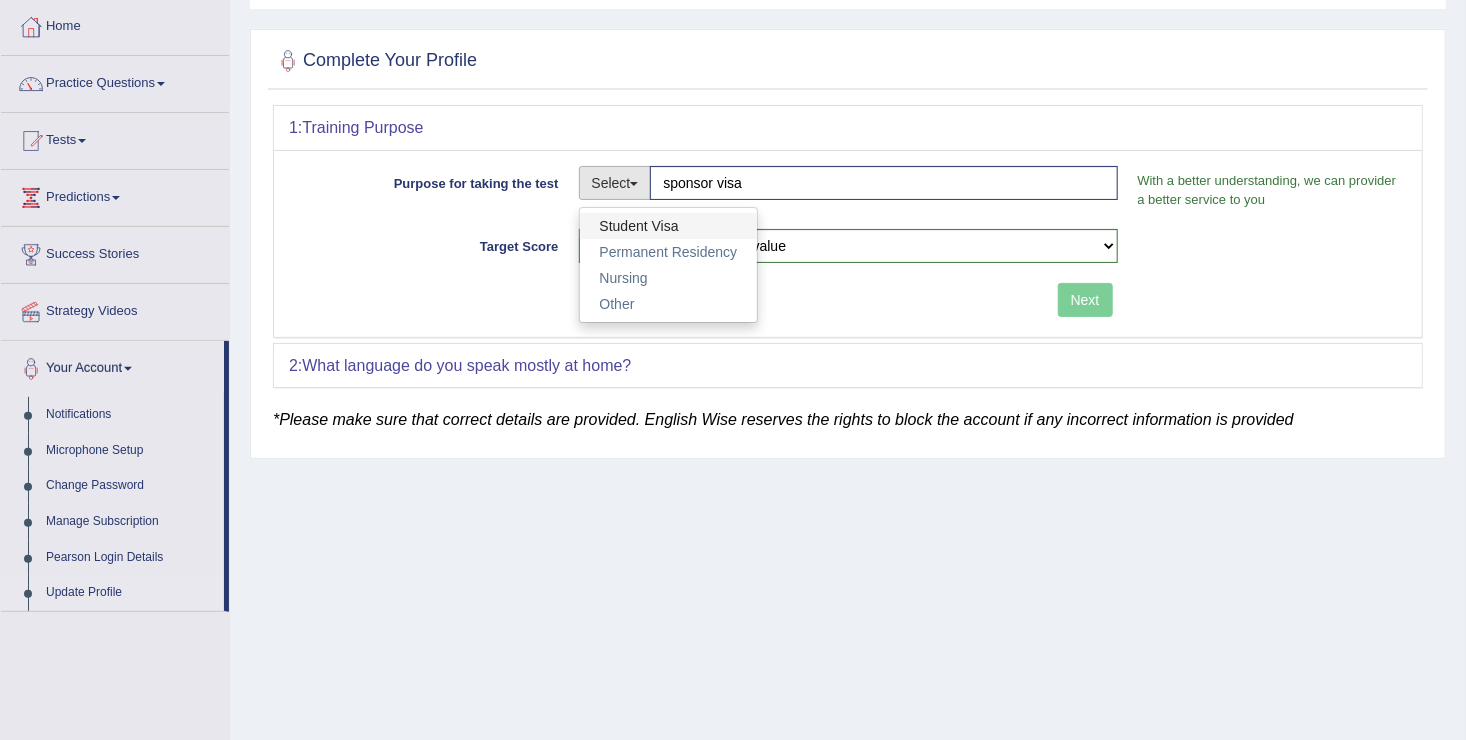 click on "Student Visa" at bounding box center [669, 226] 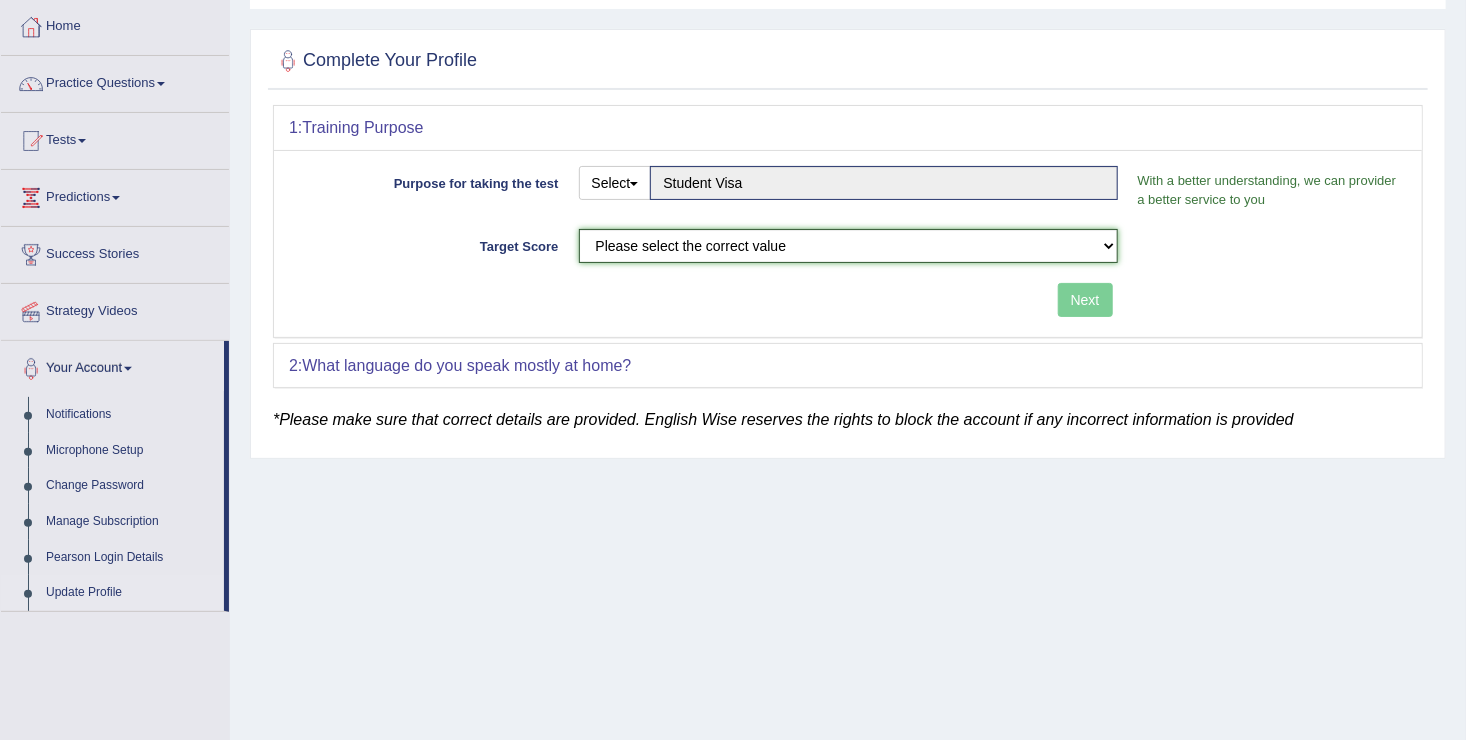 click on "Please select the correct value
50 (6 bands)
58 (6.5 bands)
65 (7 bands)
79 (8 bands)" at bounding box center (848, 246) 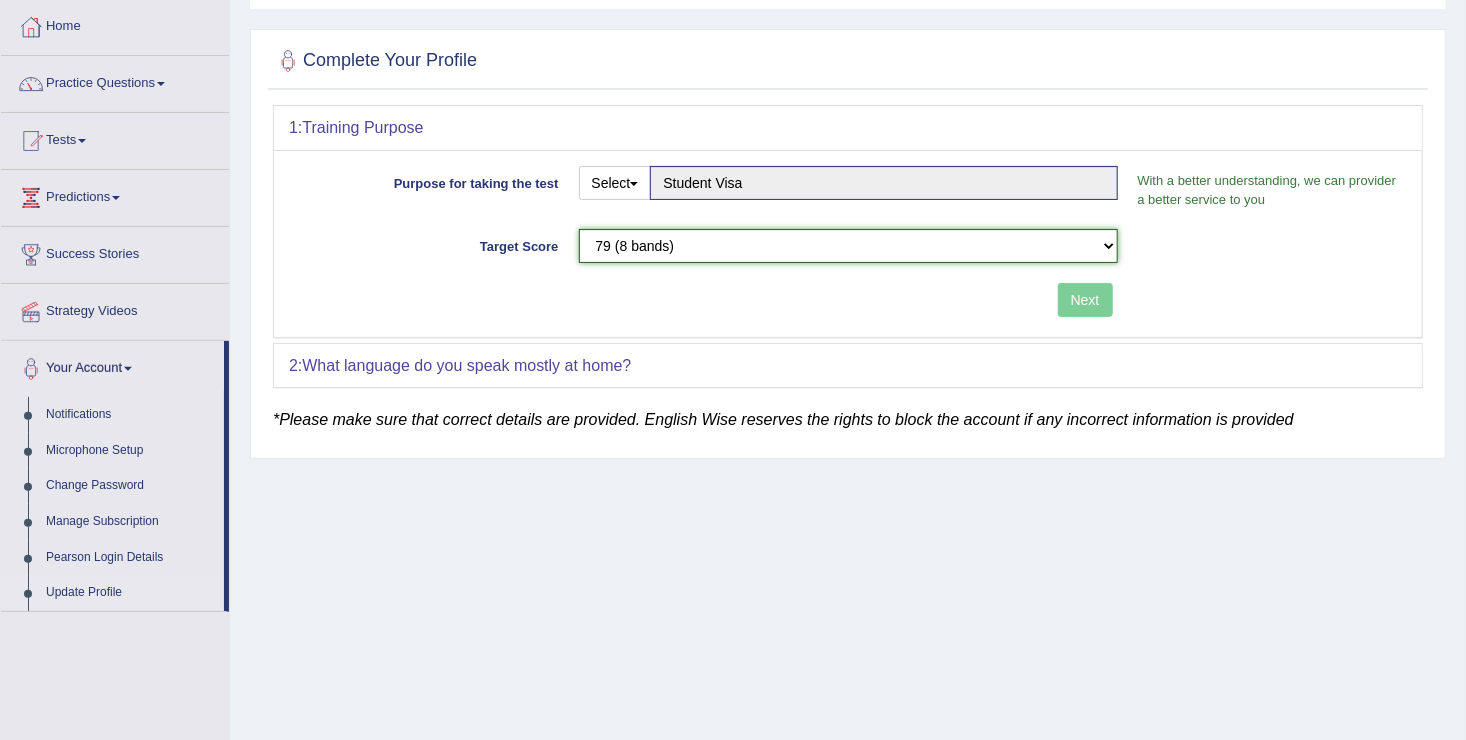 click on "Please select the correct value
50 (6 bands)
58 (6.5 bands)
65 (7 bands)
79 (8 bands)" at bounding box center [848, 246] 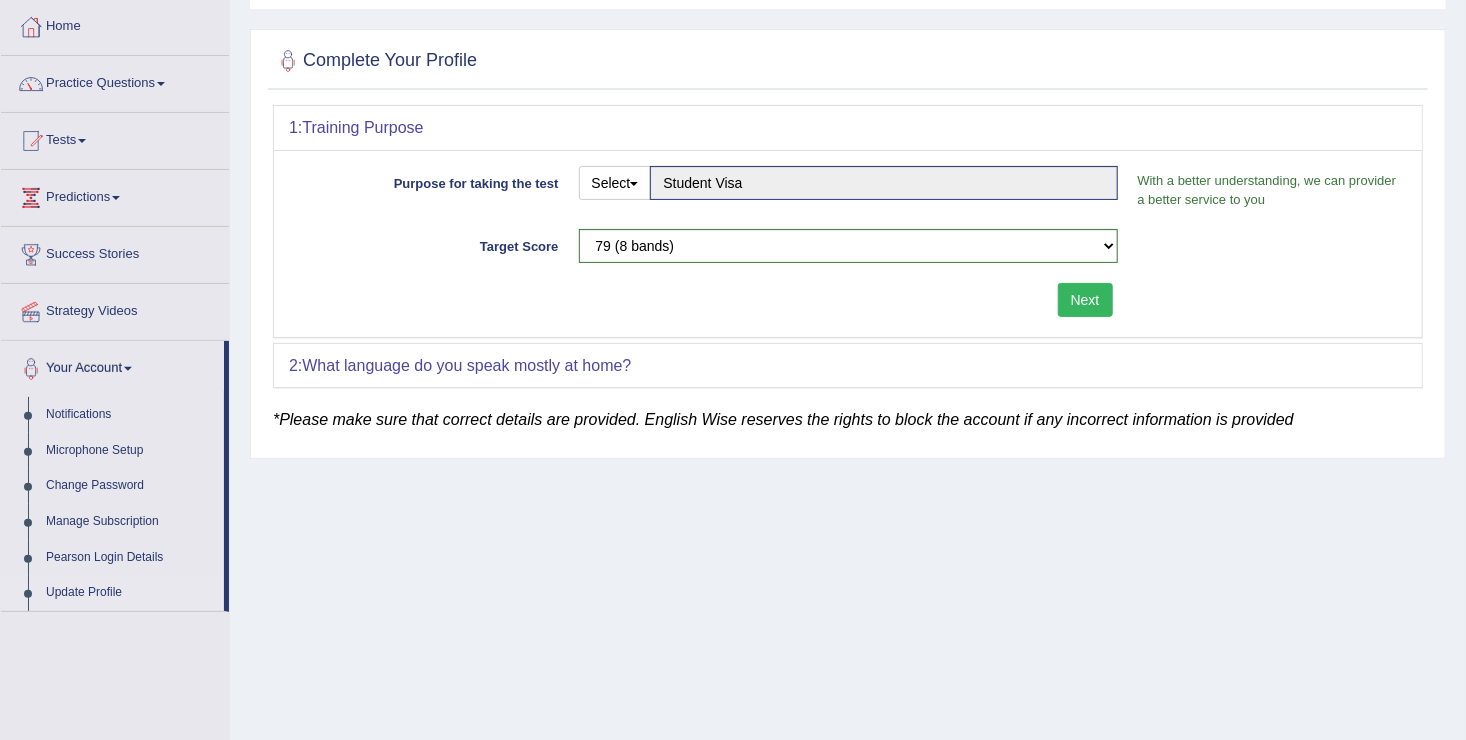 click on "Next" at bounding box center (1085, 300) 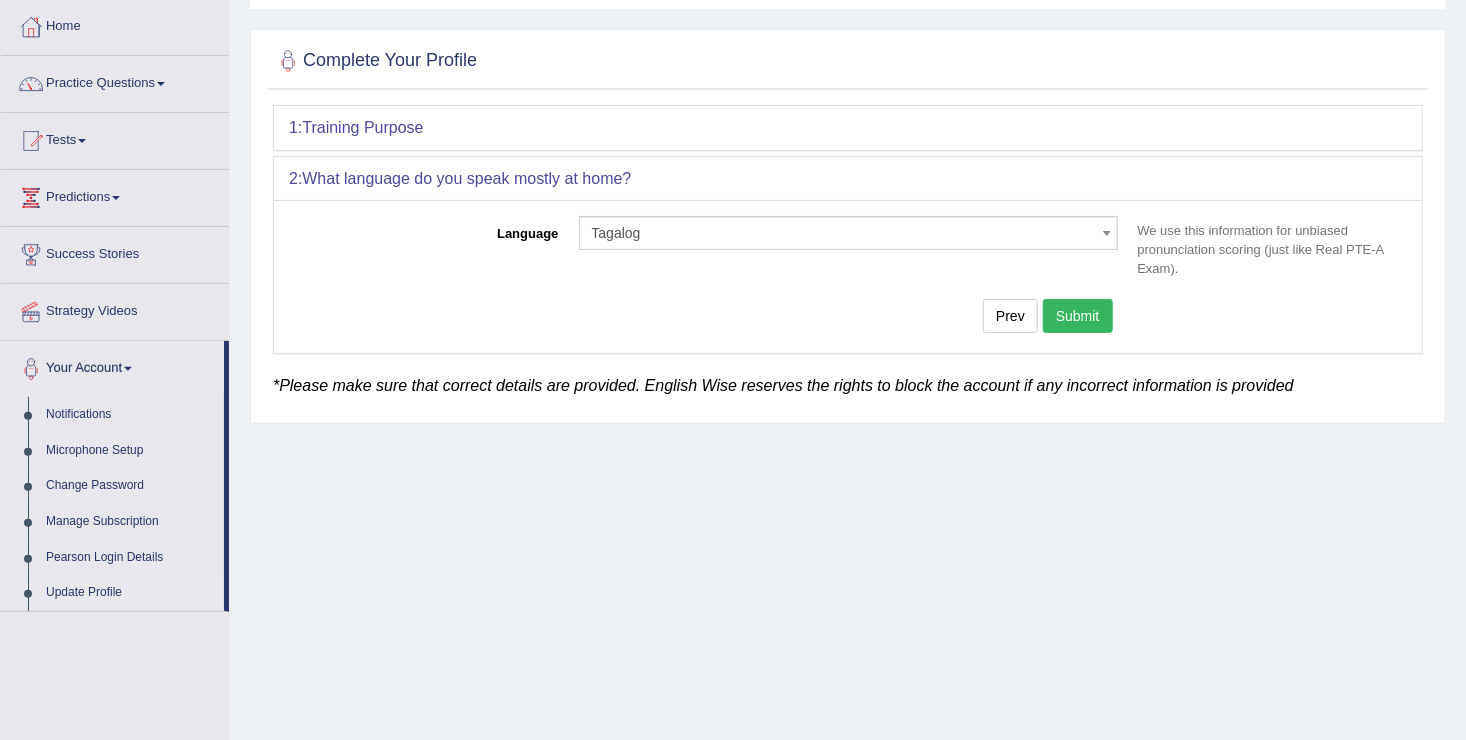 click on "Submit" at bounding box center (1078, 316) 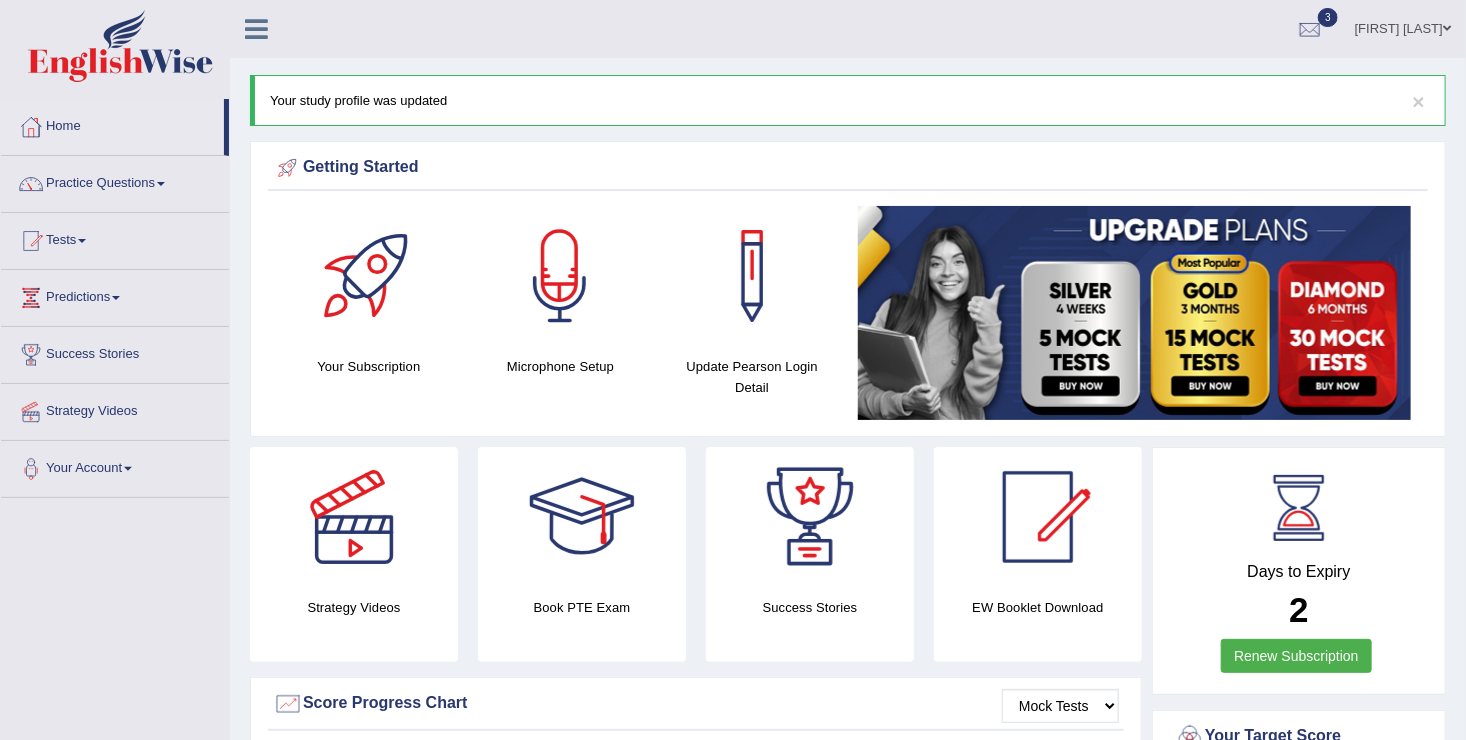 scroll, scrollTop: 66, scrollLeft: 0, axis: vertical 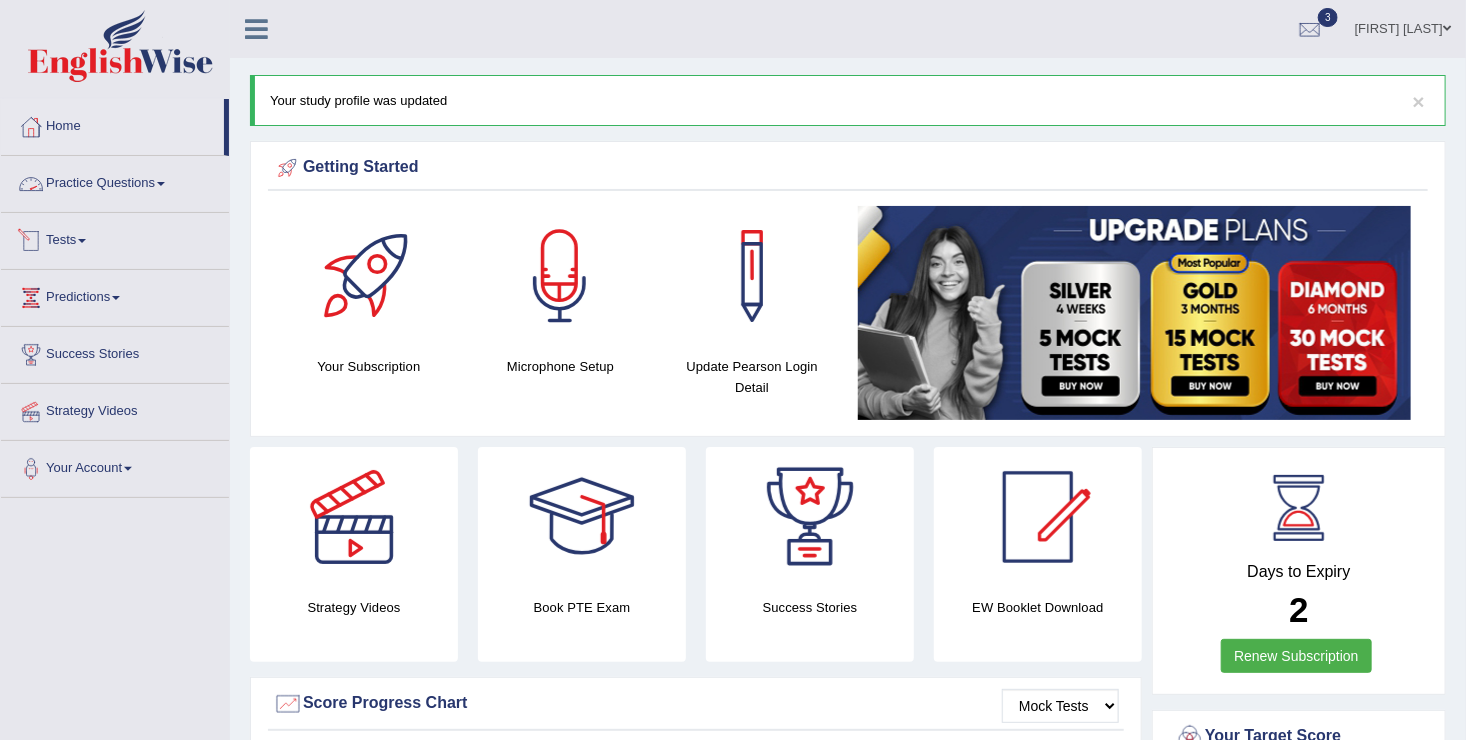 click on "Tests" at bounding box center [115, 238] 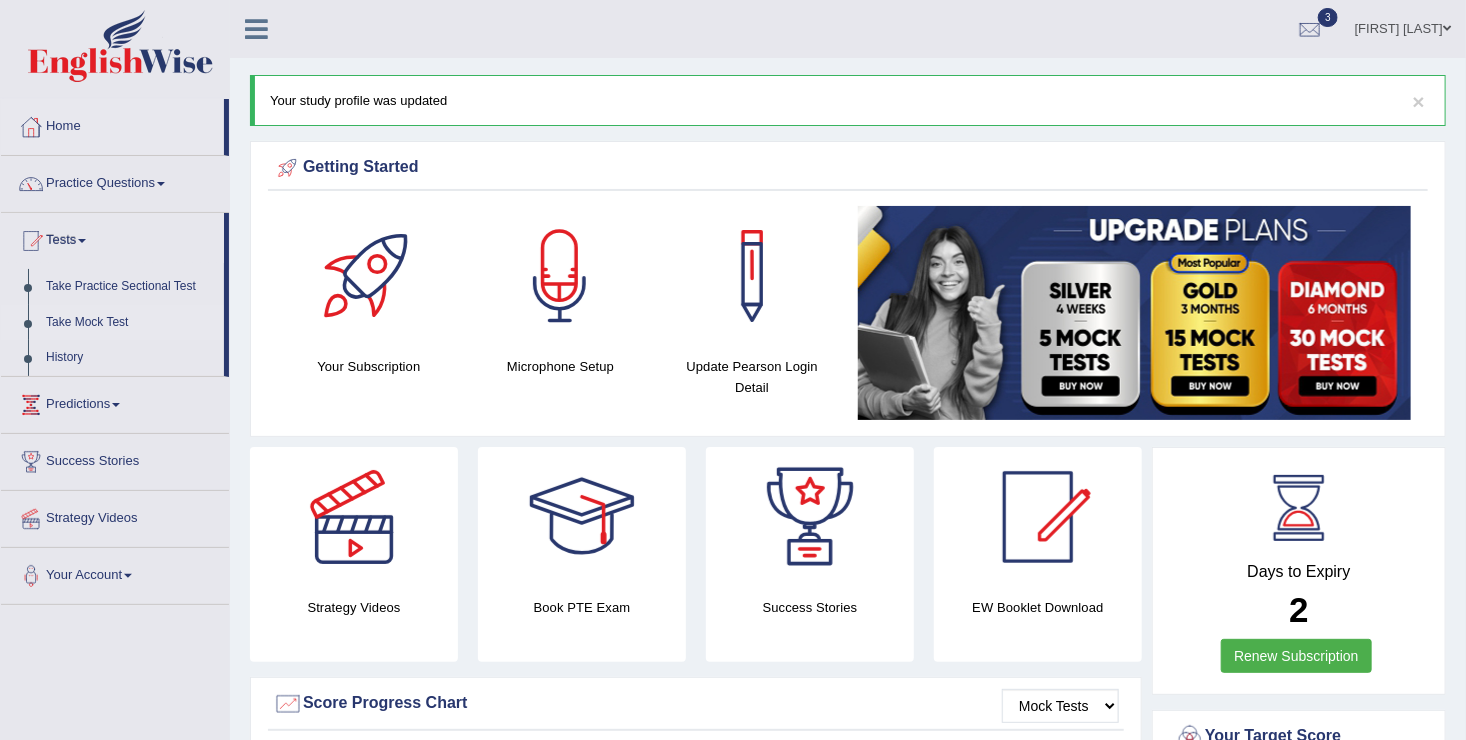 click on "Take Mock Test" at bounding box center [130, 323] 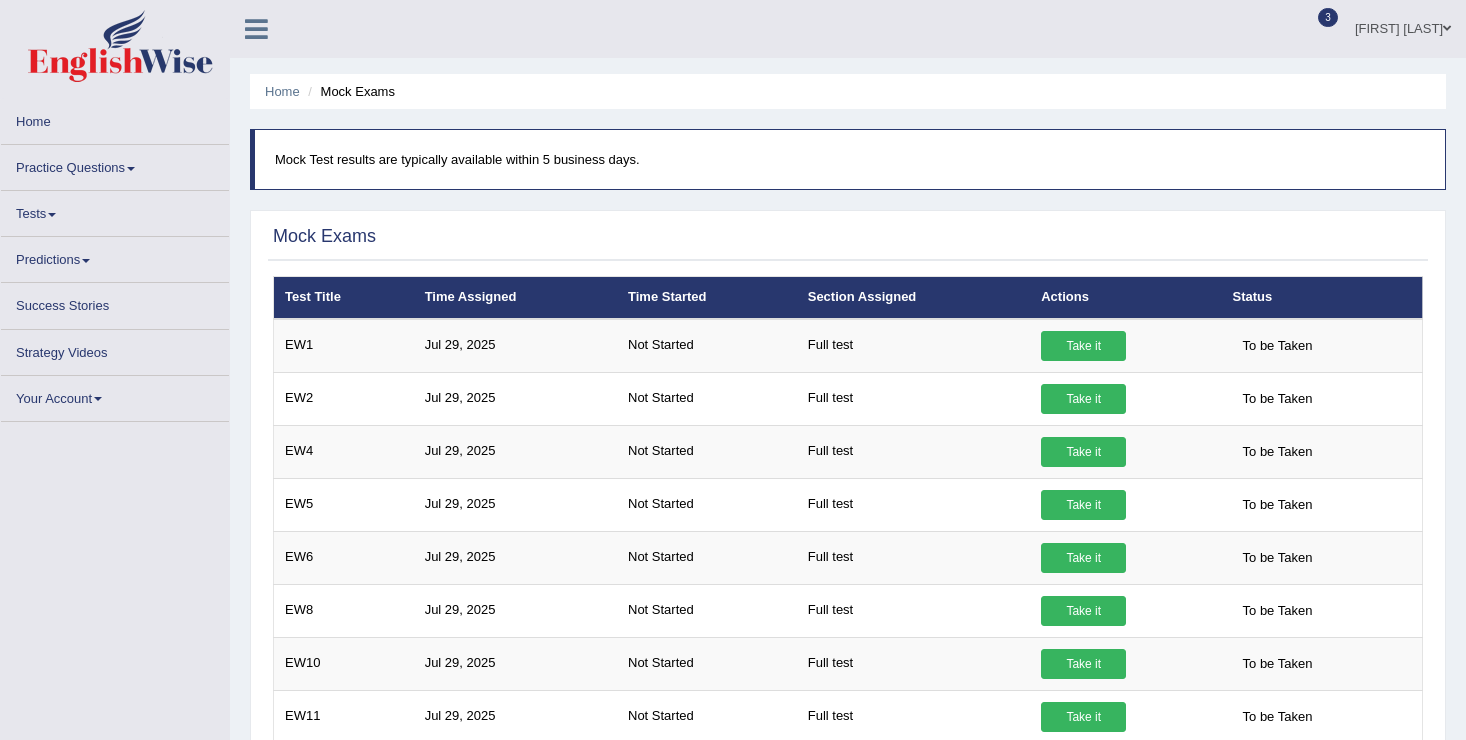 scroll, scrollTop: 0, scrollLeft: 0, axis: both 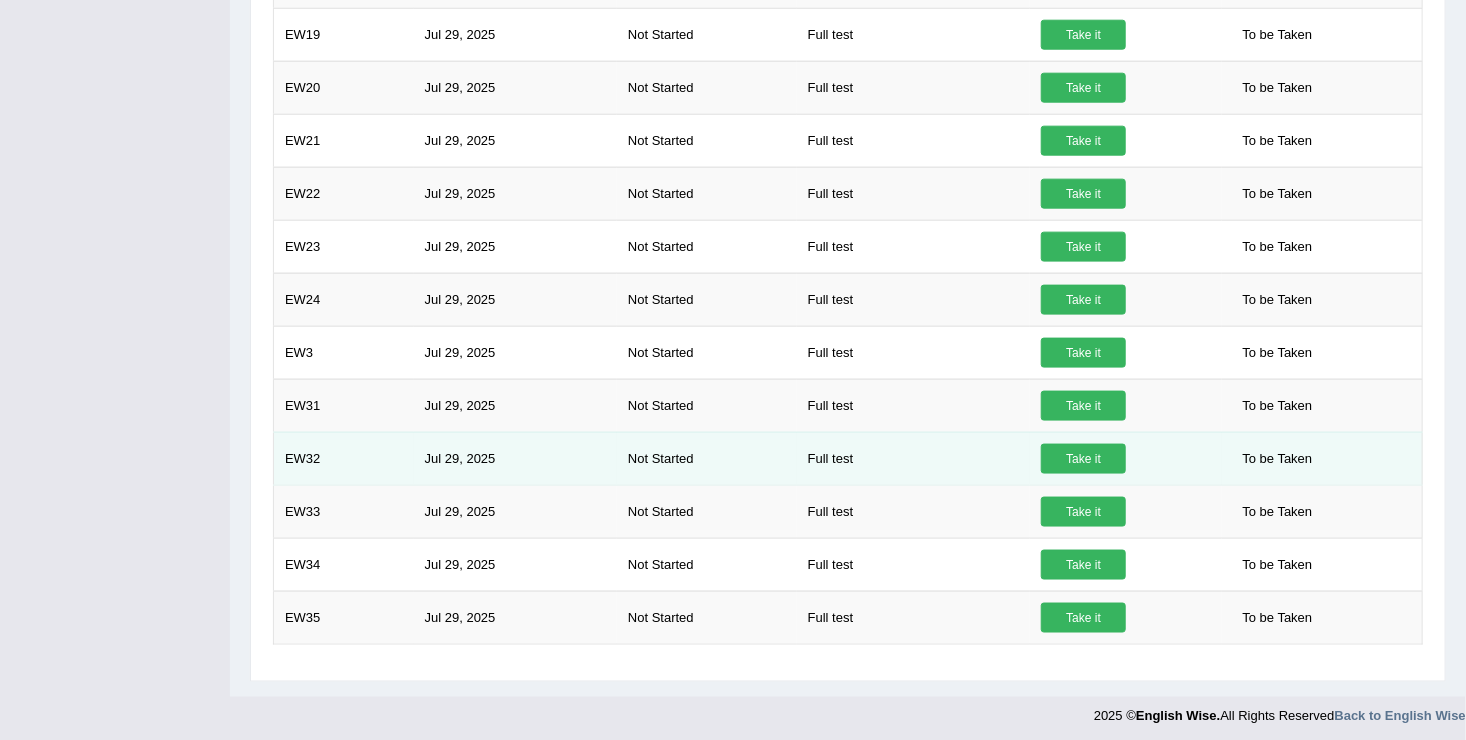 click on "Take it" at bounding box center (1083, 459) 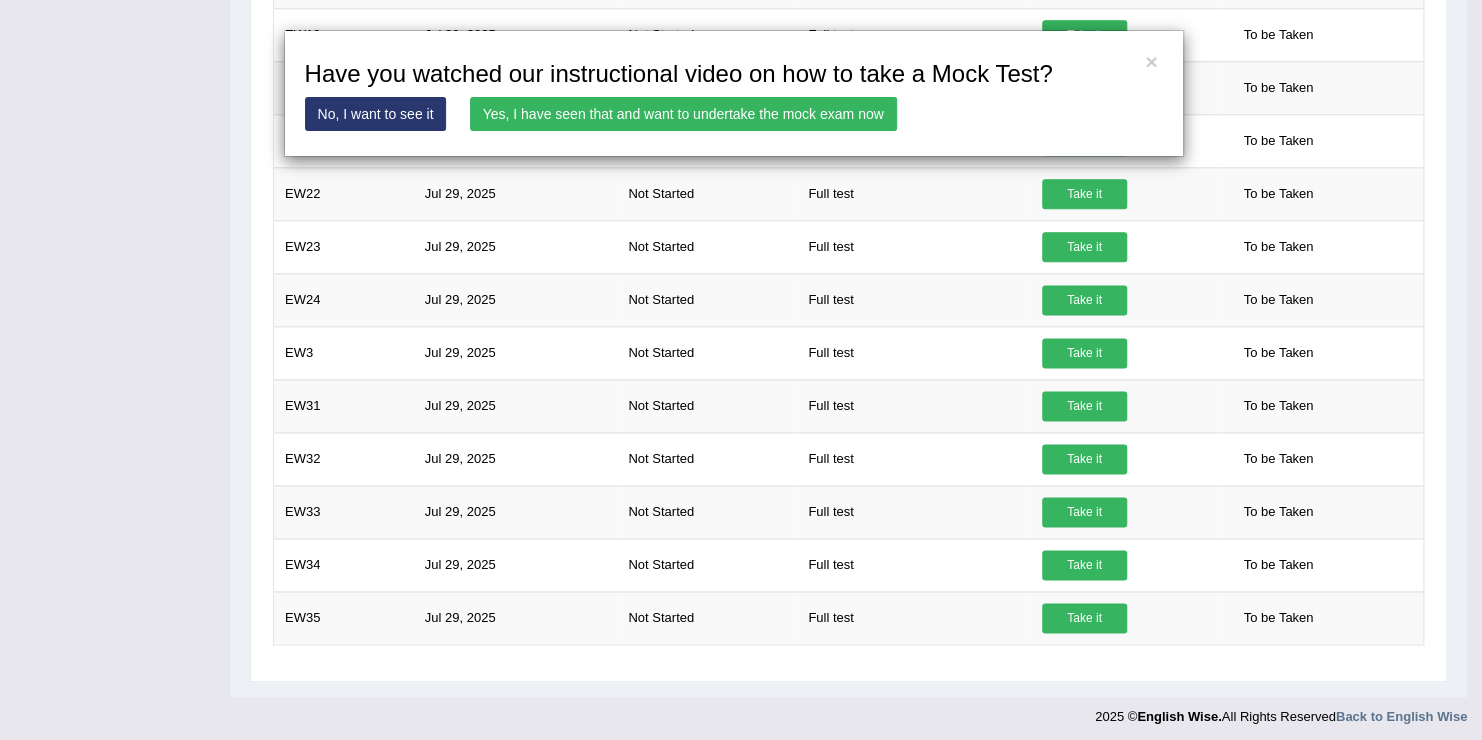 click on "Yes, I have seen that and want to undertake the mock exam now" at bounding box center (683, 114) 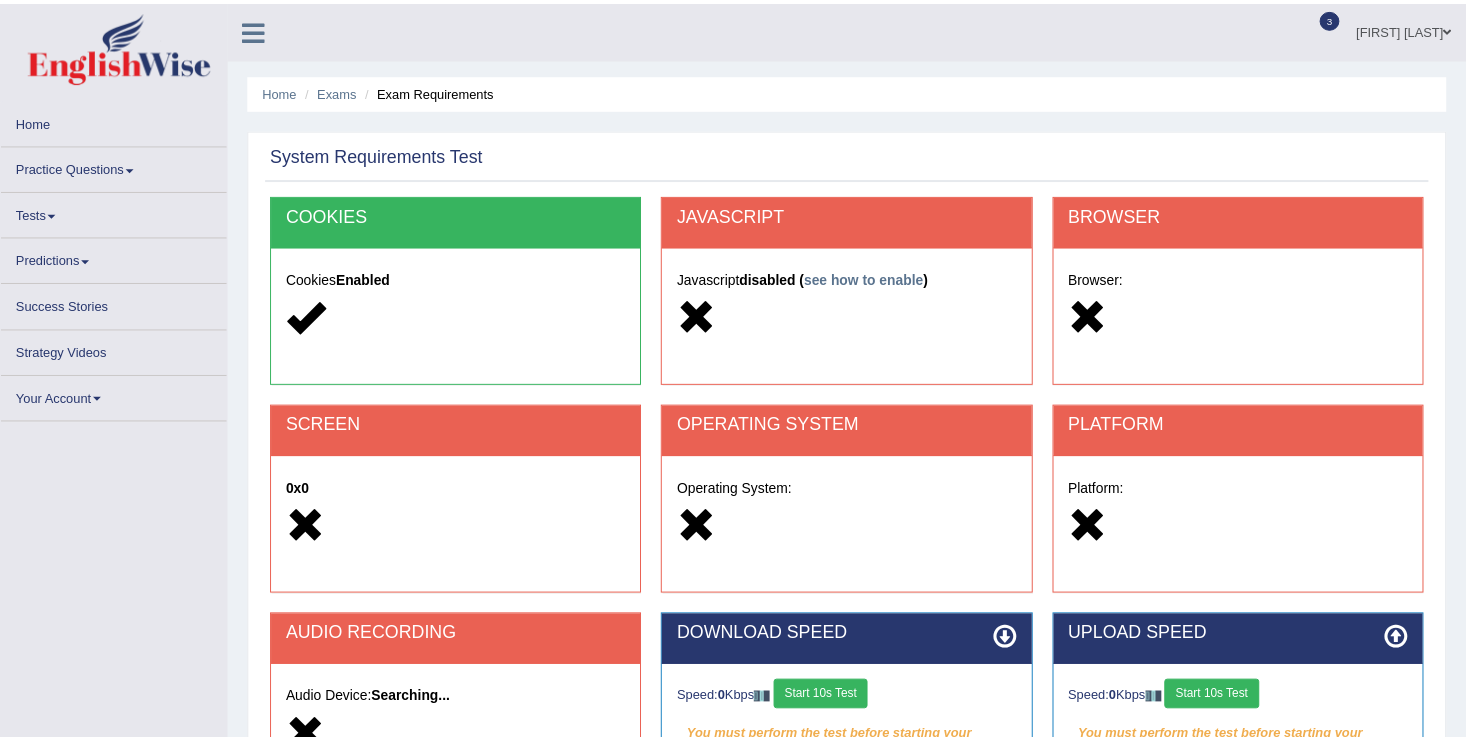 scroll, scrollTop: 0, scrollLeft: 0, axis: both 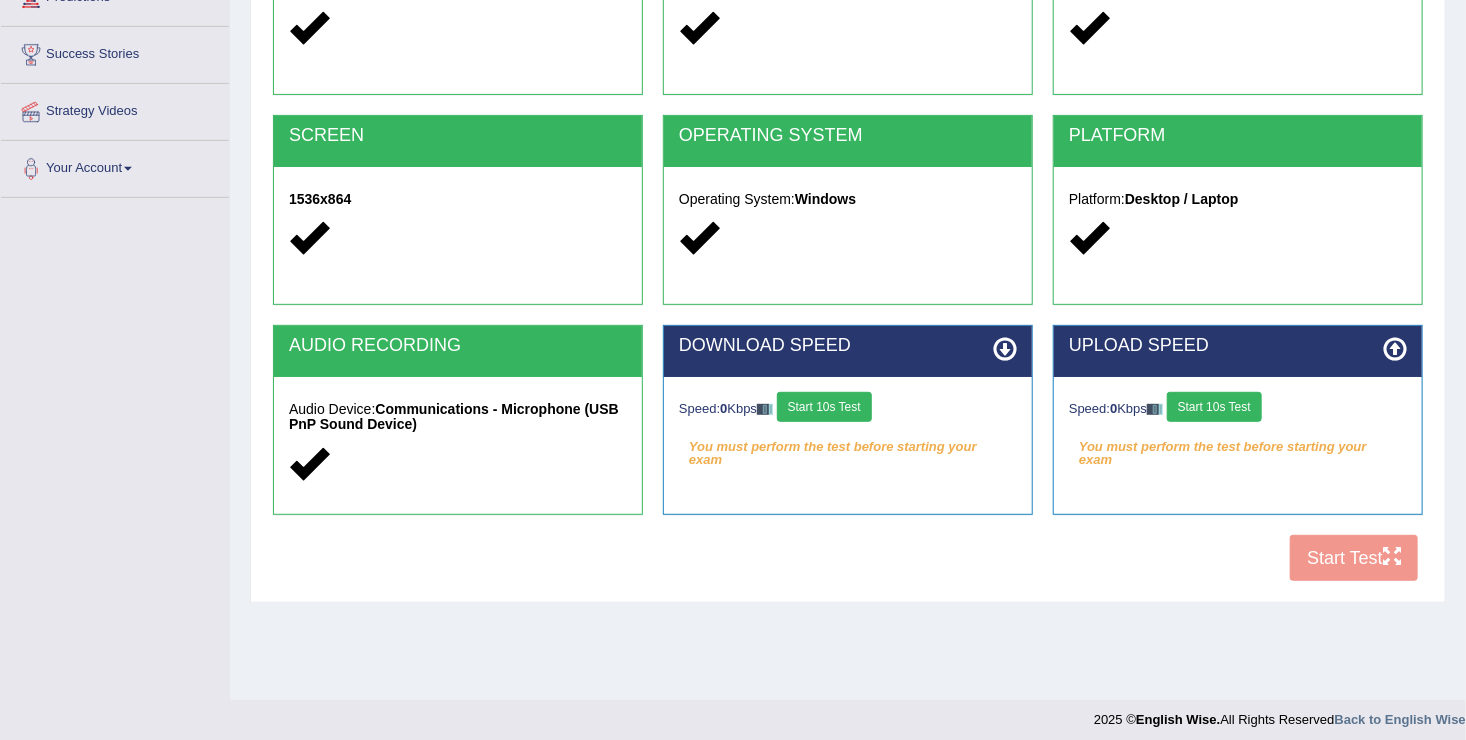 click on "Start 10s Test" at bounding box center (824, 407) 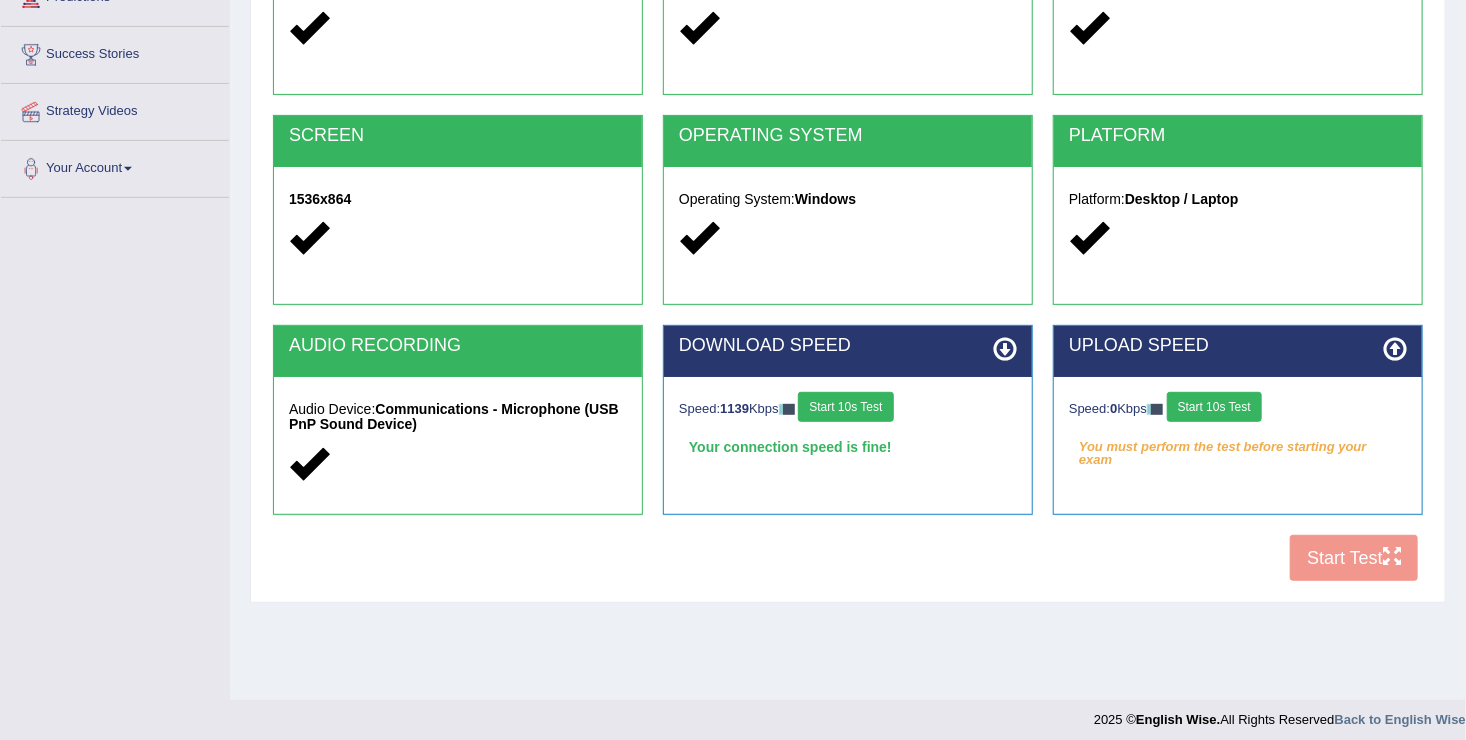 click on "Start 10s Test" at bounding box center (1214, 407) 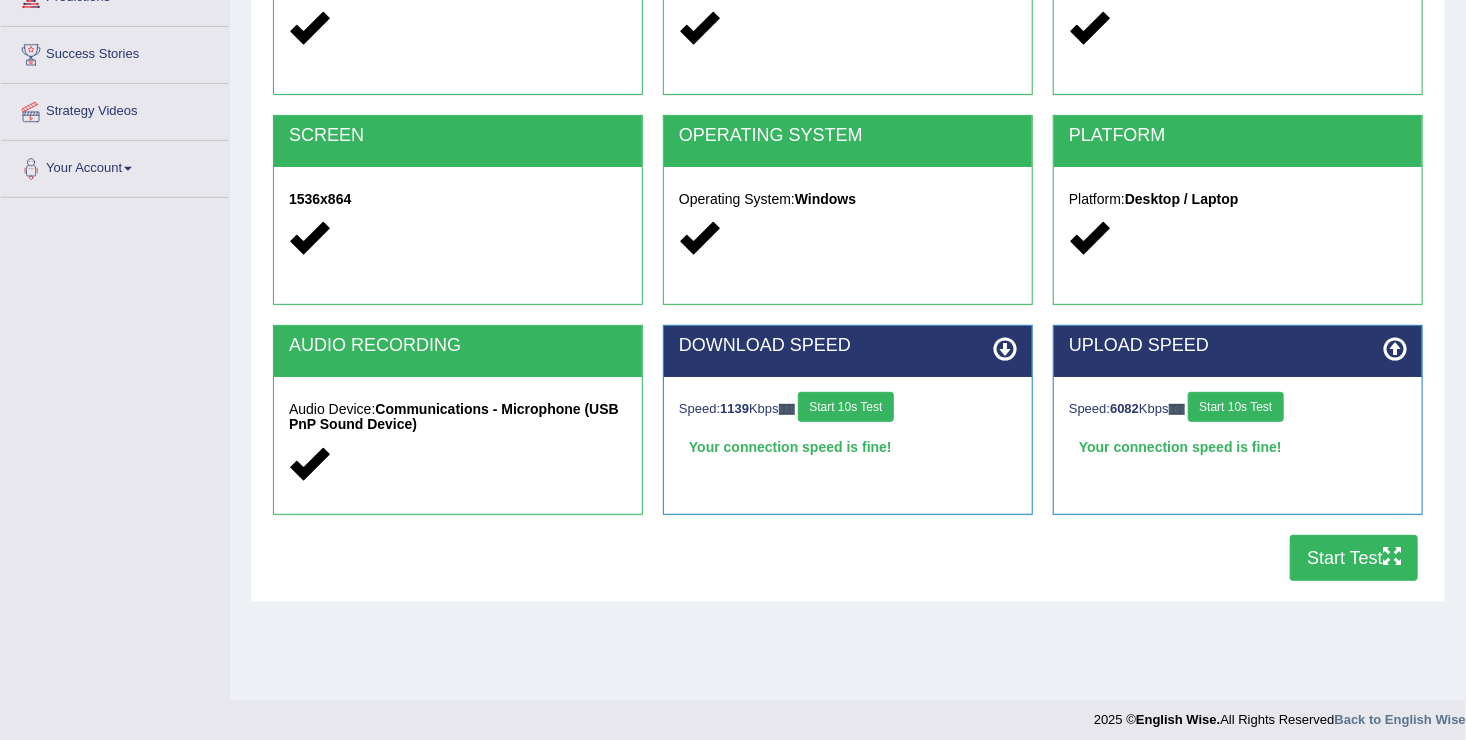 click on "Start Test" at bounding box center [1354, 558] 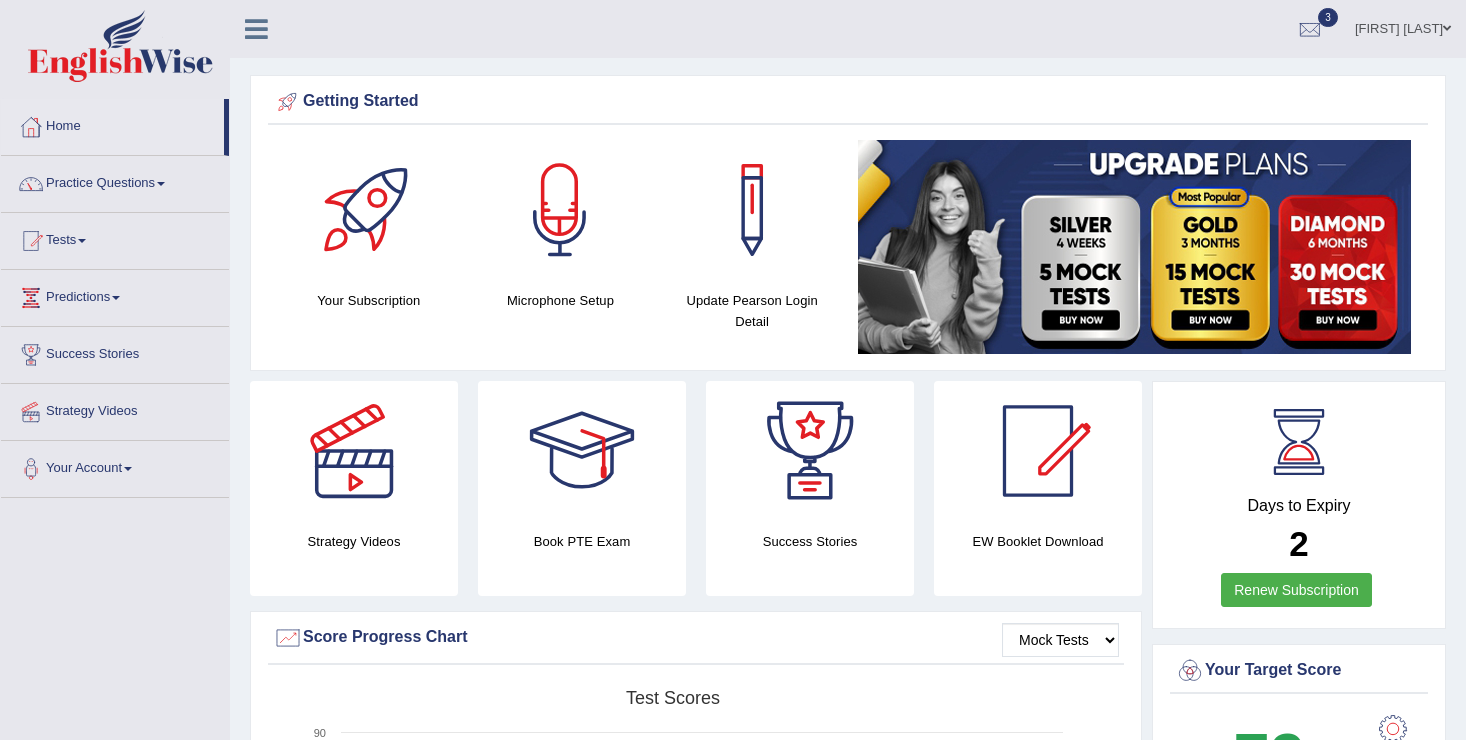 scroll, scrollTop: 0, scrollLeft: 0, axis: both 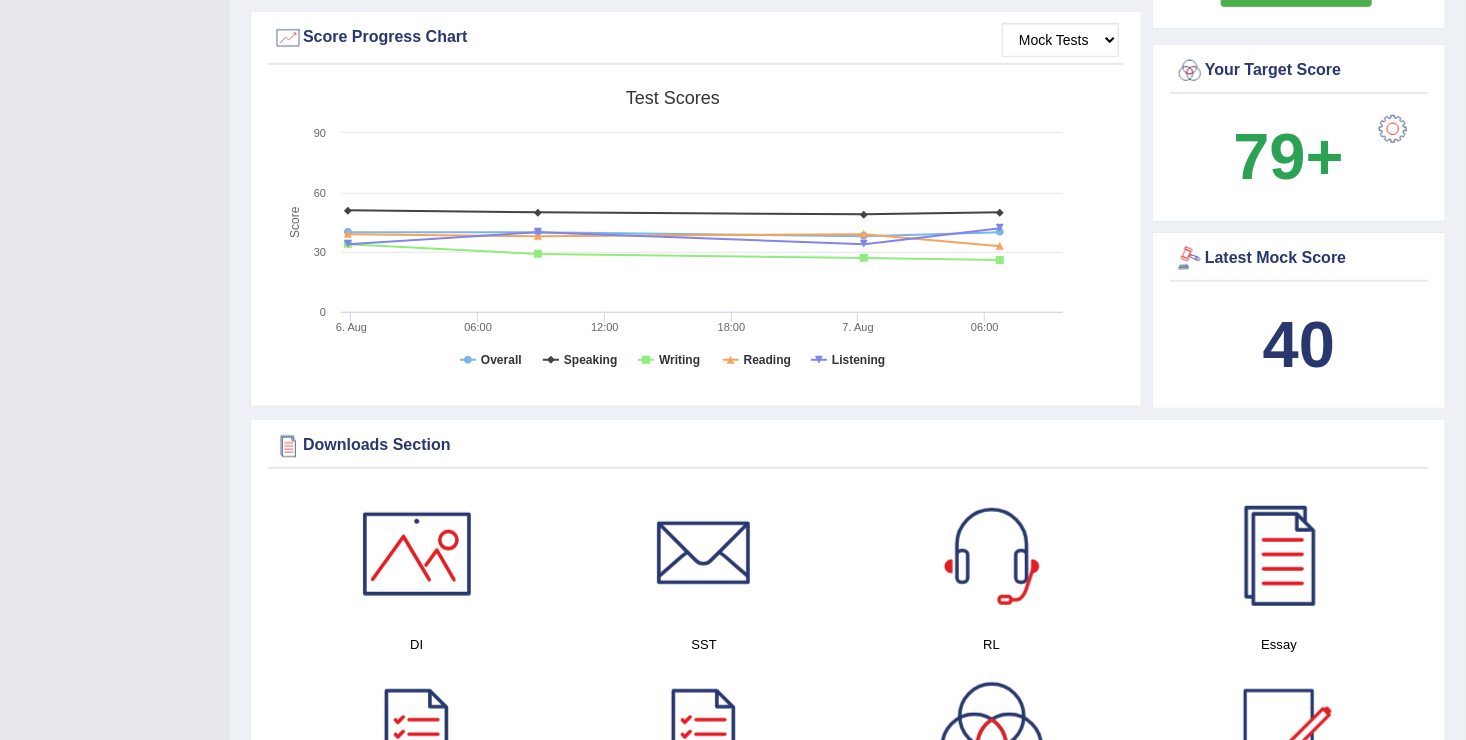 click on "Latest Mock Score" at bounding box center [1299, 259] 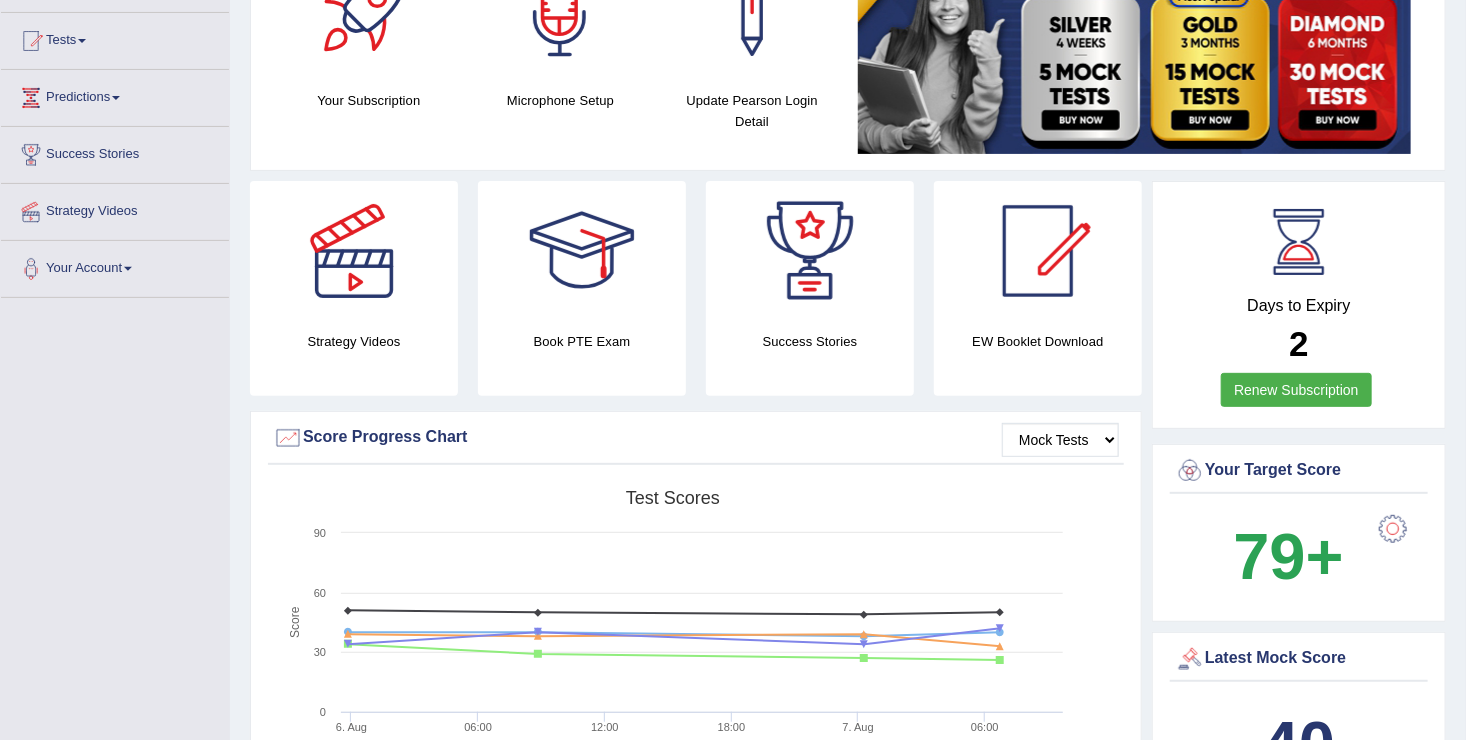 scroll, scrollTop: 100, scrollLeft: 0, axis: vertical 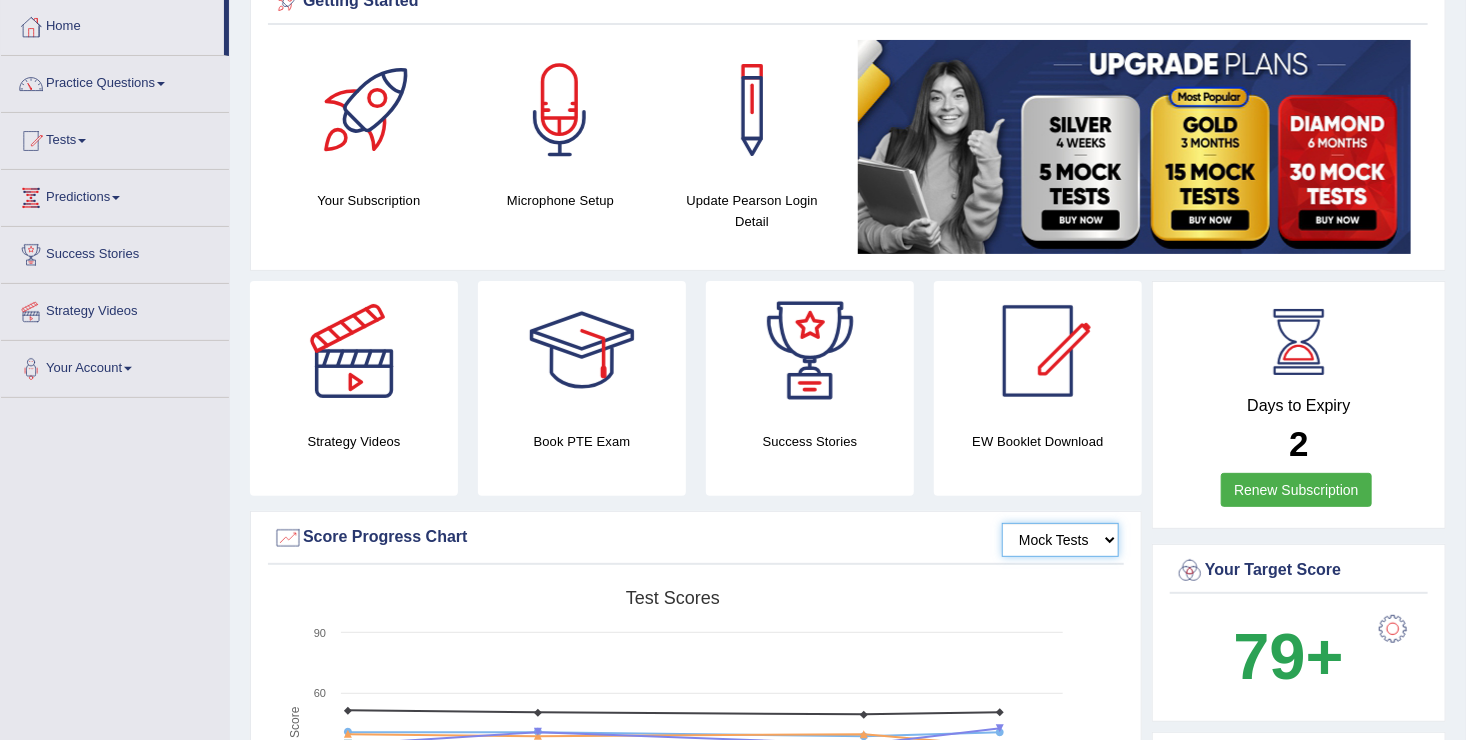 click on "Mock Tests" at bounding box center (1060, 540) 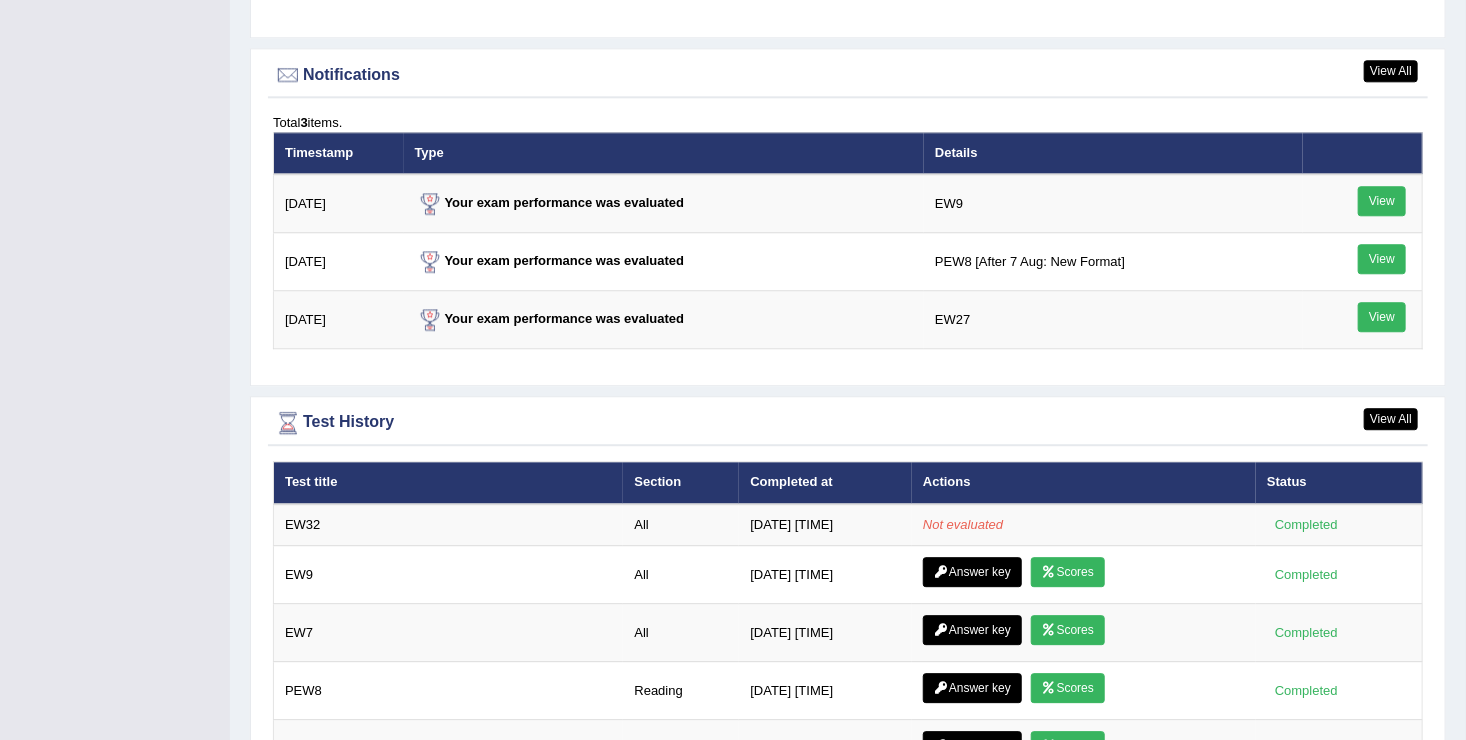 scroll, scrollTop: 2500, scrollLeft: 0, axis: vertical 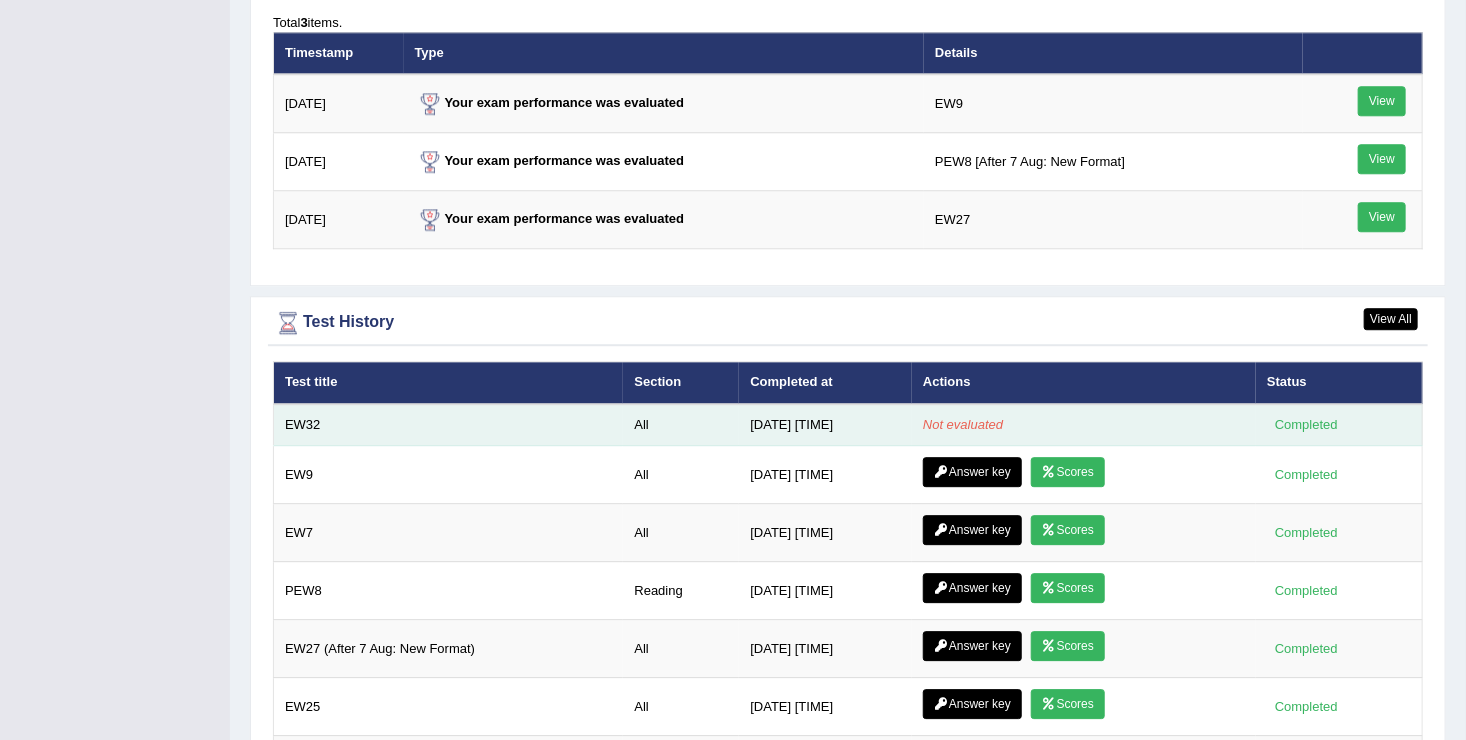 click on "8/7/25 19:41" at bounding box center [825, 425] 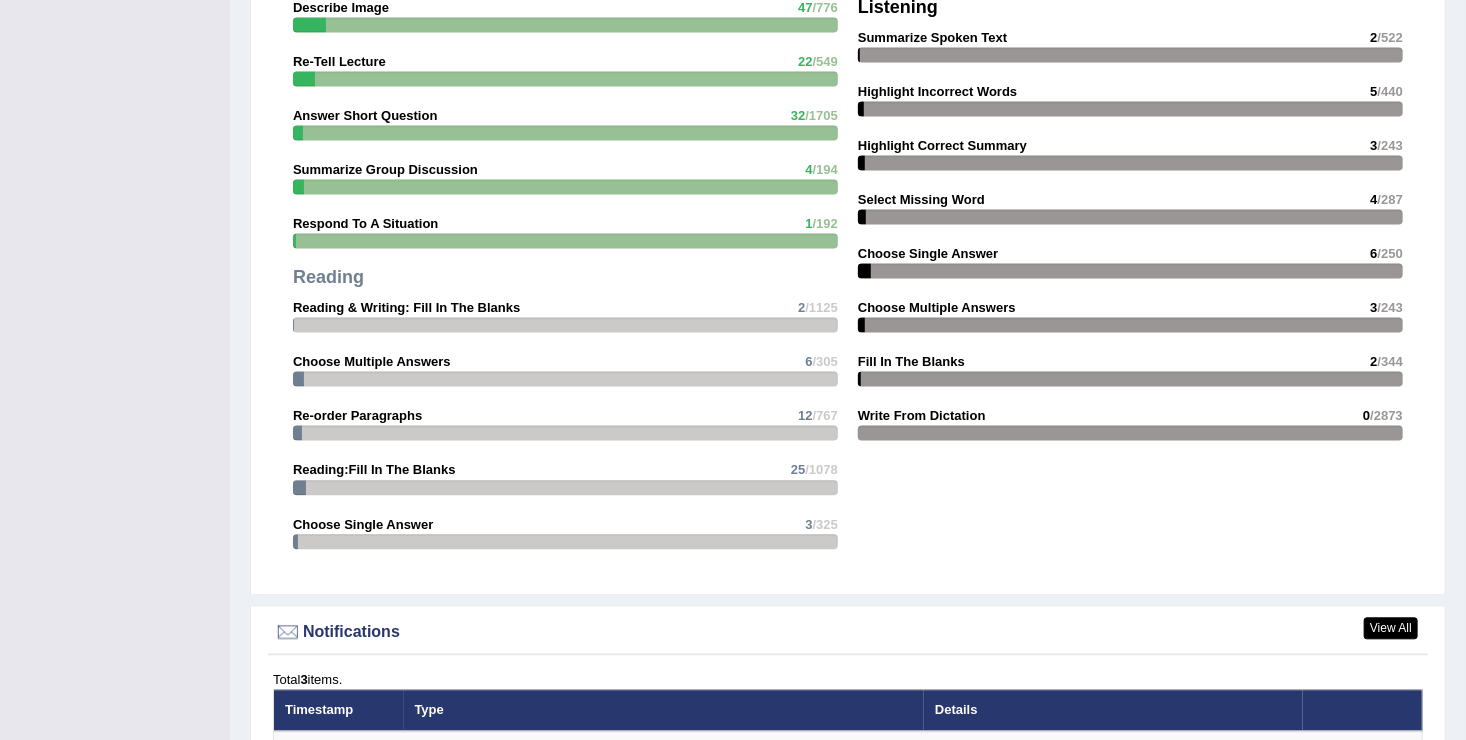 scroll, scrollTop: 1839, scrollLeft: 0, axis: vertical 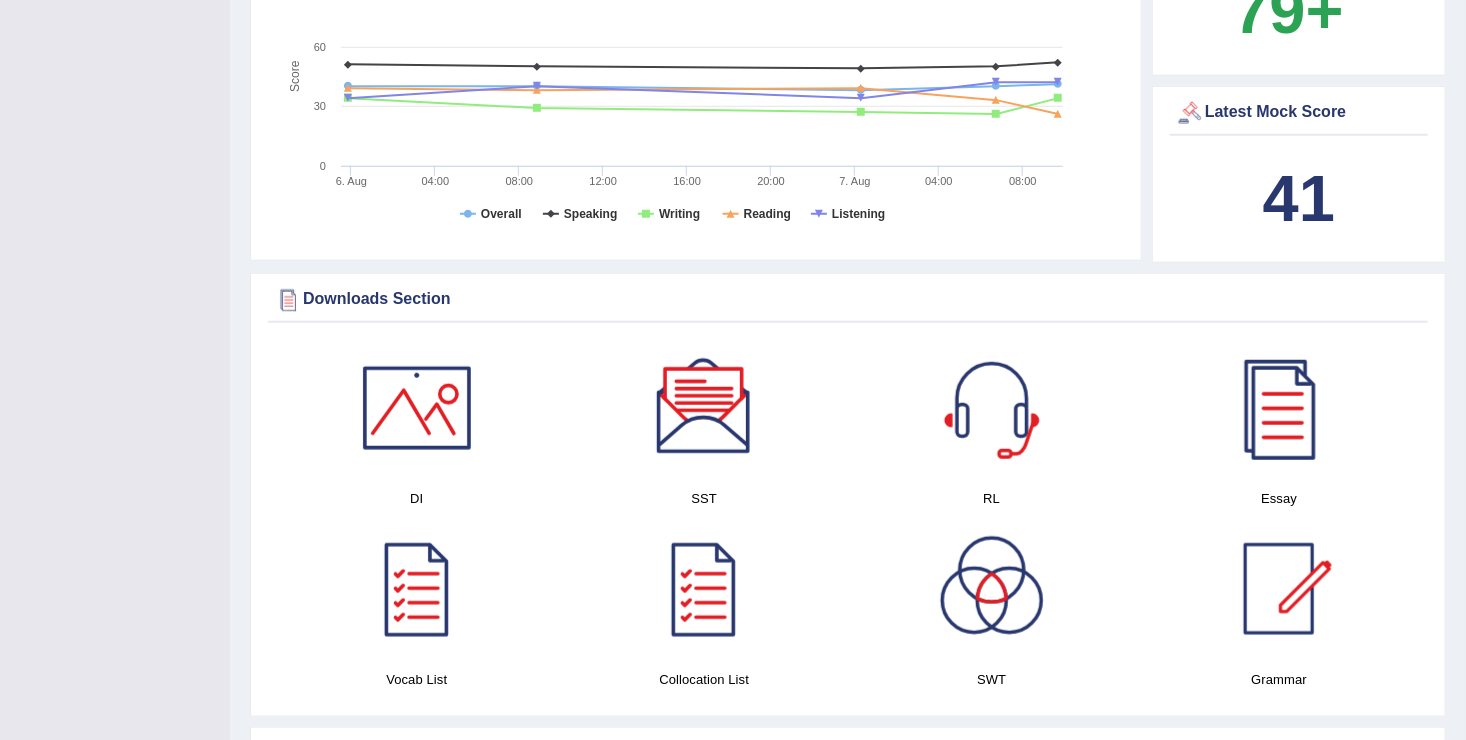 click on "Toggle navigation
Home
Practice Questions   Speaking Practice Read Aloud
Repeat Sentence
Describe Image
Re-tell Lecture
Answer Short Question
Summarize Group Discussion
Respond To A Situation
Writing Practice  Summarize Written Text
Write Essay
Reading Practice  Reading & Writing: Fill In The Blanks
Choose Multiple Answers
Re-order Paragraphs
Fill In The Blanks
Choose Single Answer
Listening Practice  Summarize Spoken Text
Highlight Incorrect Words
Highlight Correct Summary
Select Missing Word
Choose Single Answer
Choose Multiple Answers
Fill In The Blanks
Write From Dictation
Pronunciation
Tests  Take Practice Sectional Test
Take Mock Test" at bounding box center [733, 953] 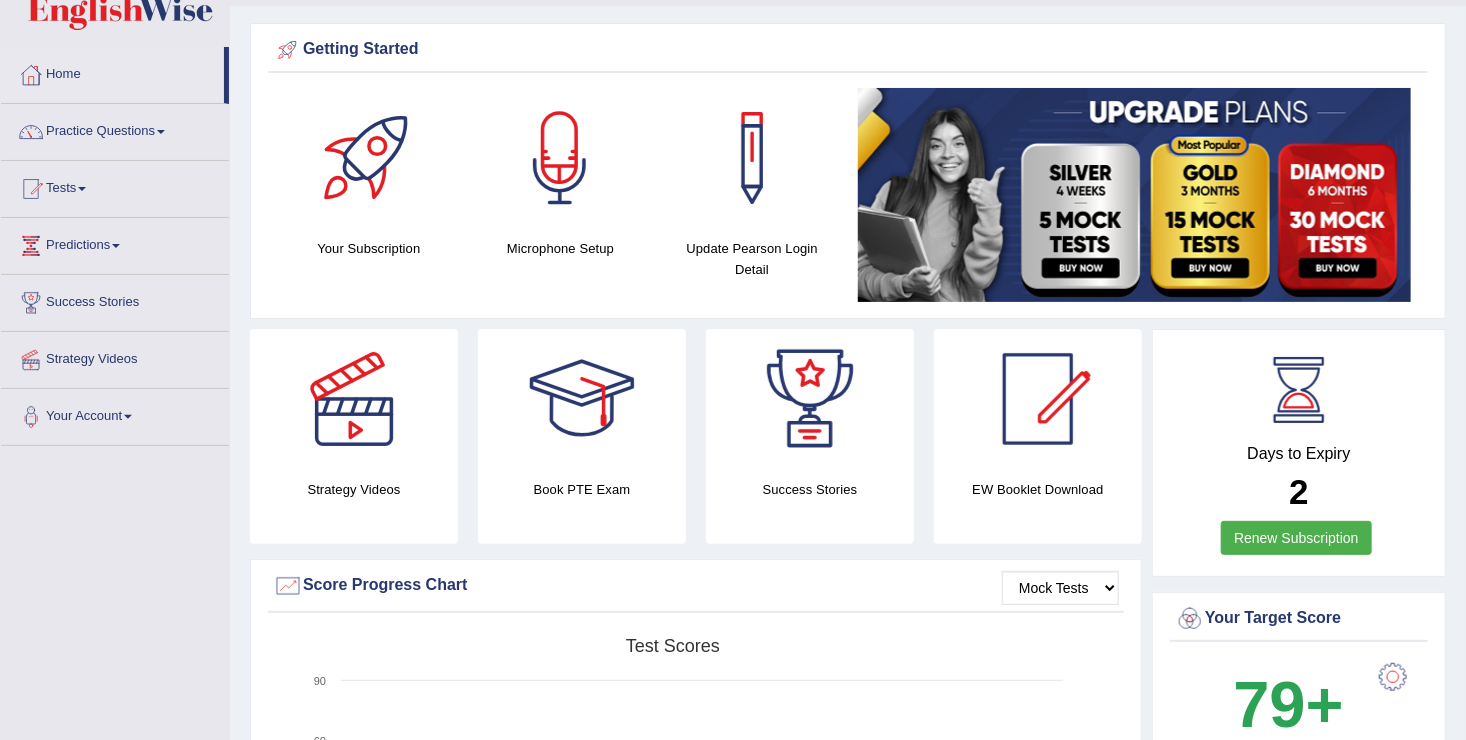 scroll, scrollTop: 13, scrollLeft: 0, axis: vertical 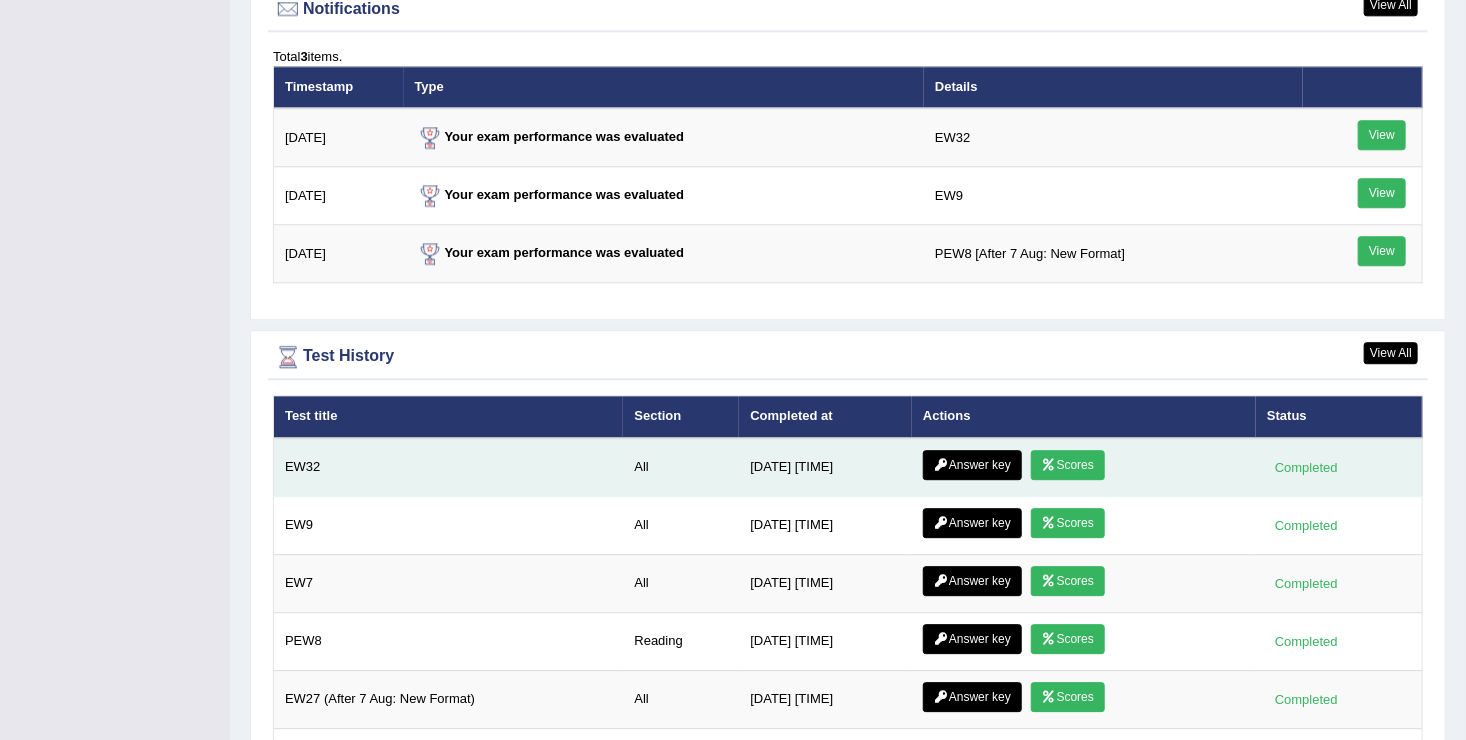 click on "Answer key" at bounding box center (972, 465) 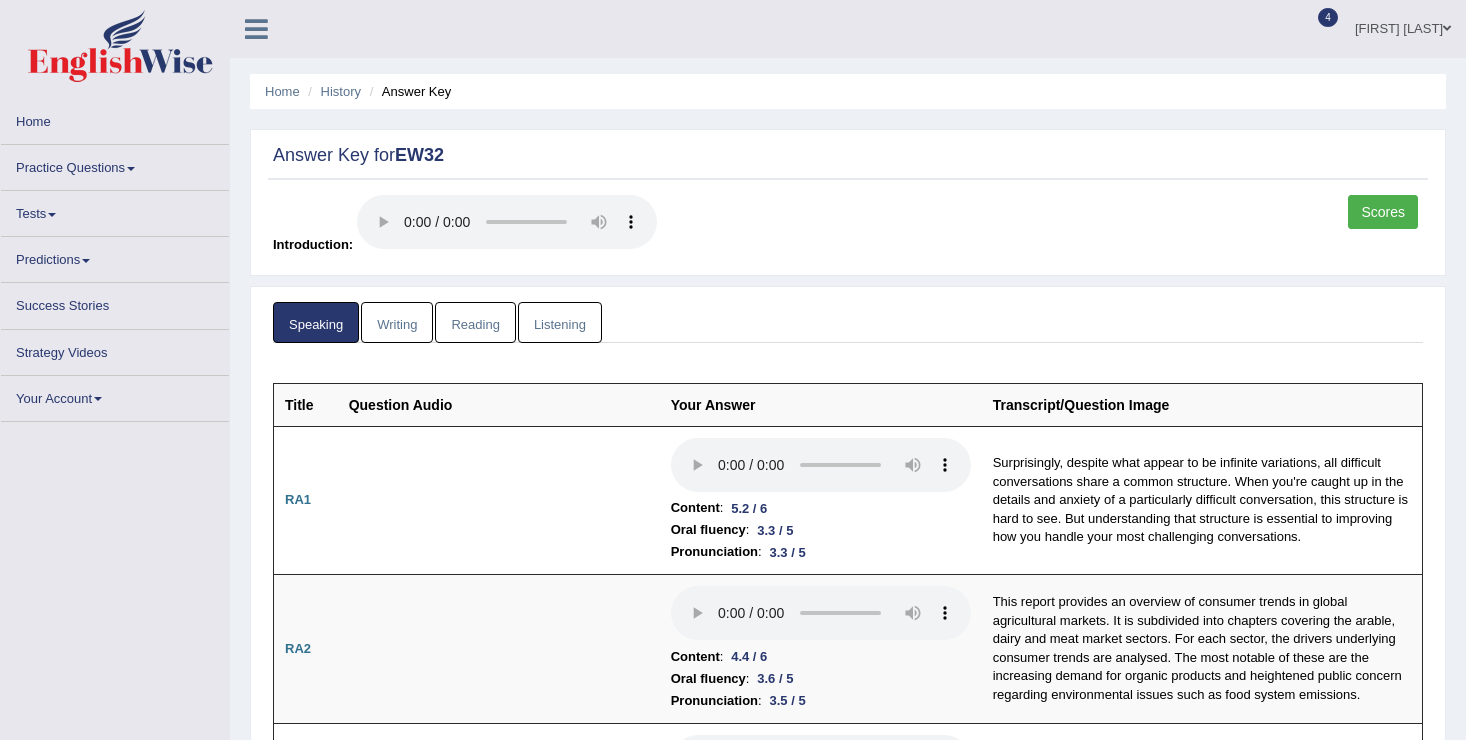 scroll, scrollTop: 0, scrollLeft: 0, axis: both 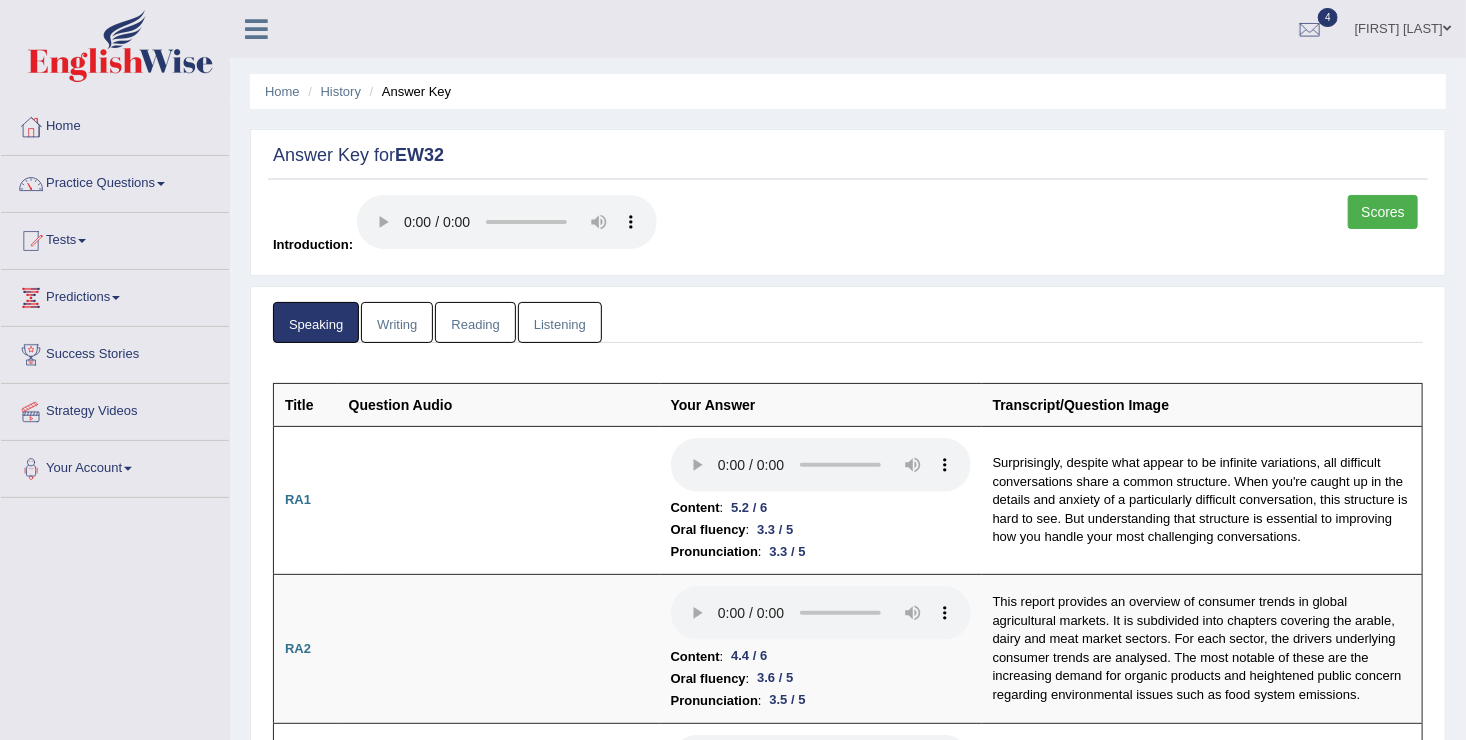 click on "Writing" at bounding box center [397, 322] 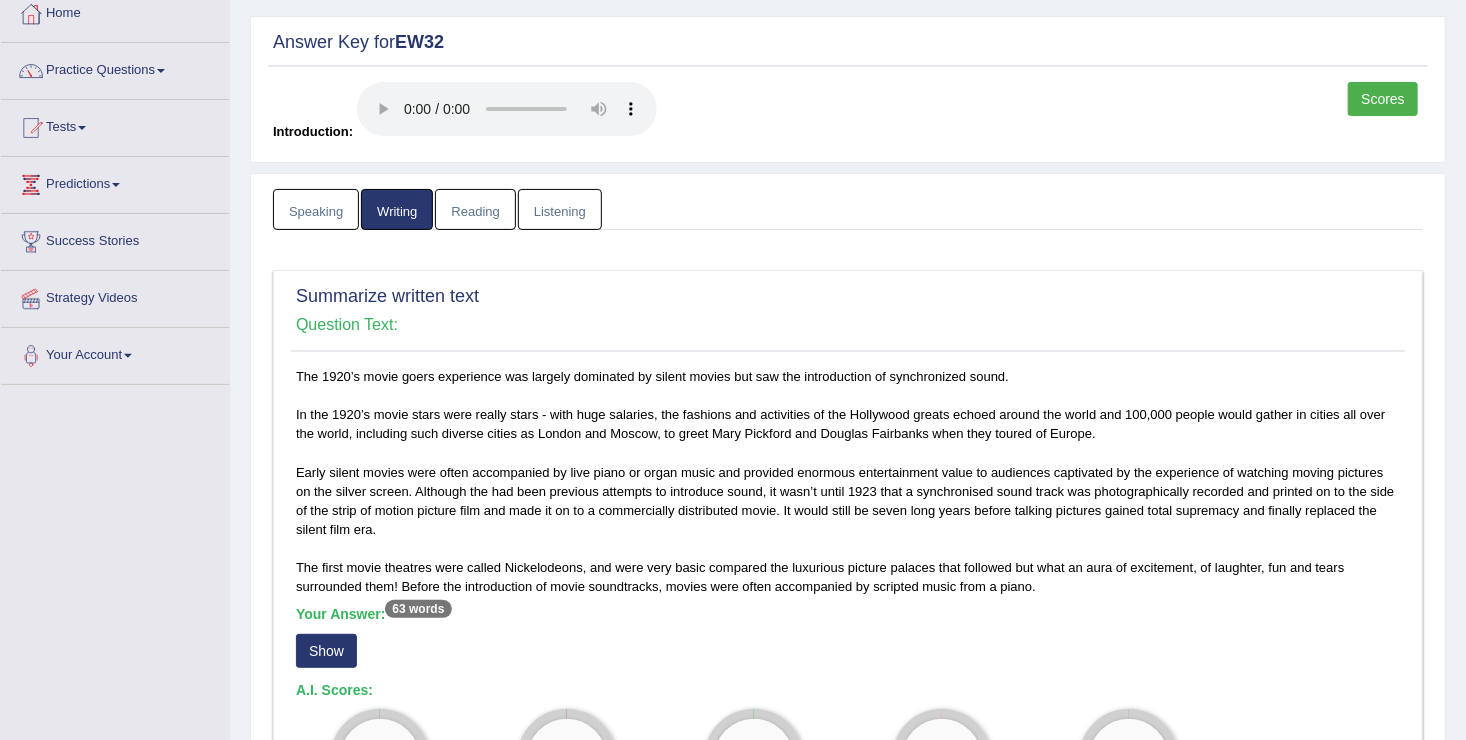 scroll, scrollTop: 108, scrollLeft: 0, axis: vertical 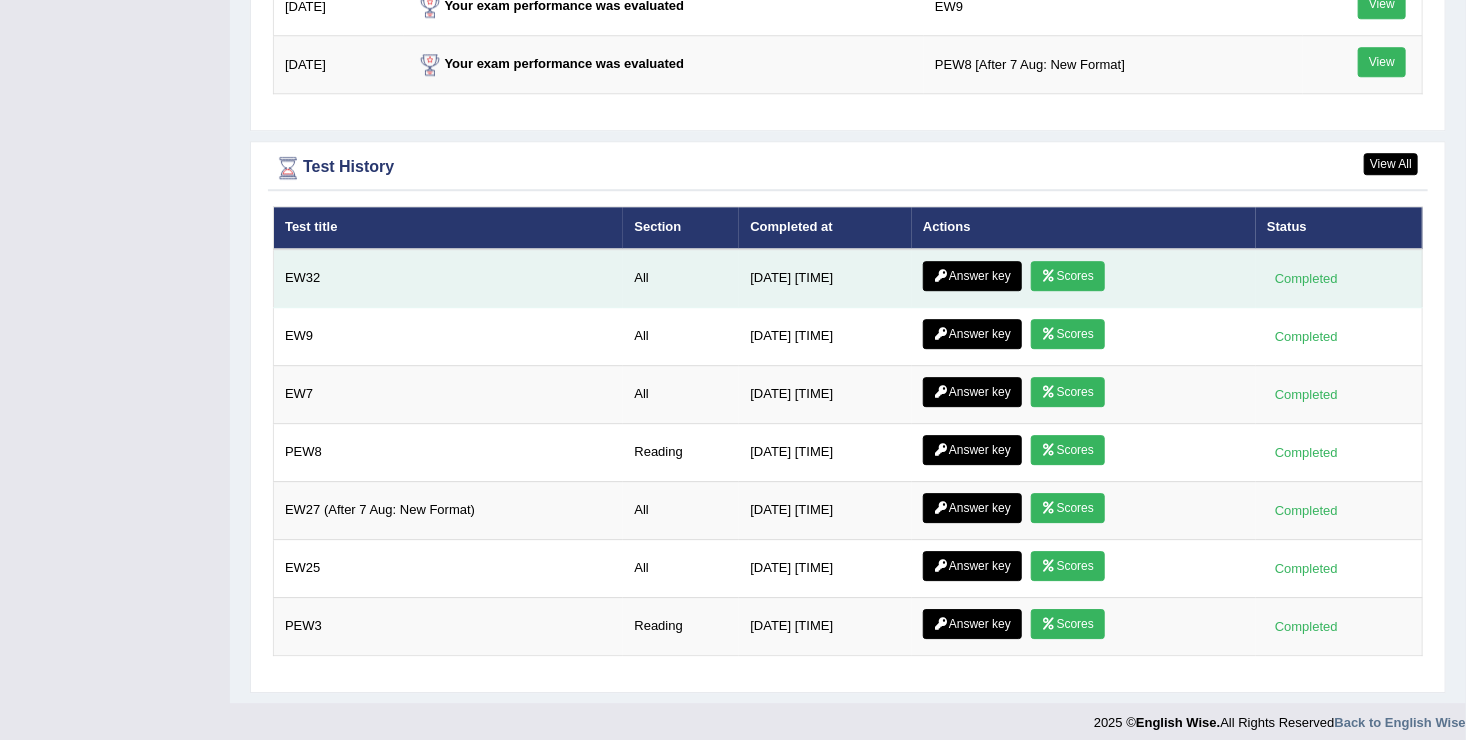 click on "Answer key" at bounding box center [972, 276] 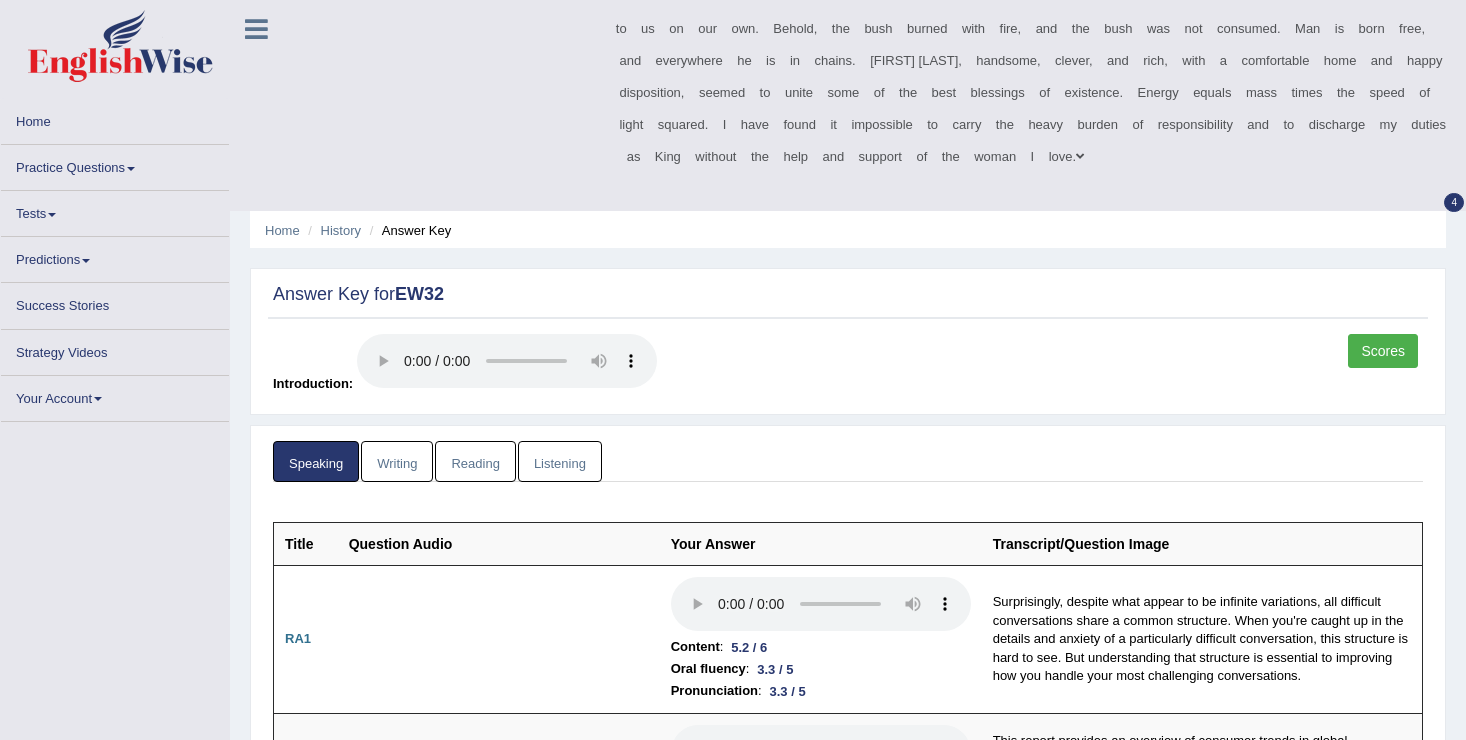 scroll, scrollTop: 0, scrollLeft: 0, axis: both 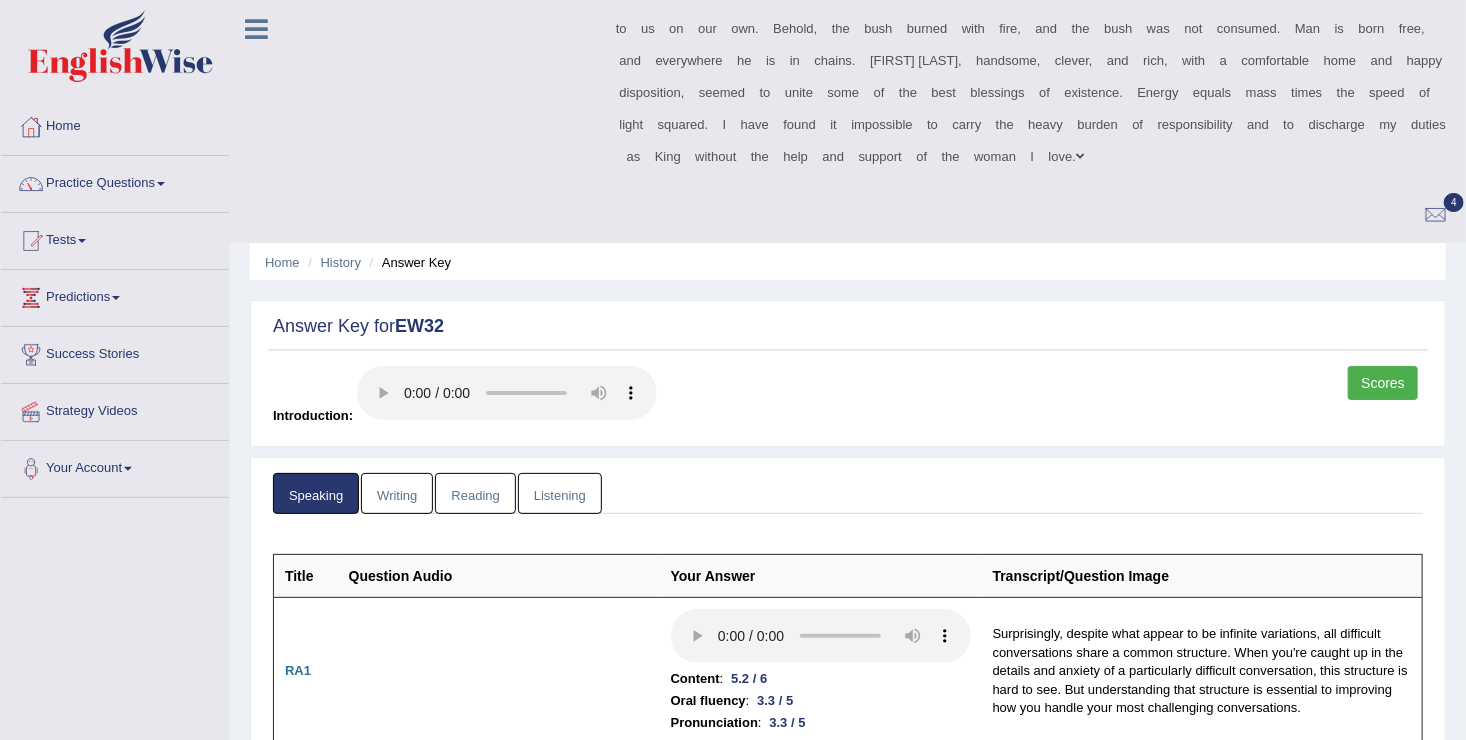 click on "Listening" at bounding box center (560, 493) 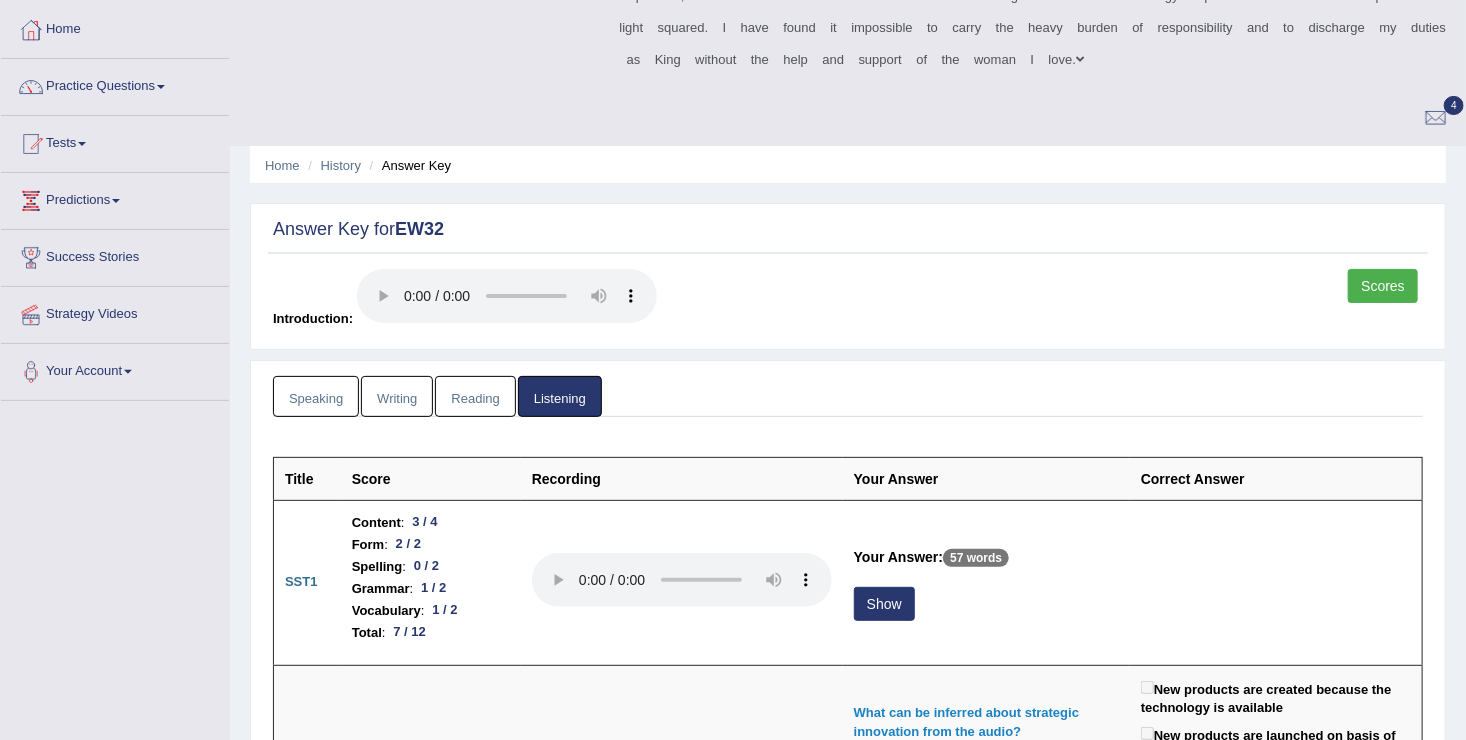 scroll, scrollTop: 96, scrollLeft: 0, axis: vertical 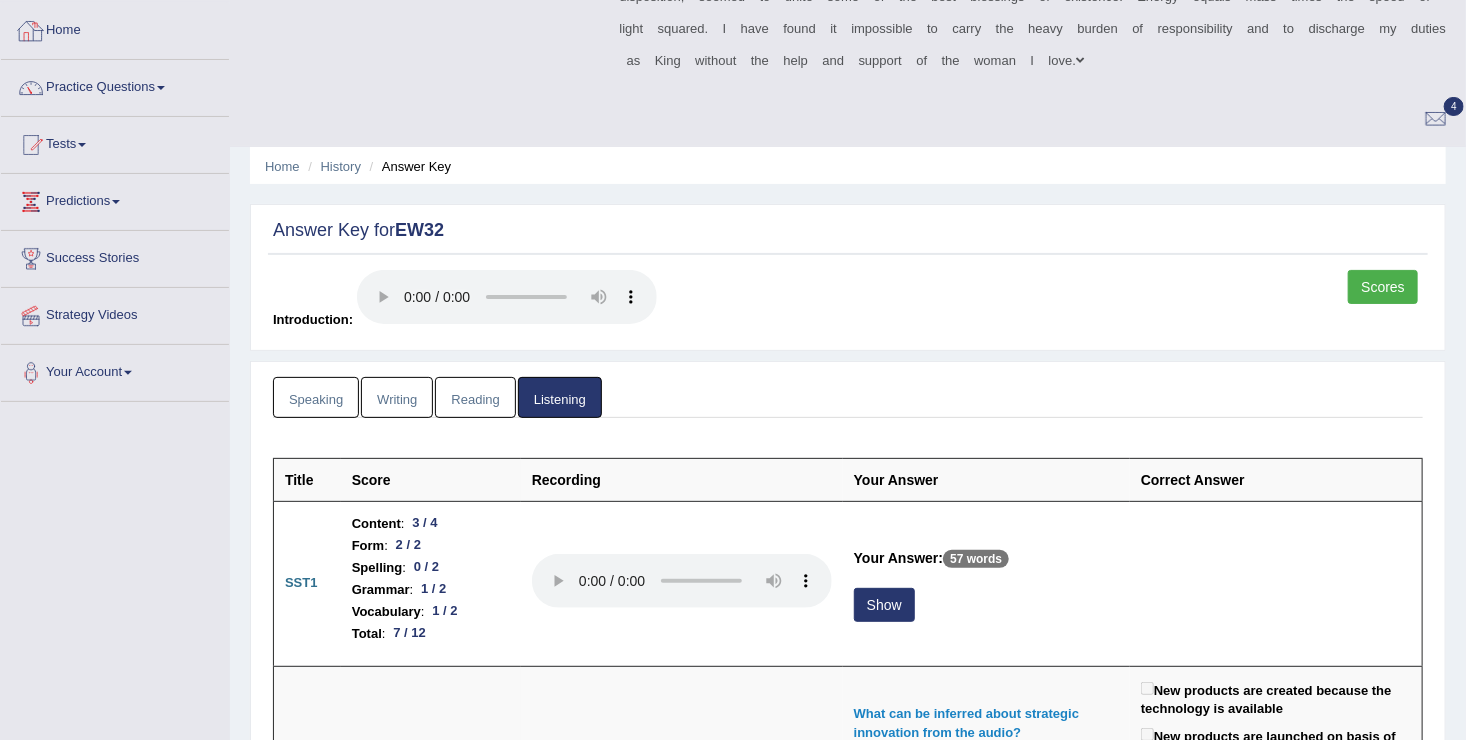 click on "Home" at bounding box center (115, 28) 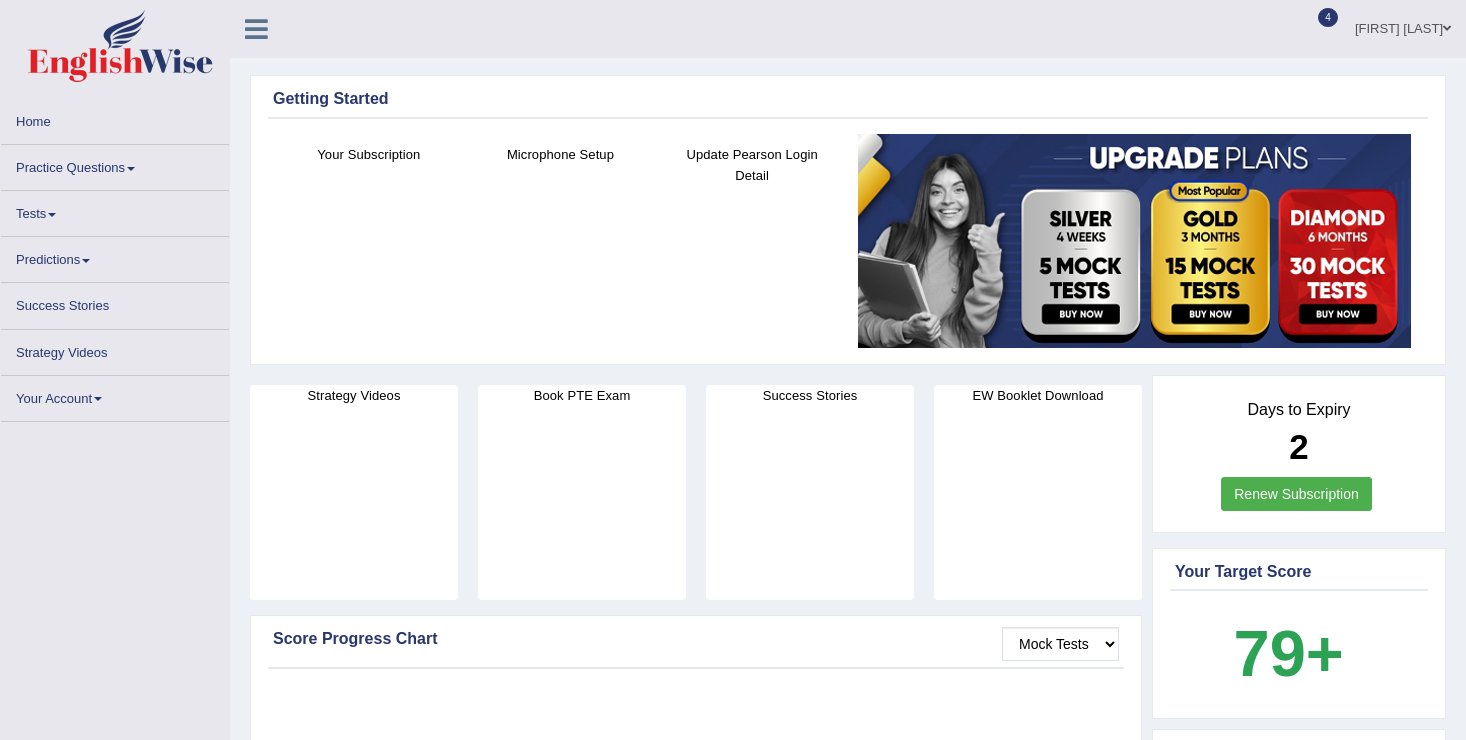 scroll, scrollTop: 0, scrollLeft: 0, axis: both 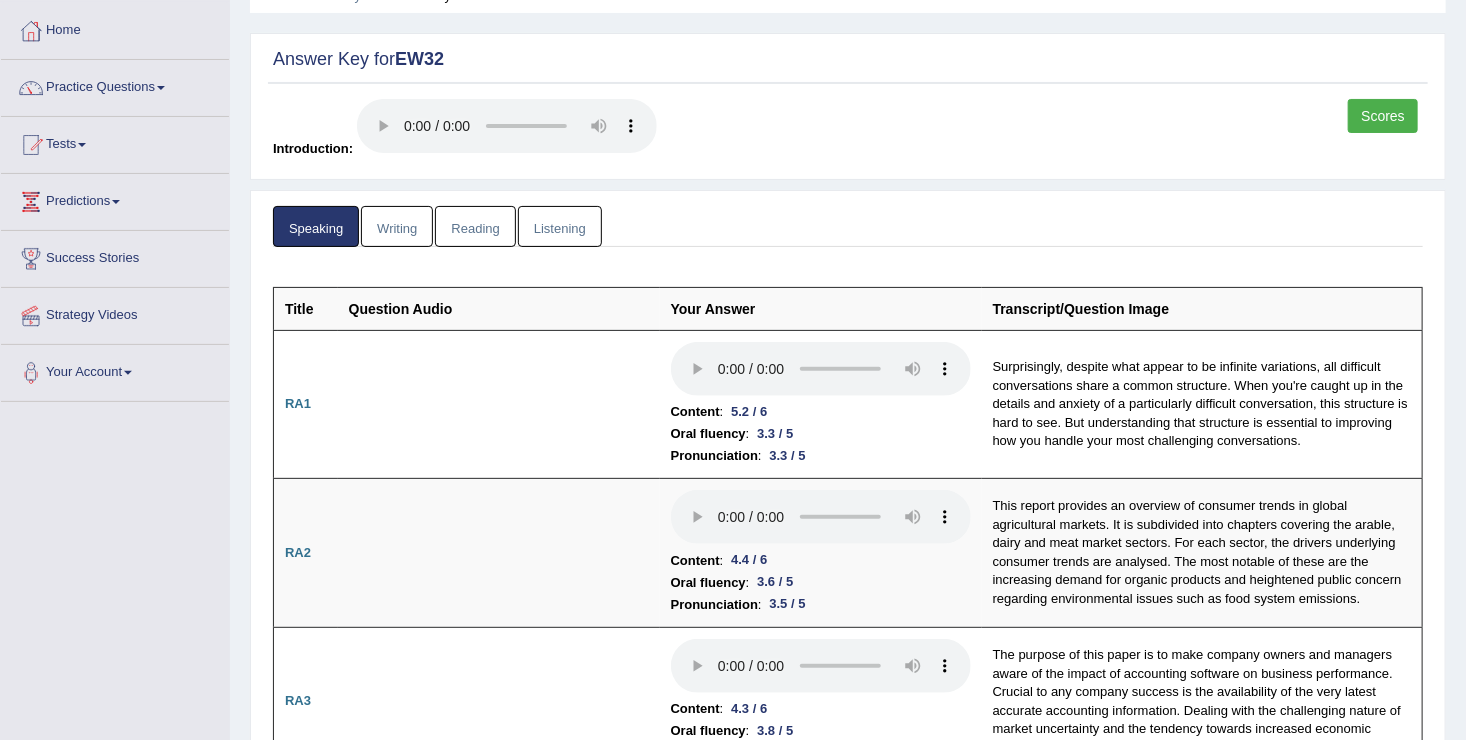 click on "Practice Questions" at bounding box center (115, 85) 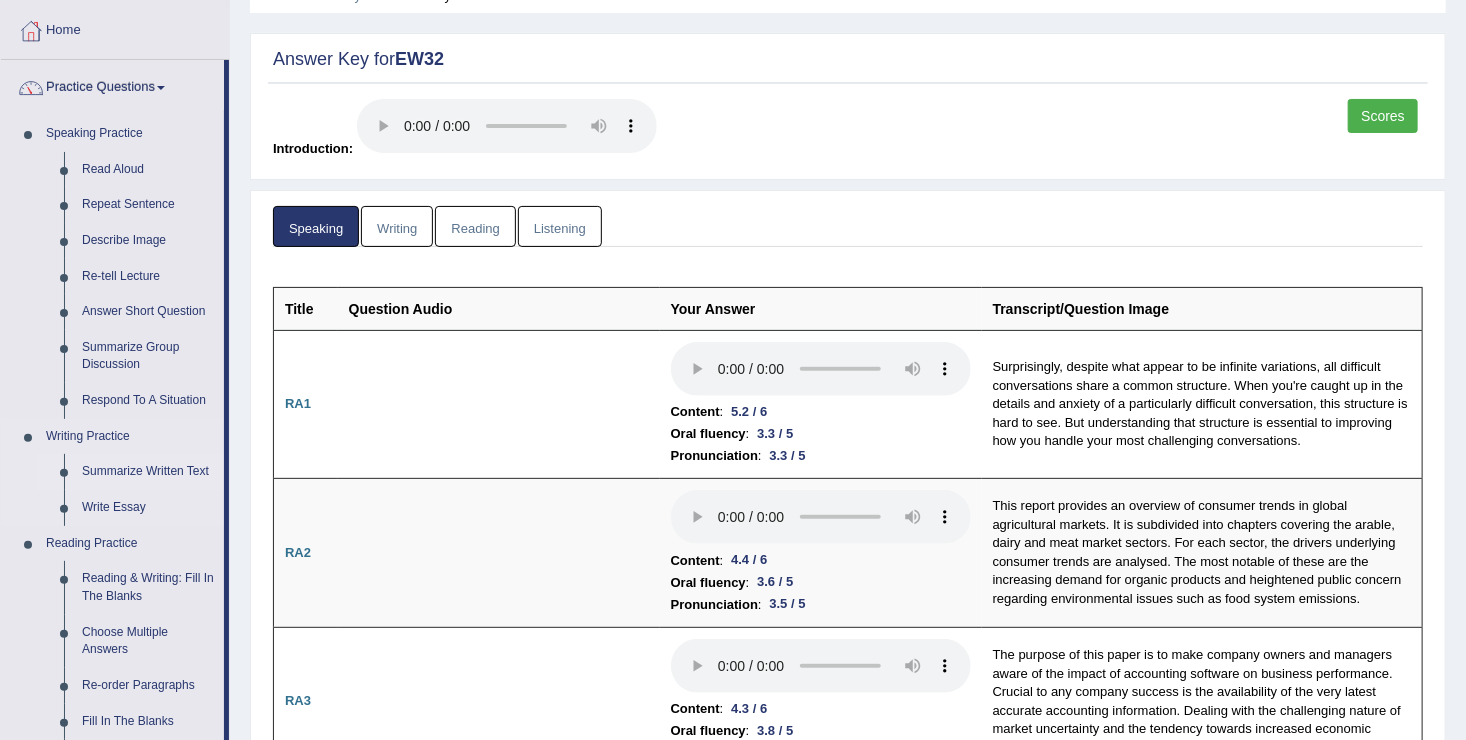 click on "Summarize Written Text" at bounding box center [148, 472] 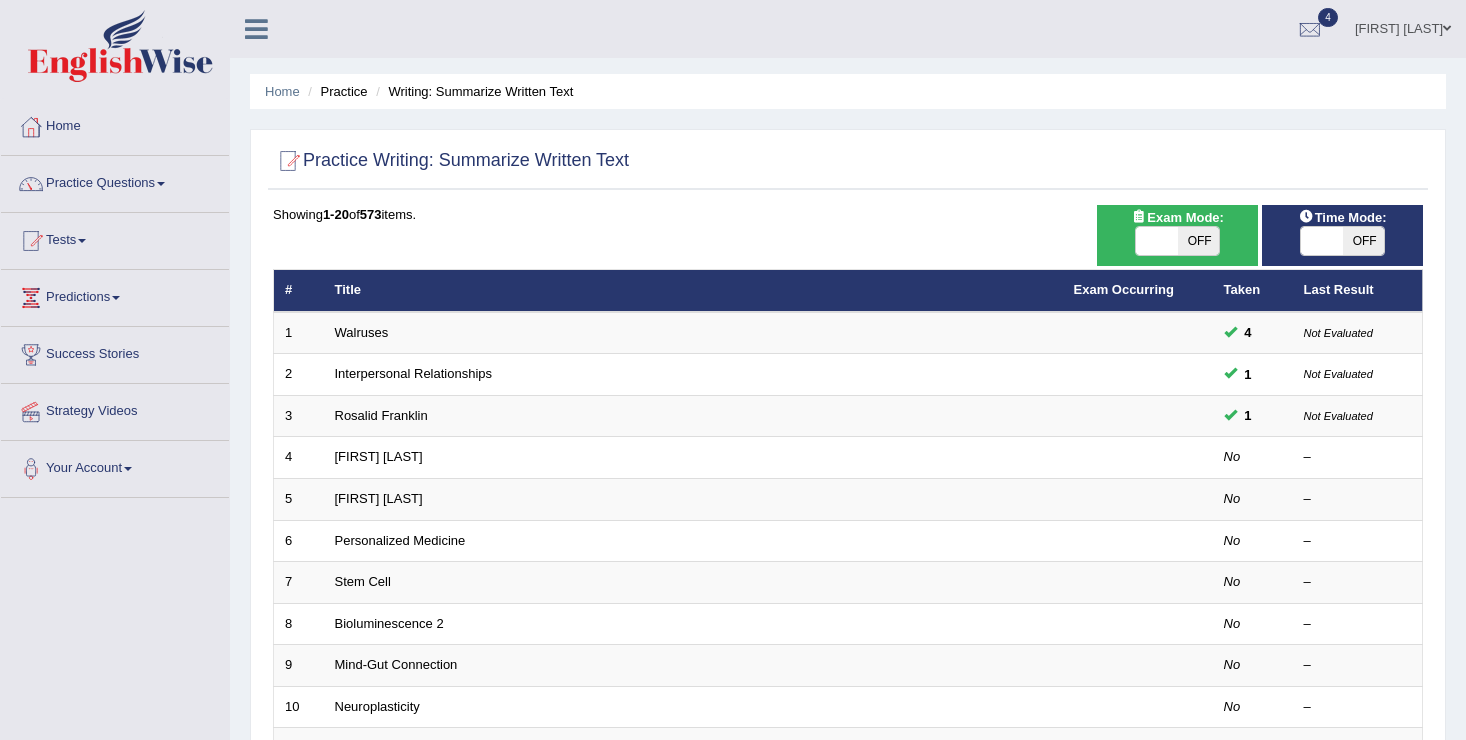 scroll, scrollTop: 0, scrollLeft: 0, axis: both 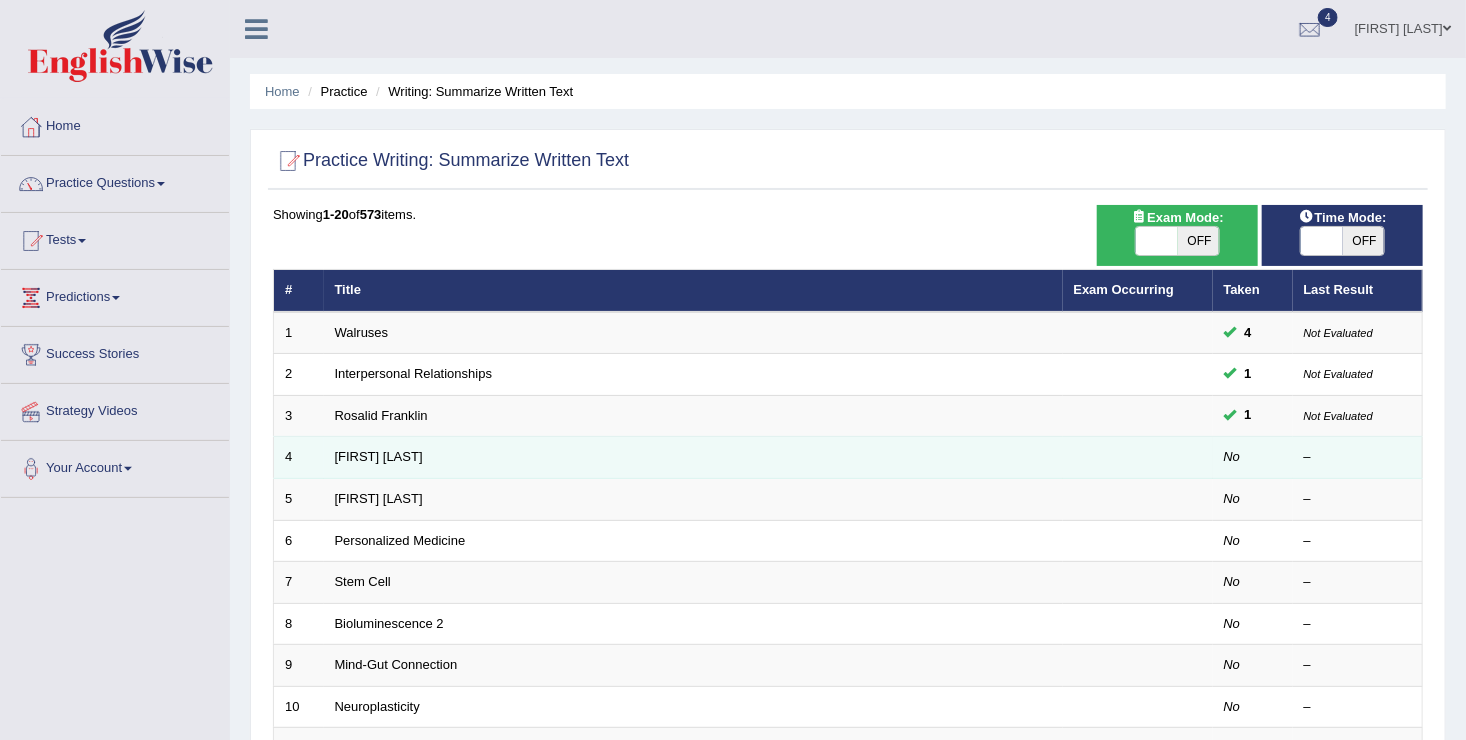 click on "[FIRST] [LAST]" at bounding box center (693, 458) 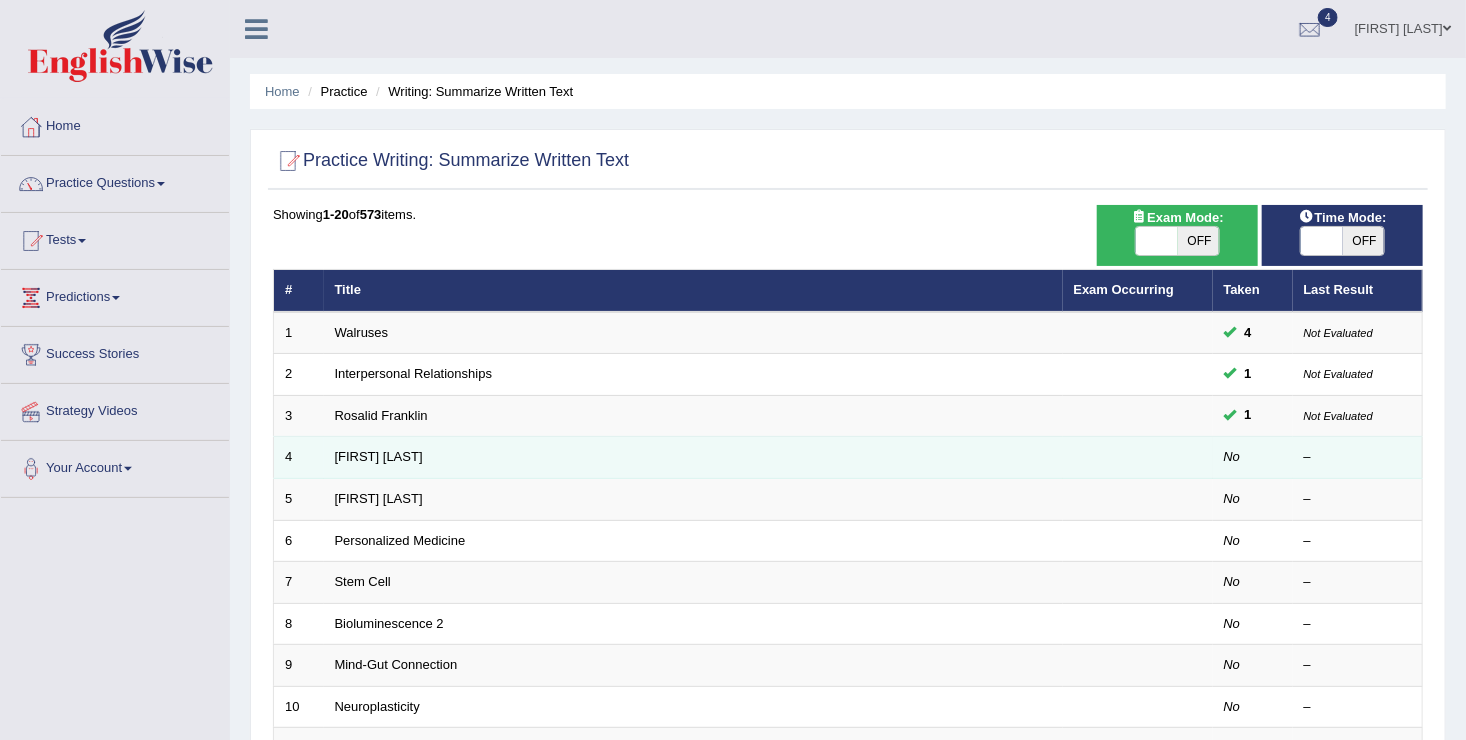 click on "[FIRST] [LAST]" at bounding box center [693, 458] 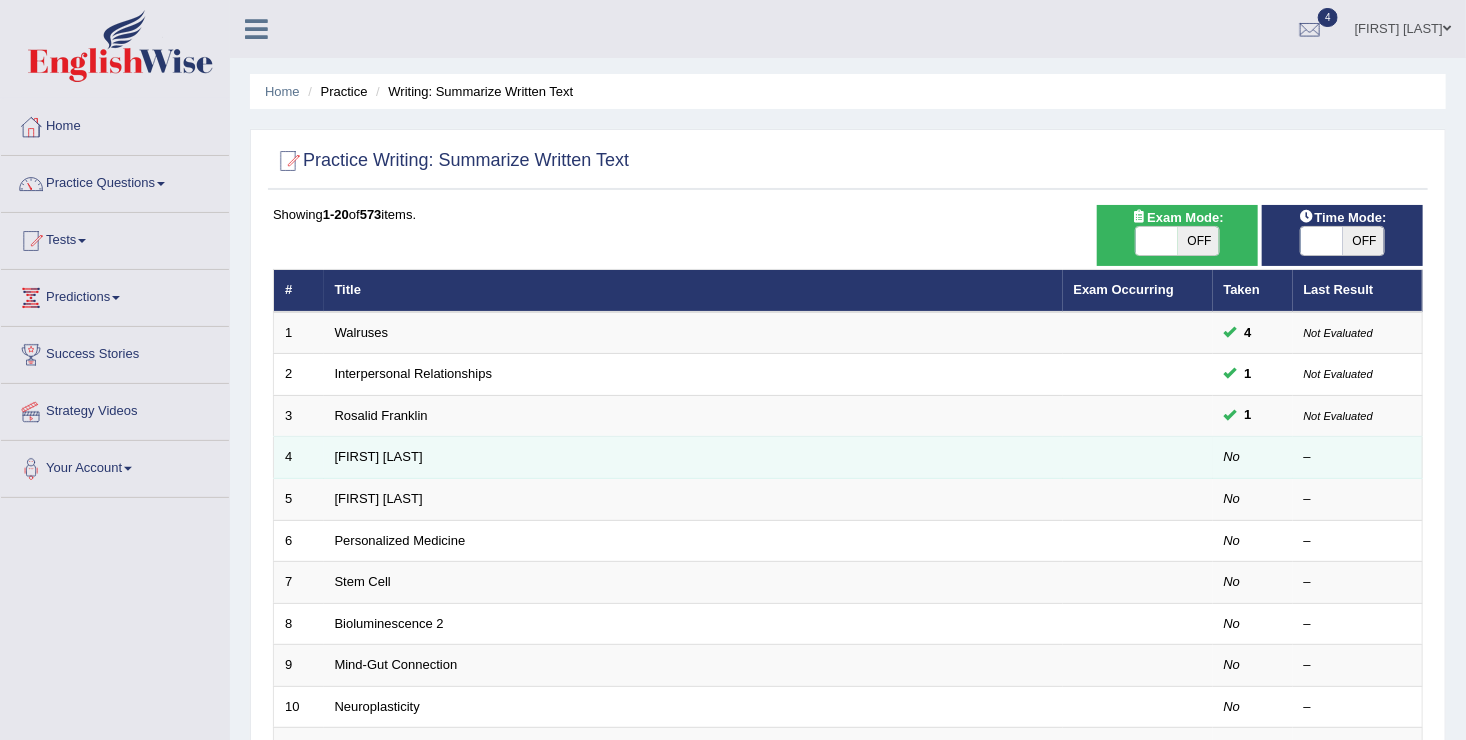 click on "[FIRST] [LAST]" at bounding box center (693, 458) 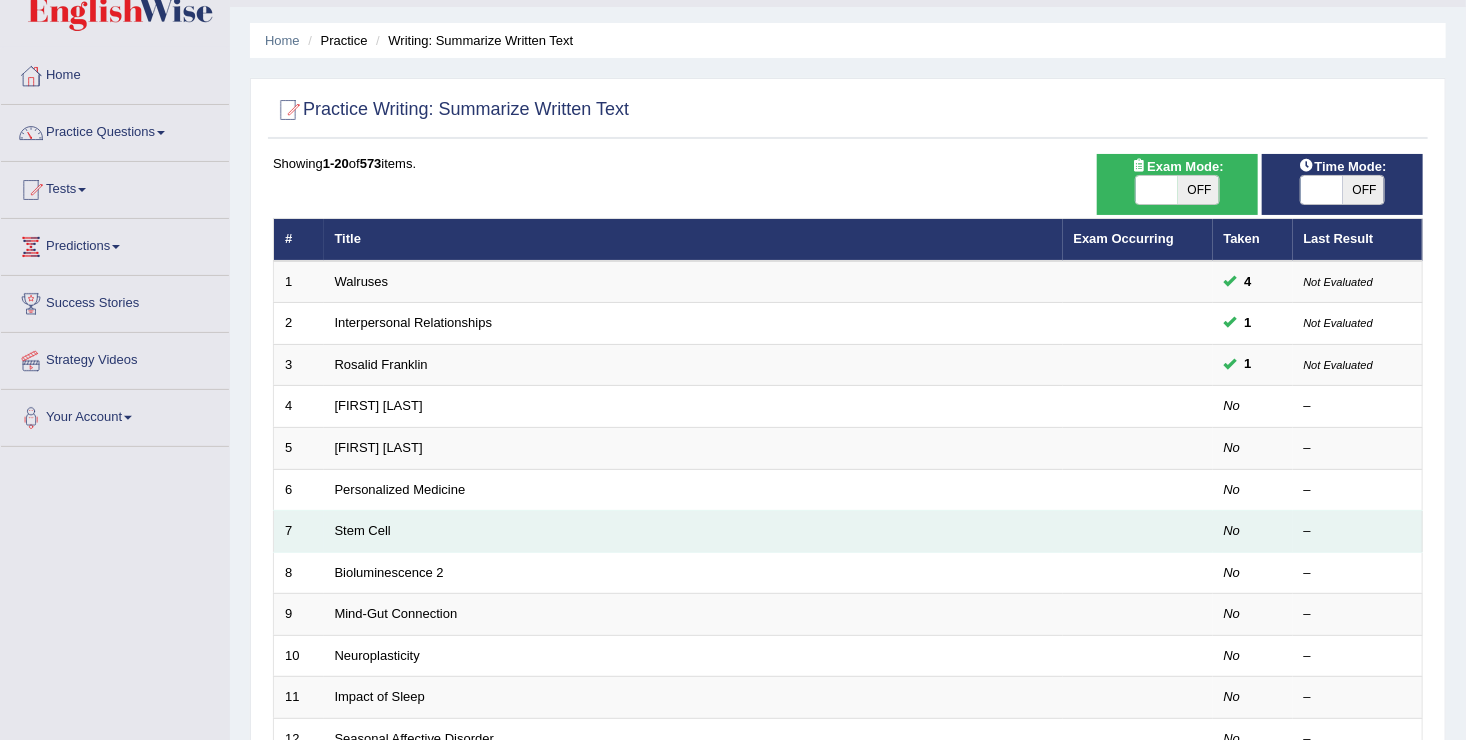 scroll, scrollTop: 100, scrollLeft: 0, axis: vertical 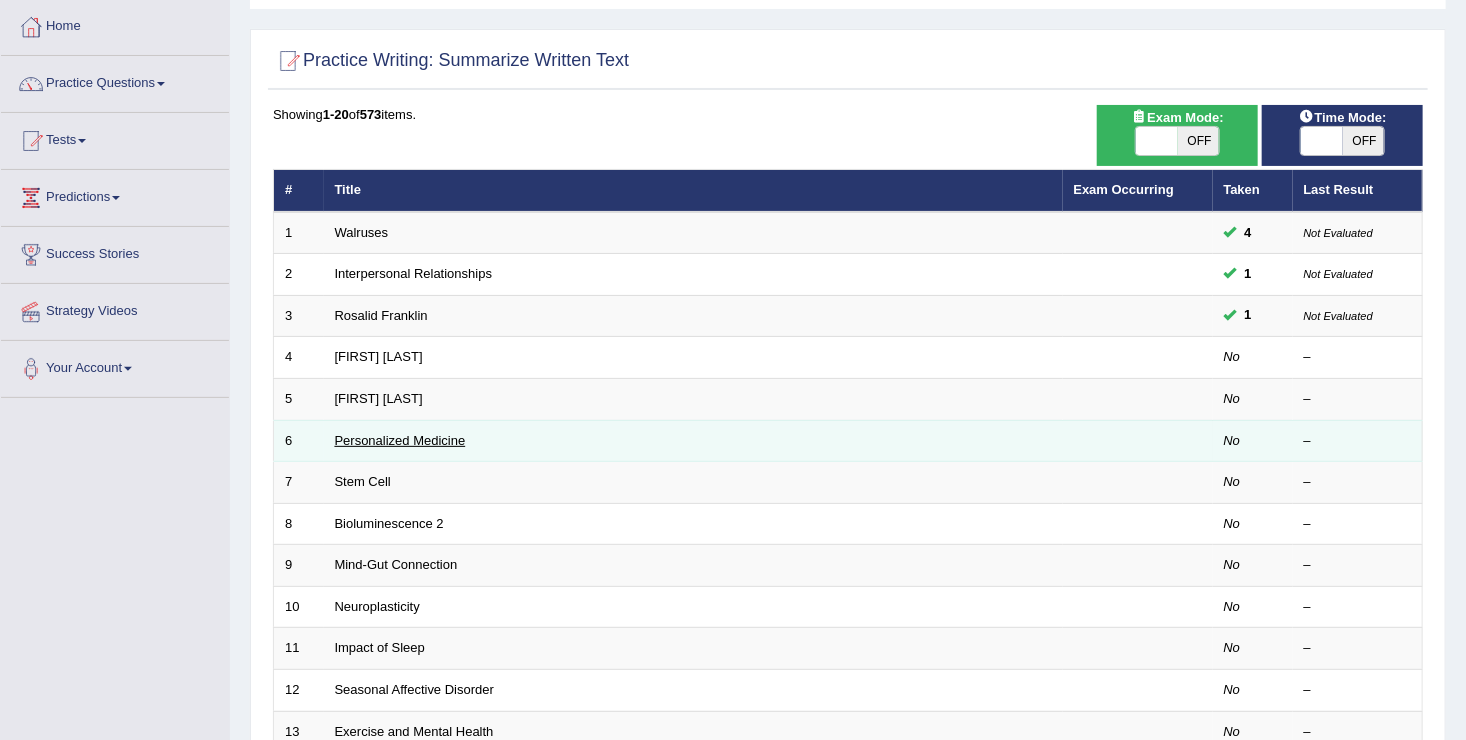 click on "Personalized Medicine" at bounding box center (400, 440) 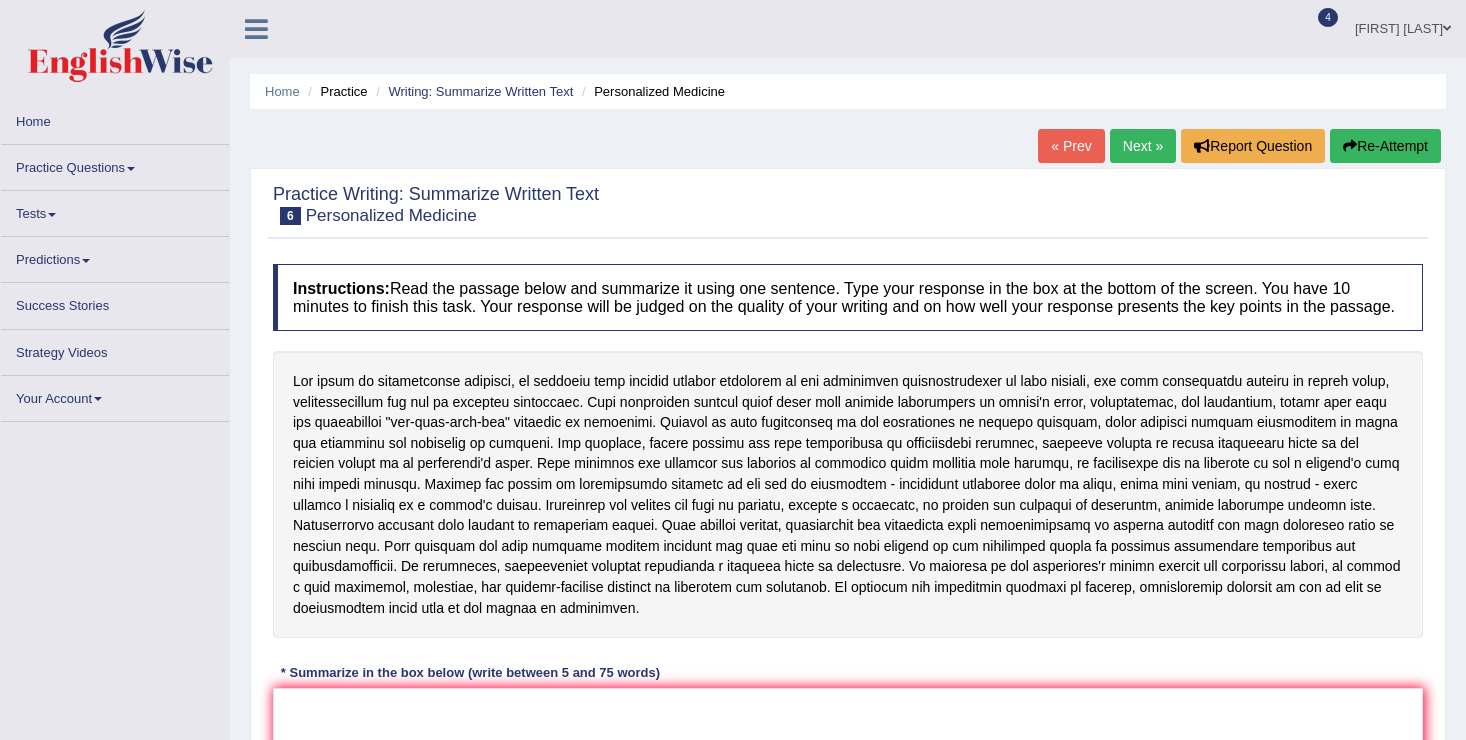 scroll, scrollTop: 0, scrollLeft: 0, axis: both 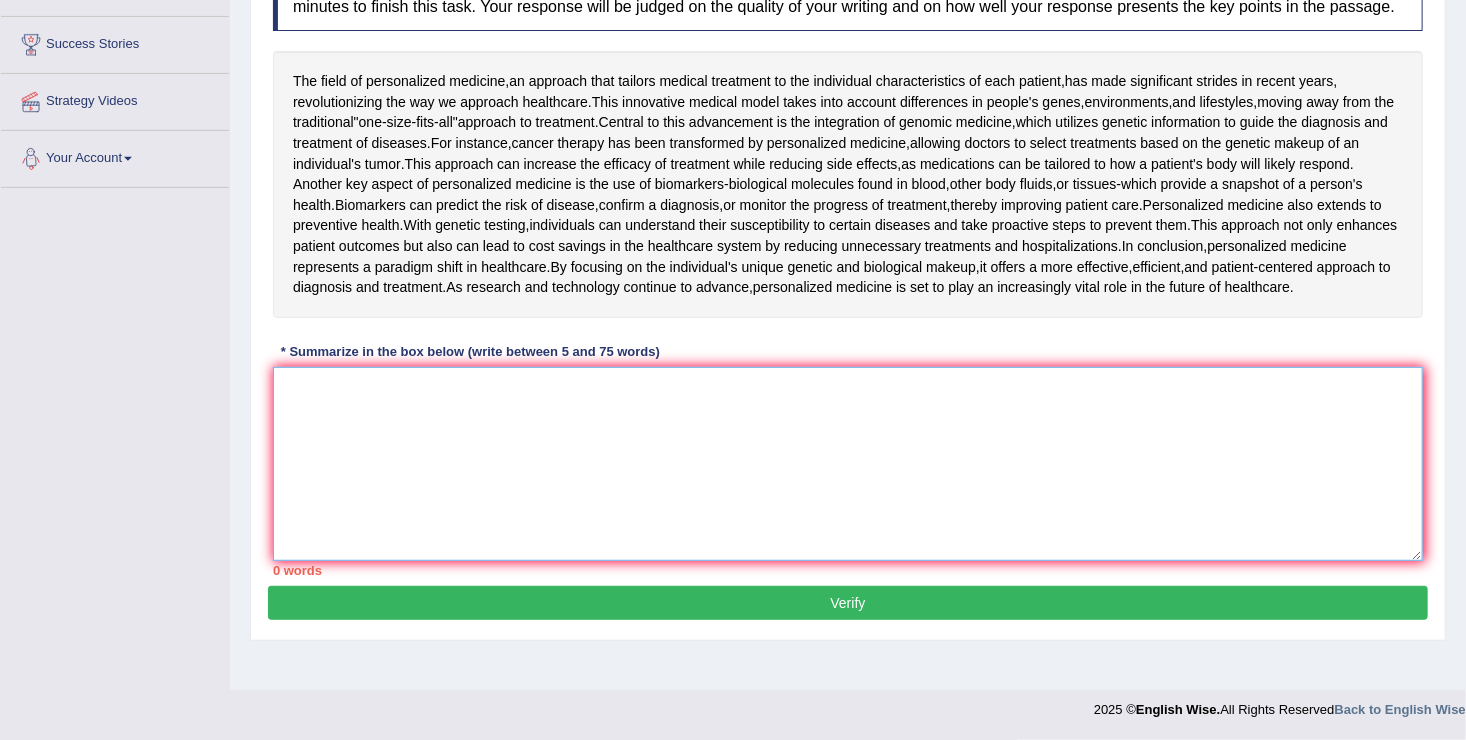 click at bounding box center [848, 464] 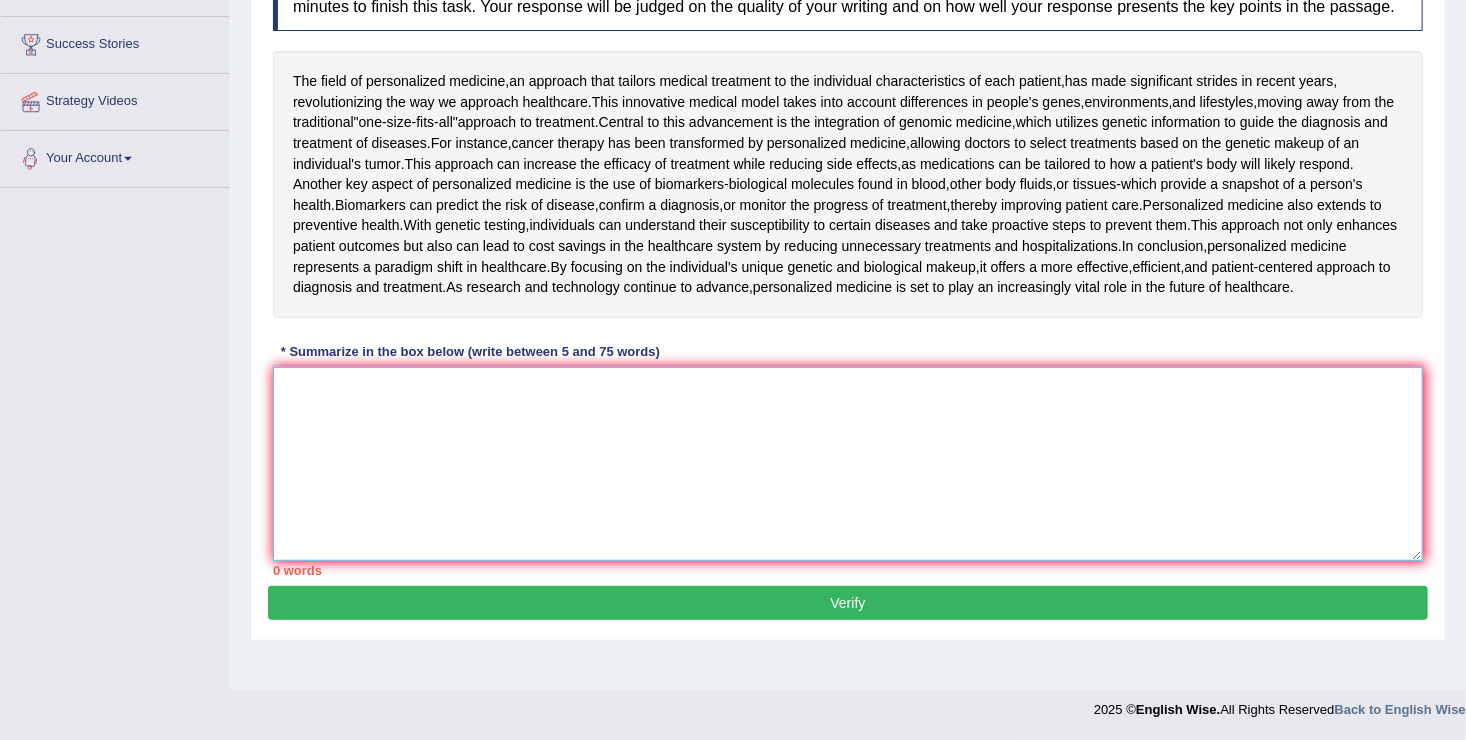 click at bounding box center [848, 464] 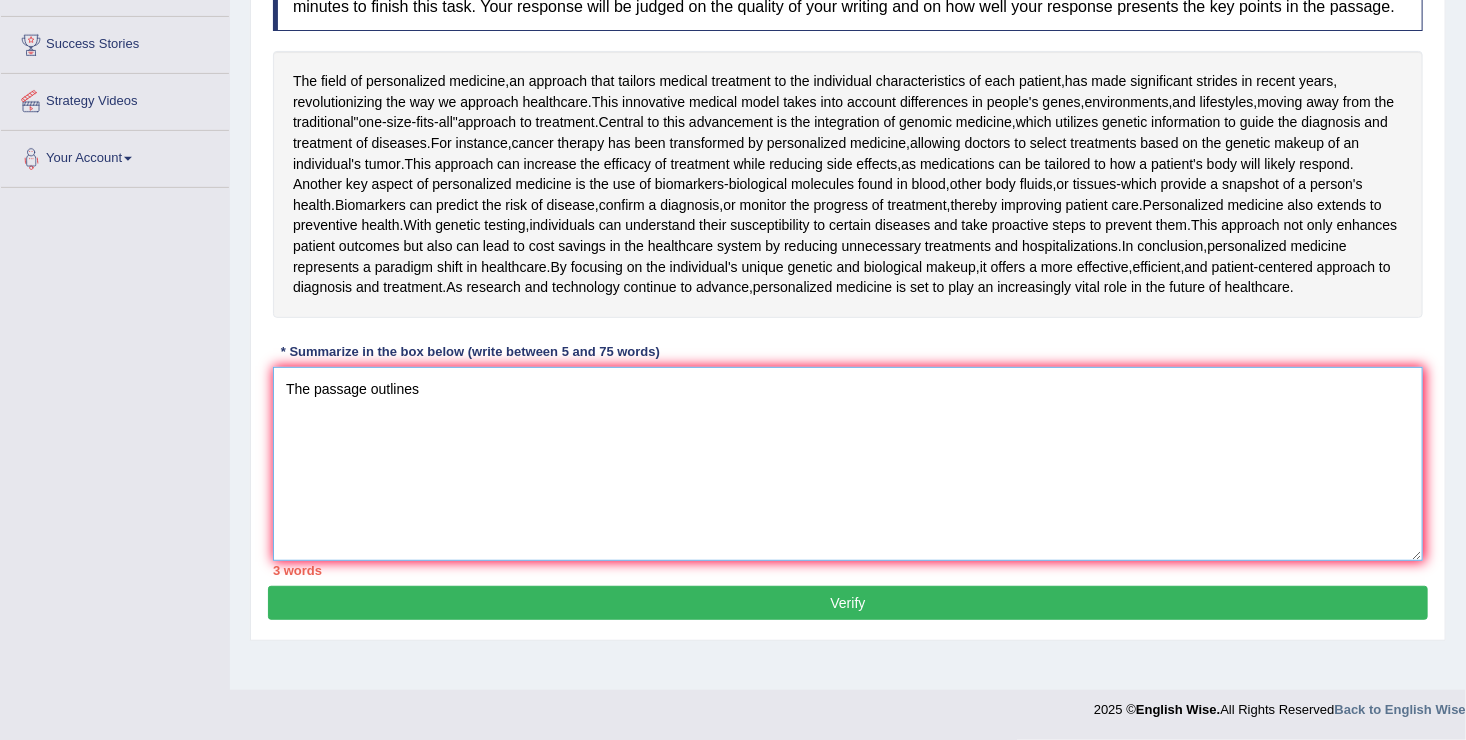 click on "The passage outlines" at bounding box center [848, 464] 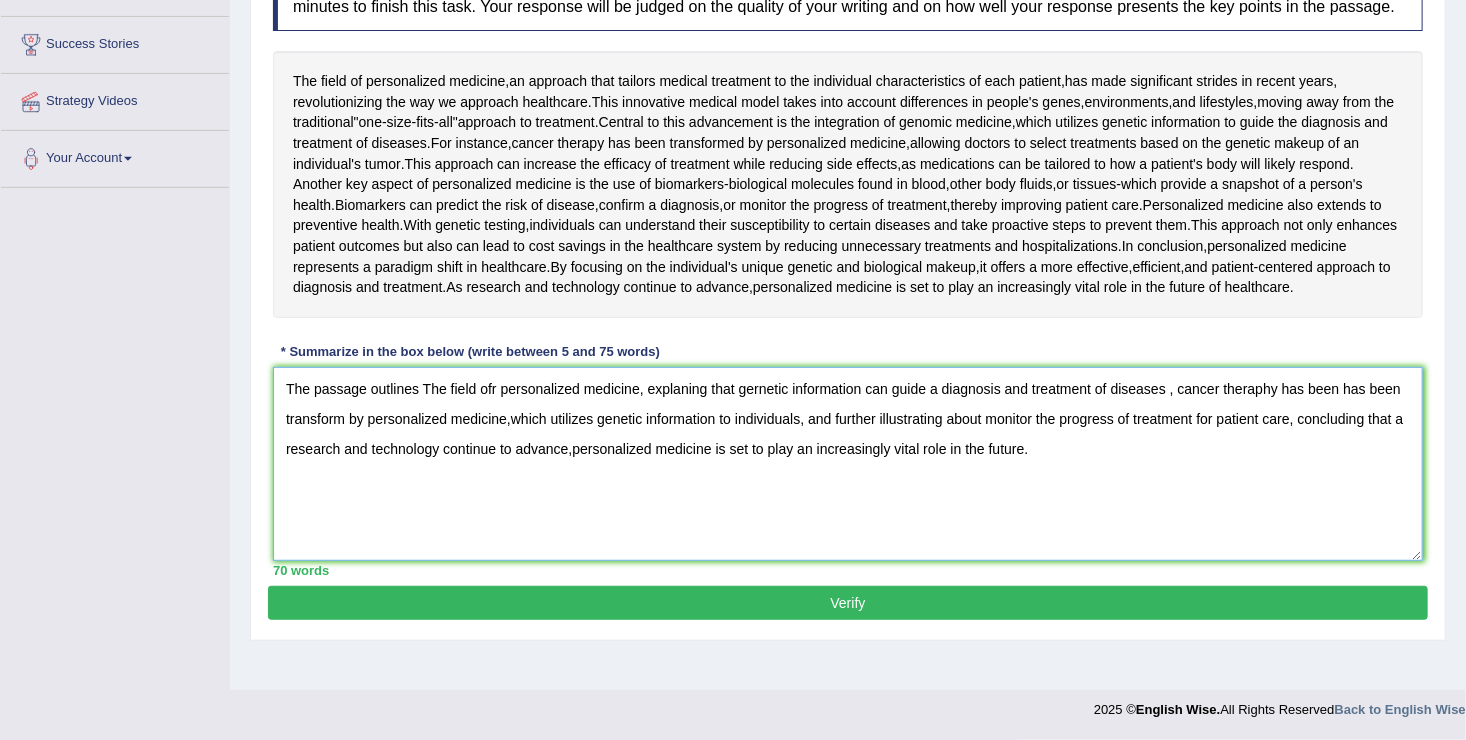 type on "The passage outlines The field ofr personalized medicine, explaning that gernetic information can guide a diagnosis and treatment of diseases , cancer theraphy has been has been transform by personalized medicine,which utilizes genetic information to individuals, and further illustrating about monitor the progress of treatment for patient care, concluding that a research and technology continue to advance,personalized medicine is set to play an increasingly vital role in the future." 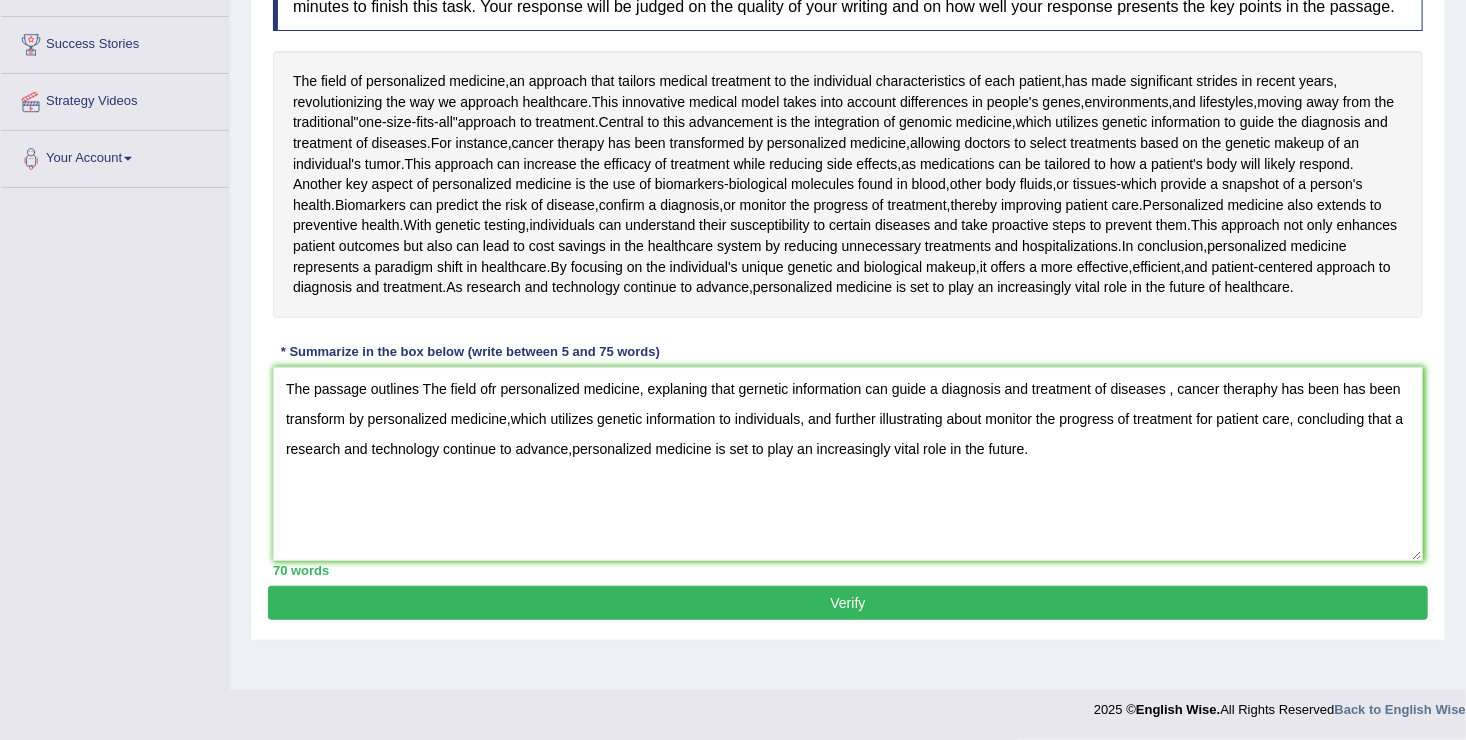 click on "Verify" at bounding box center [848, 603] 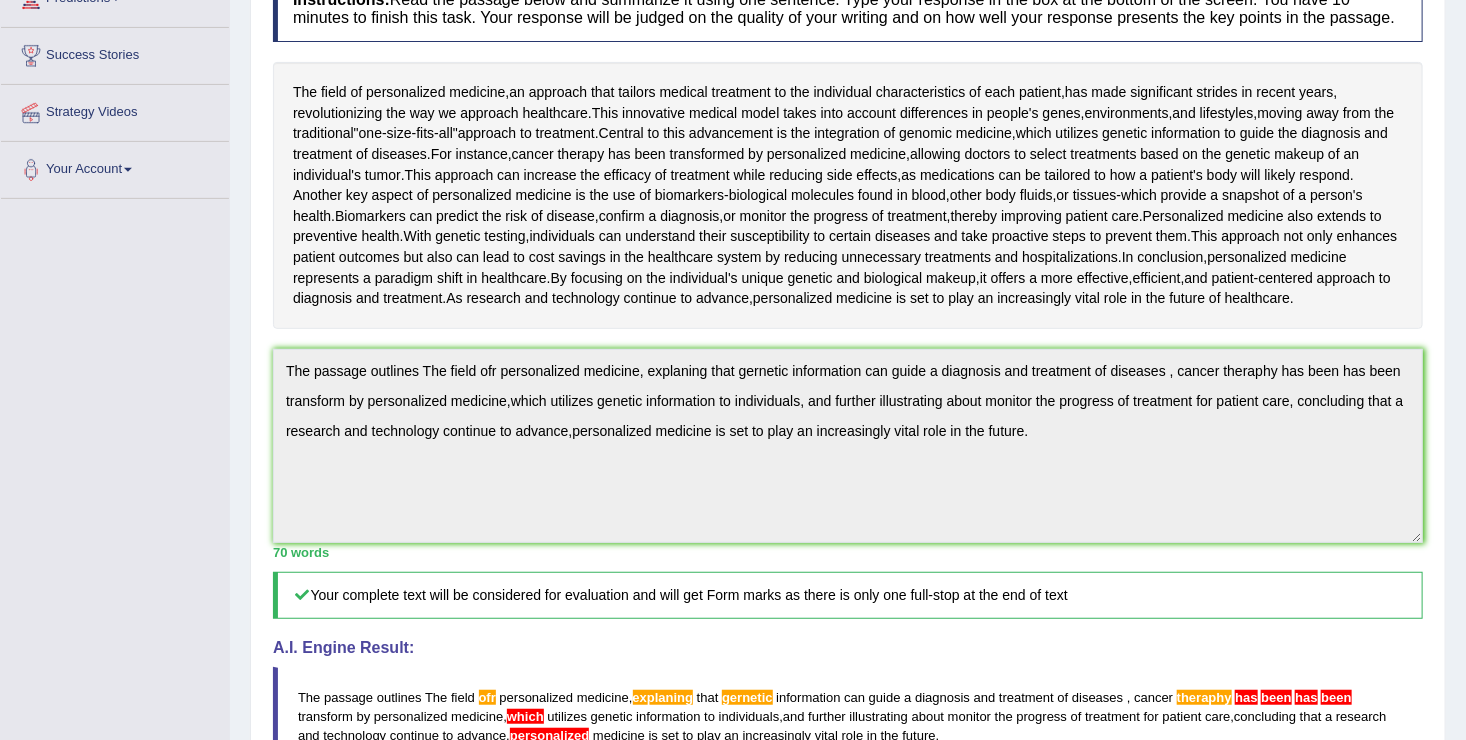 scroll, scrollTop: 300, scrollLeft: 0, axis: vertical 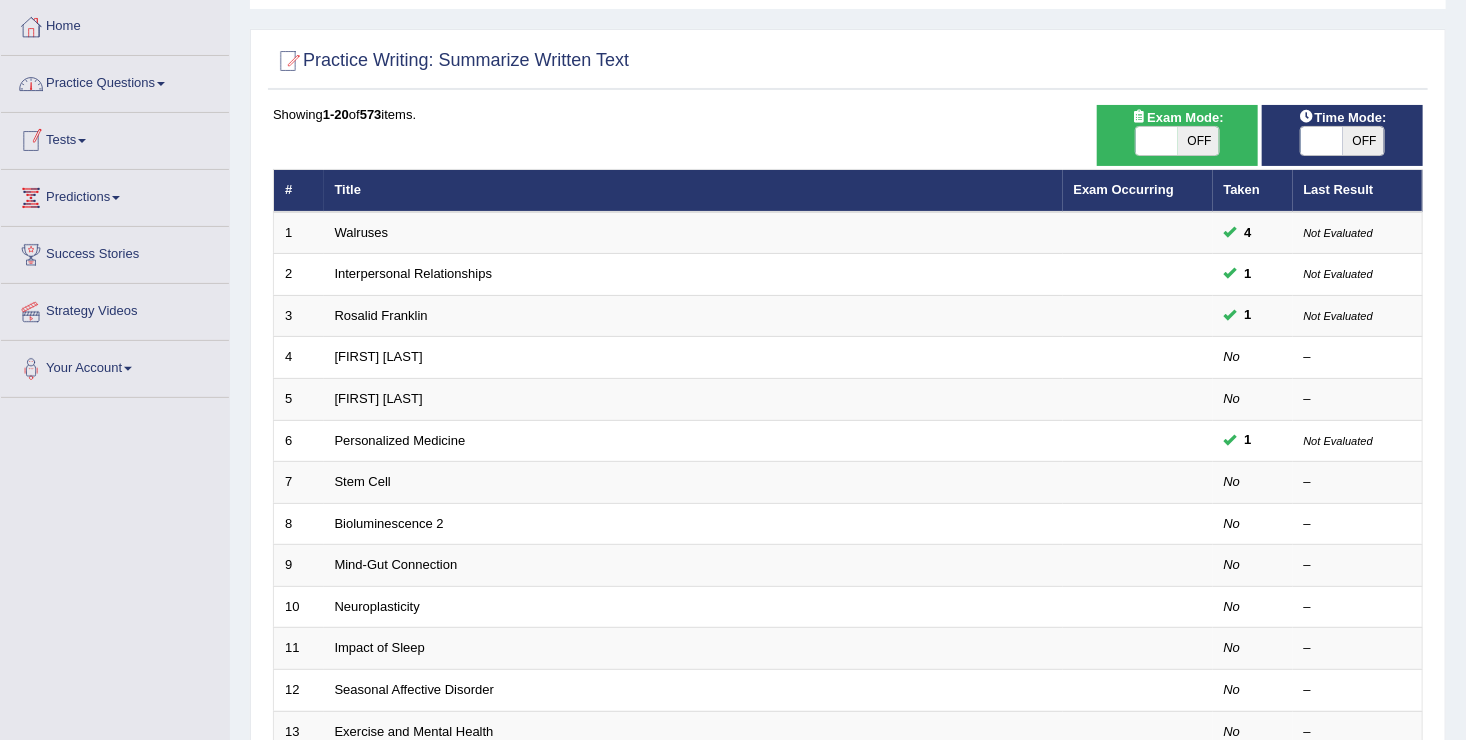 click on "Home" at bounding box center (115, 24) 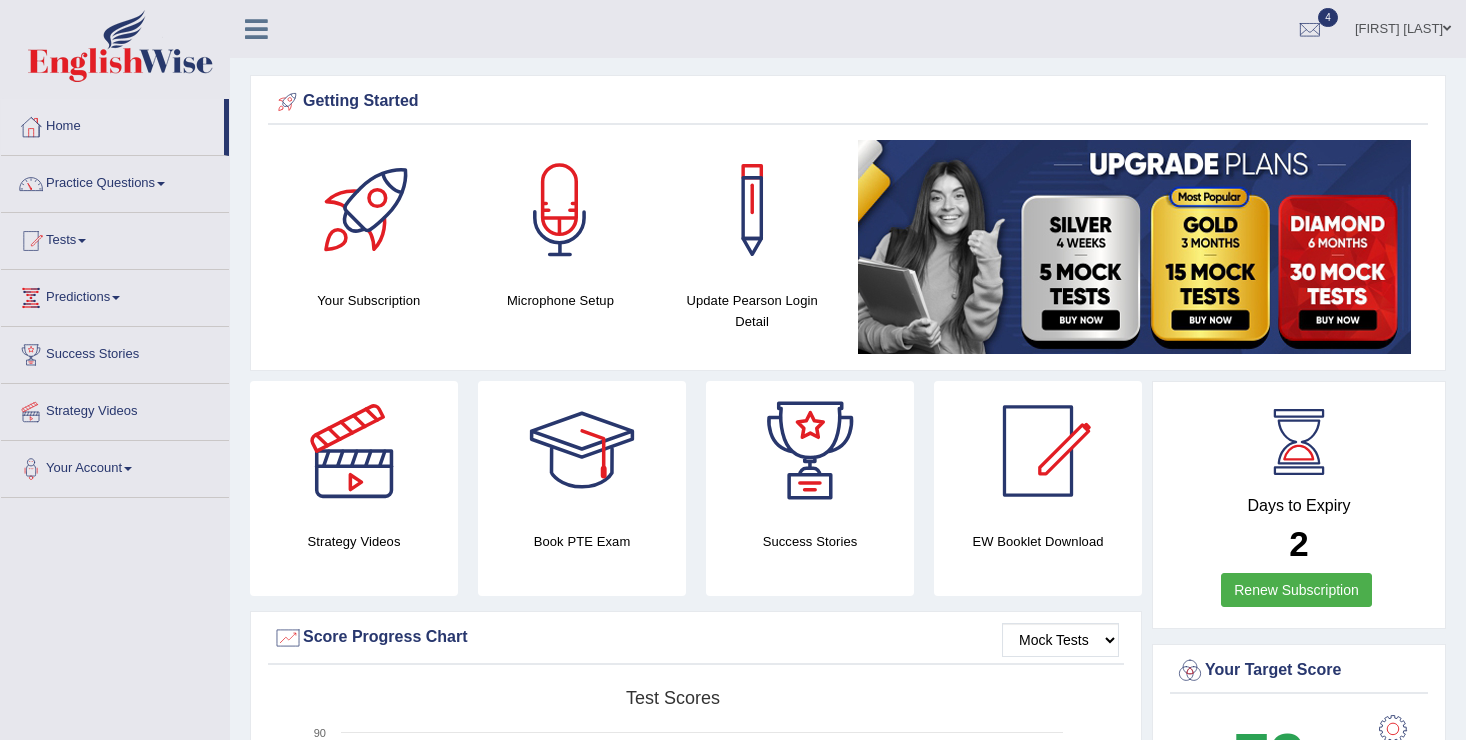 scroll, scrollTop: 0, scrollLeft: 0, axis: both 